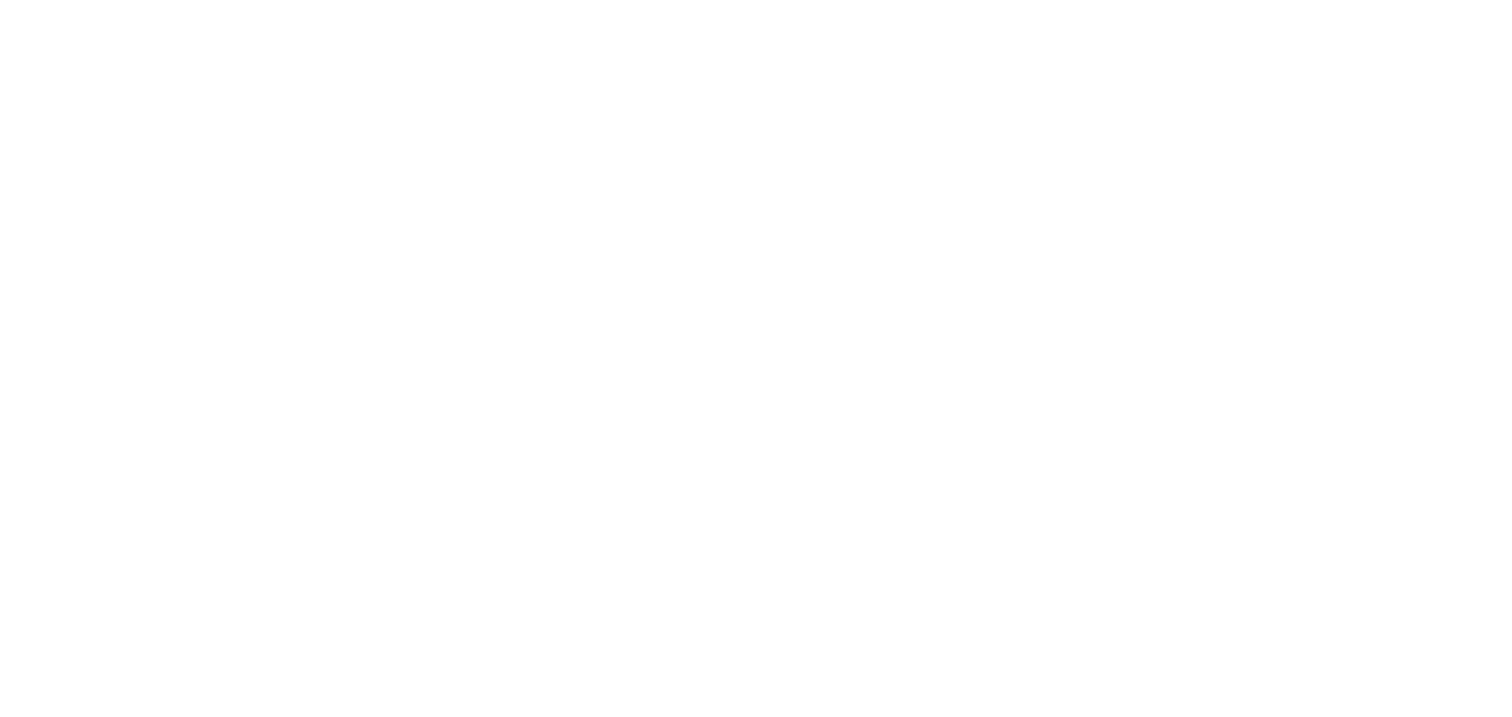scroll, scrollTop: 0, scrollLeft: 0, axis: both 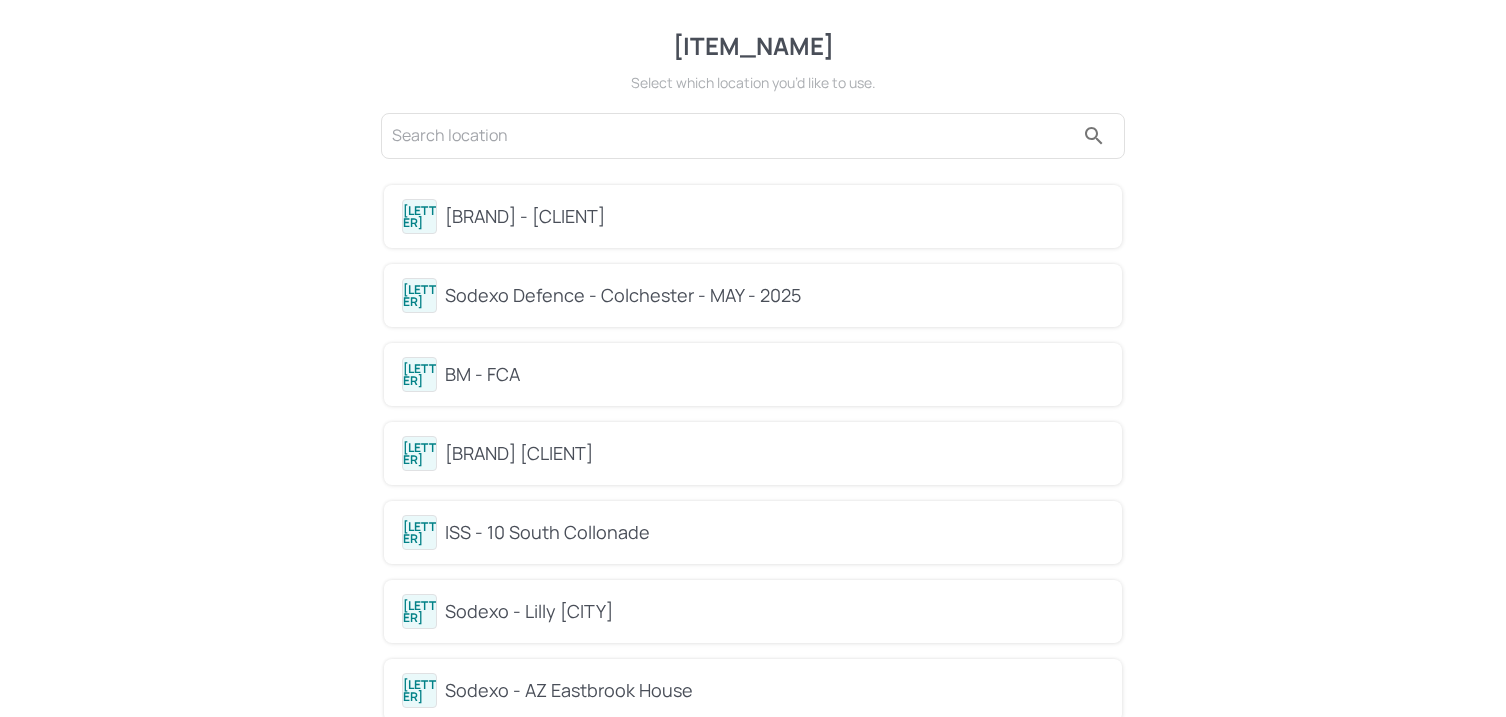 click on "ISS - 10 South Collonade" at bounding box center [774, 532] 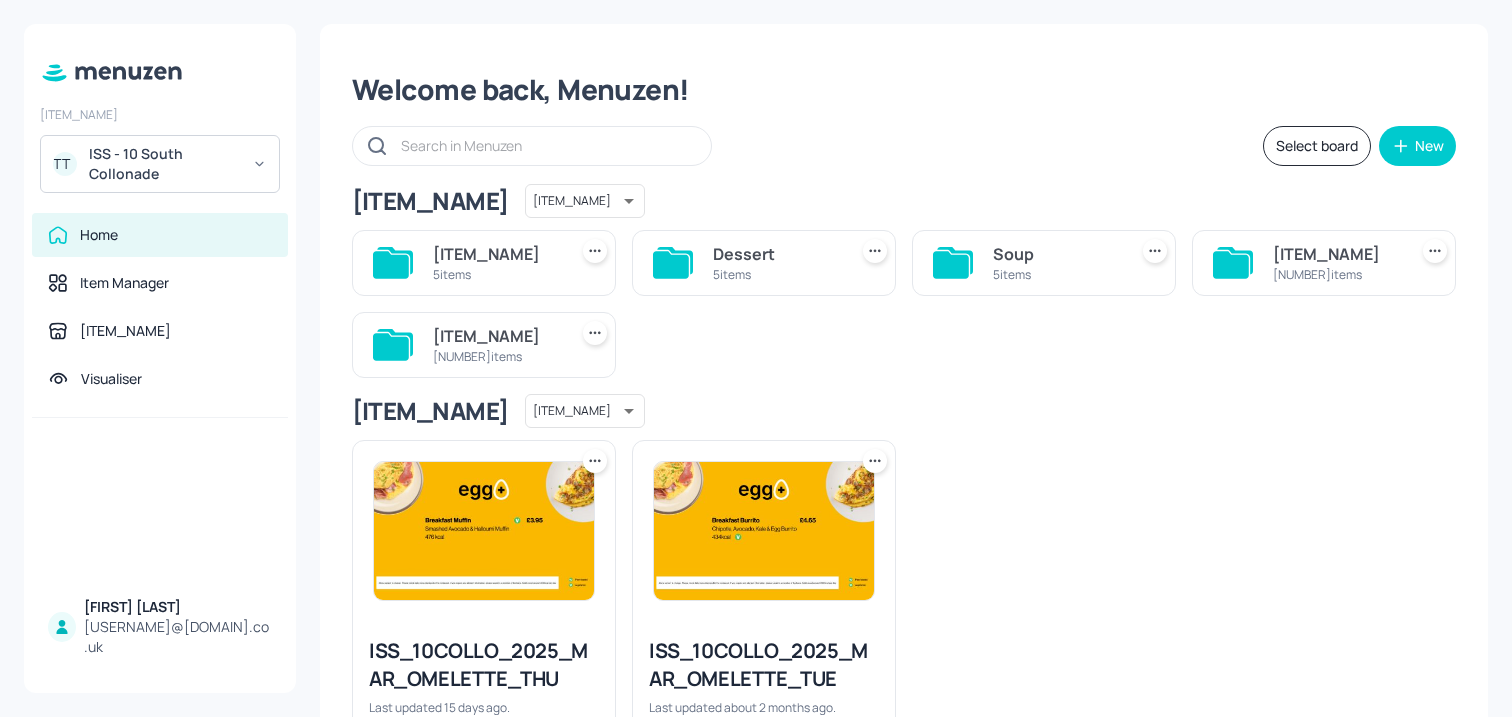 click on "[ITEM_NAME] [QUANTITY] items" at bounding box center (1056, 263) 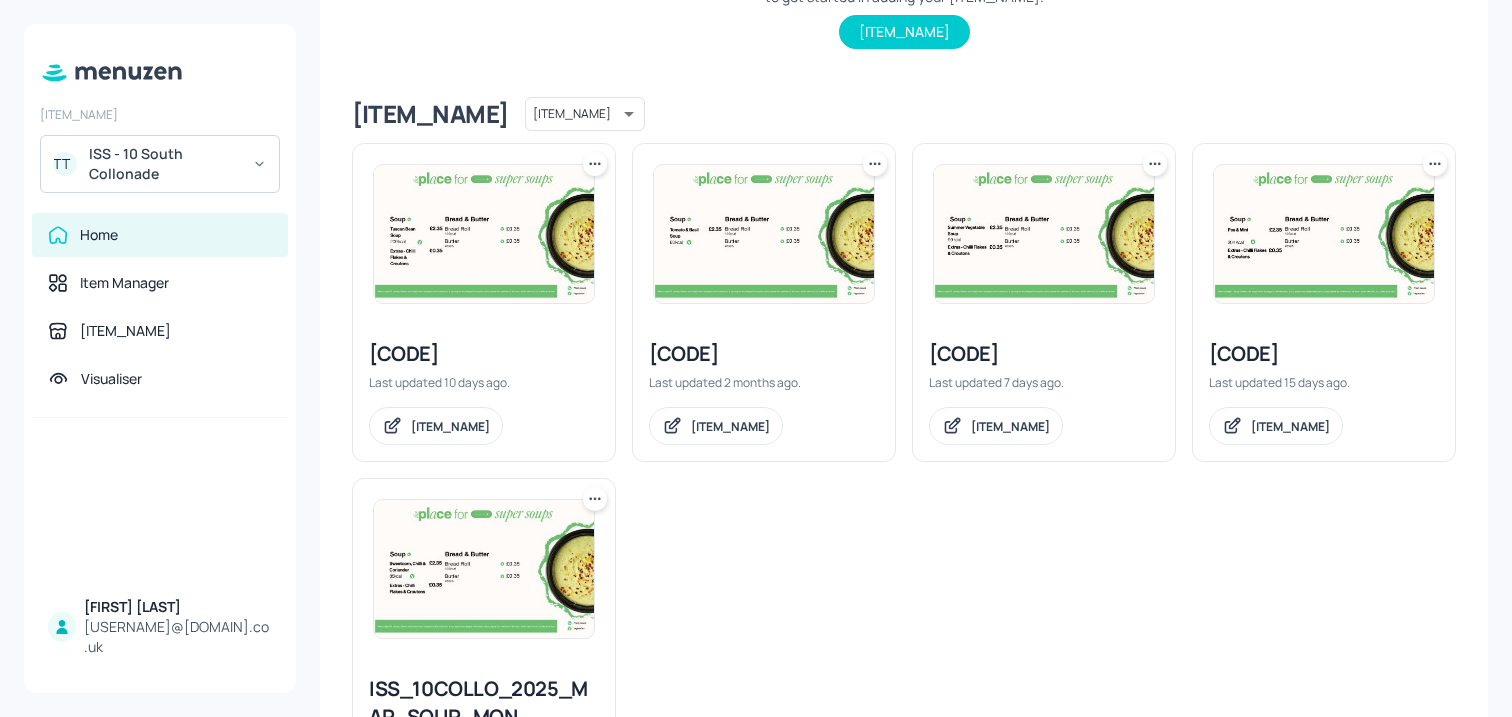 scroll, scrollTop: 459, scrollLeft: 0, axis: vertical 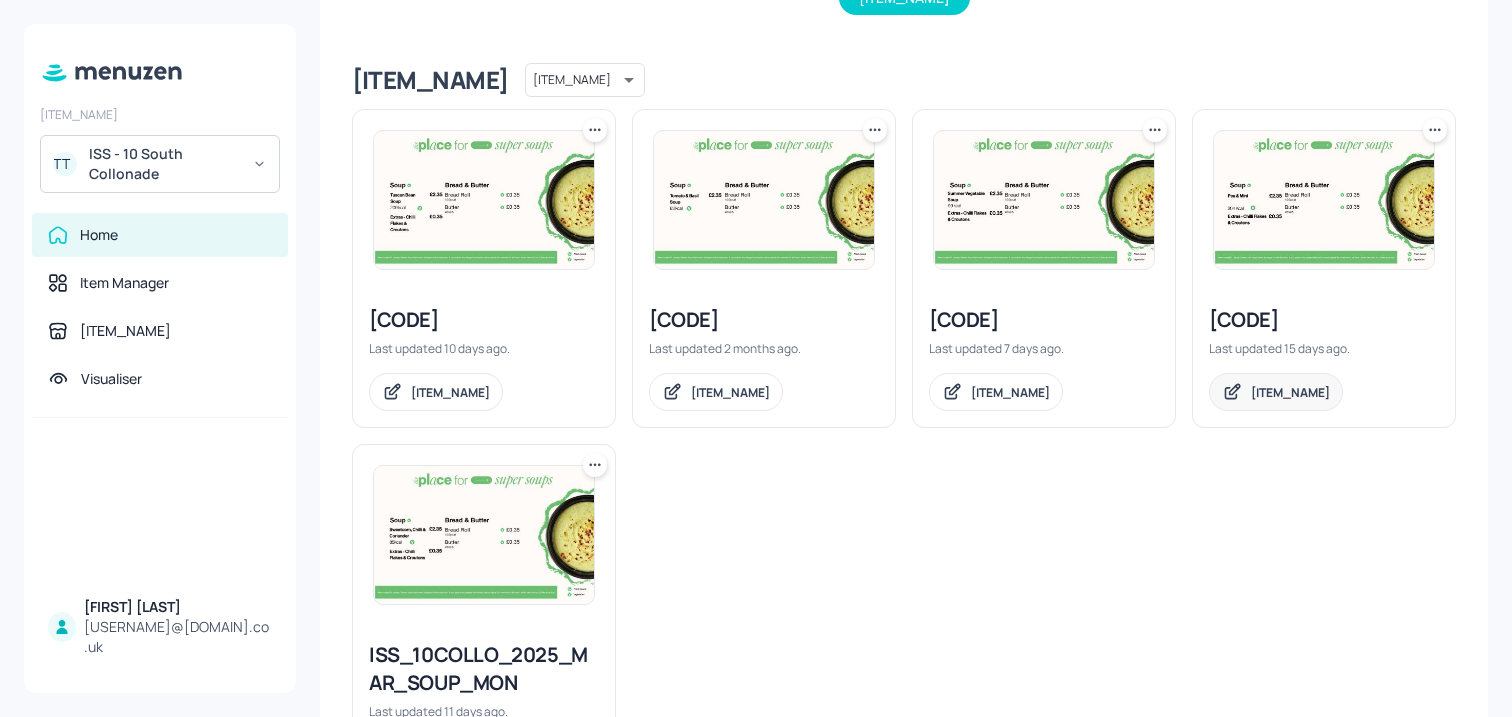 click on "[ITEM_NAME]" at bounding box center (1290, 392) 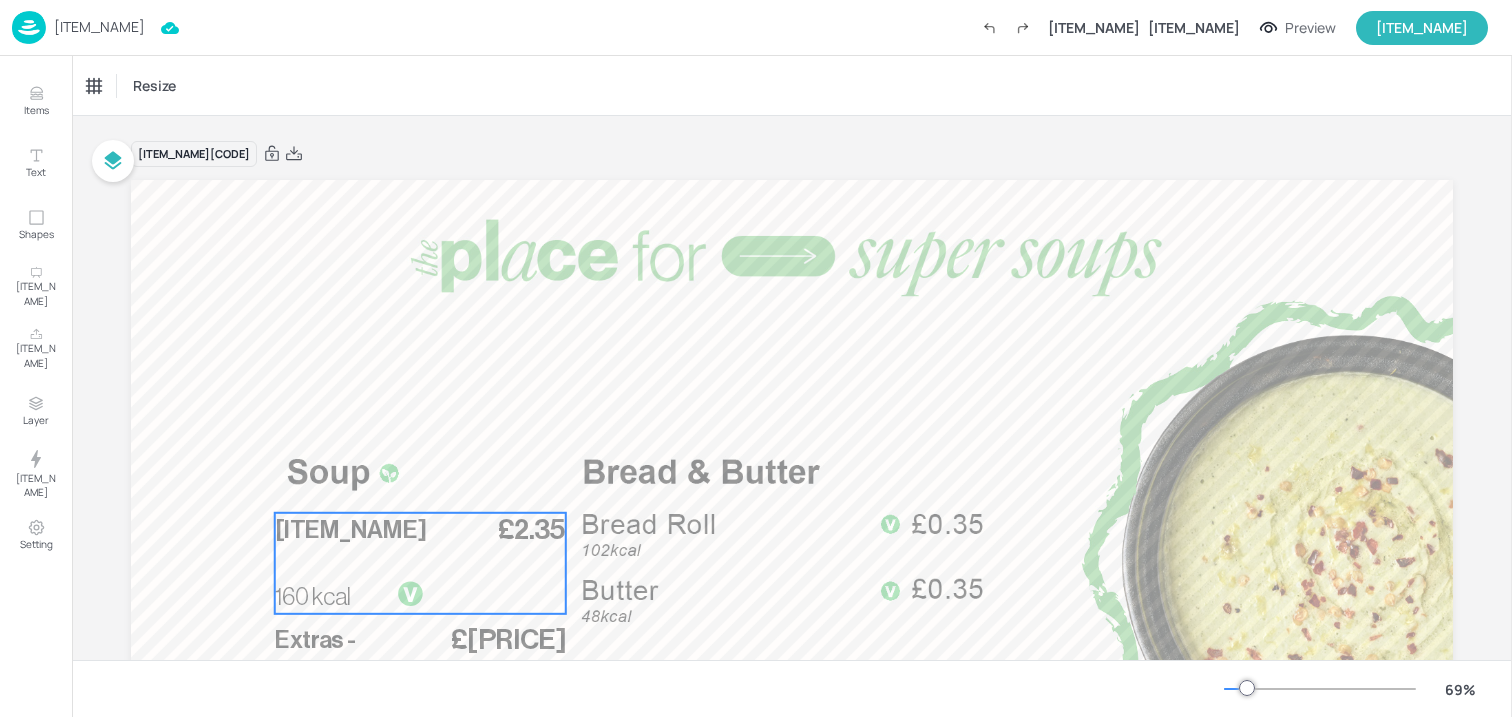 click on "[ITEM_NAME]" at bounding box center (351, 530) 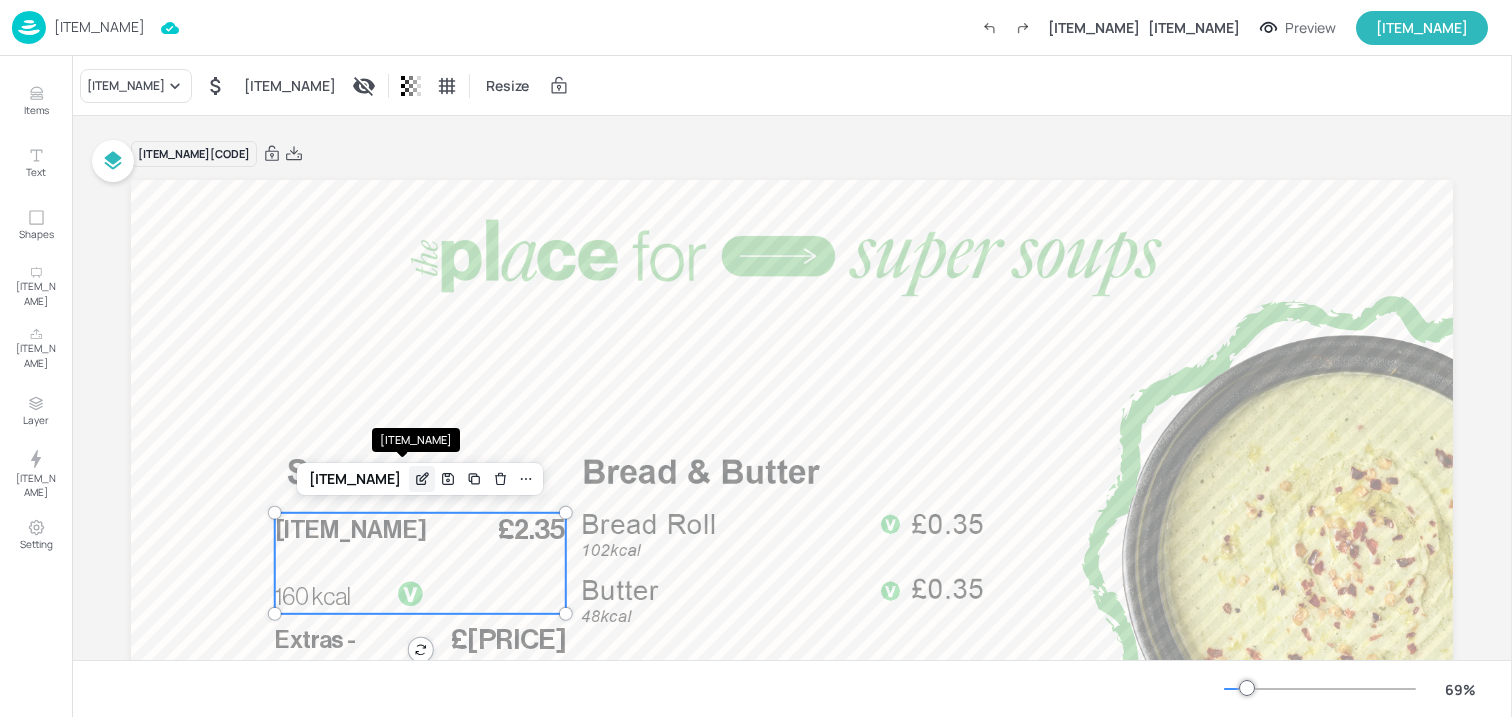 click 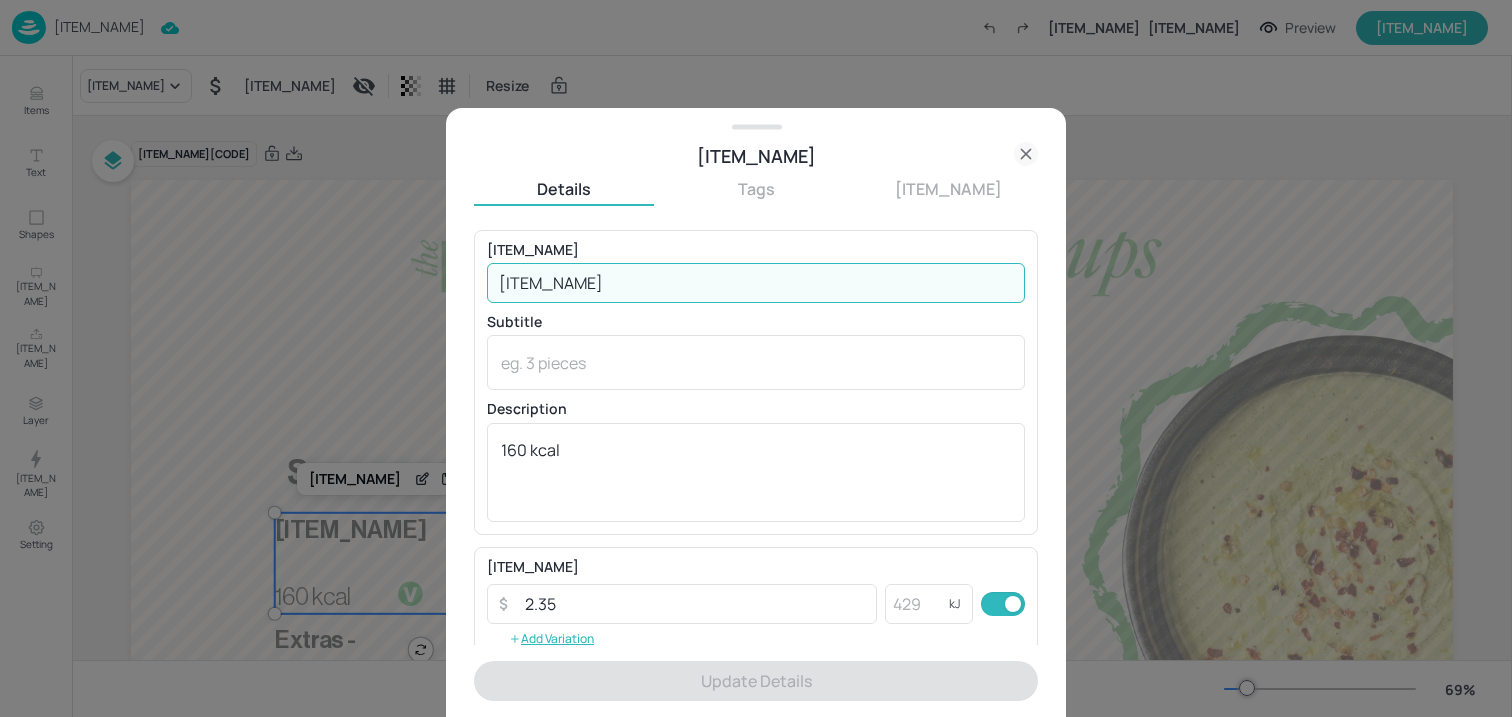 click on "[ITEM_NAME]" at bounding box center (756, 283) 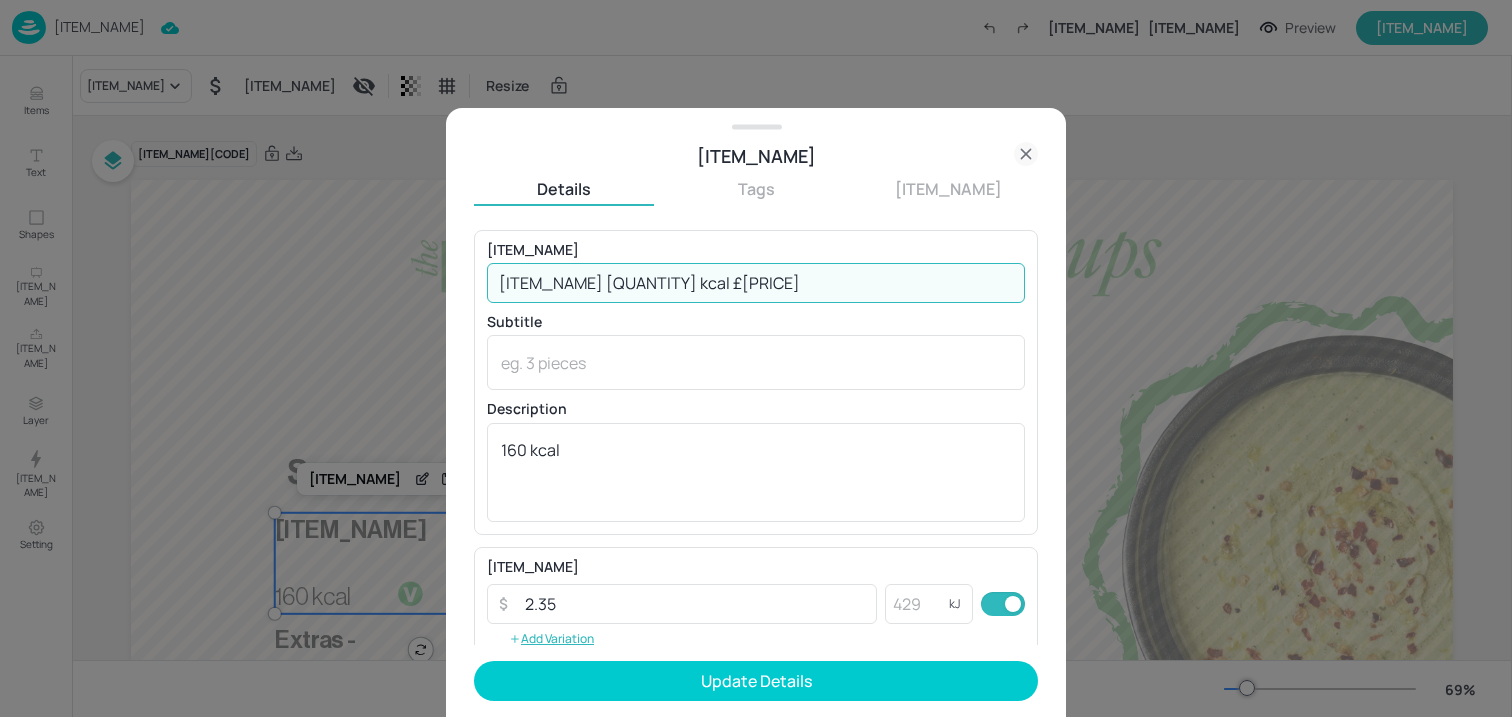 click on "[ITEM_NAME] [QUANTITY] kcal £[PRICE]" at bounding box center (756, 283) 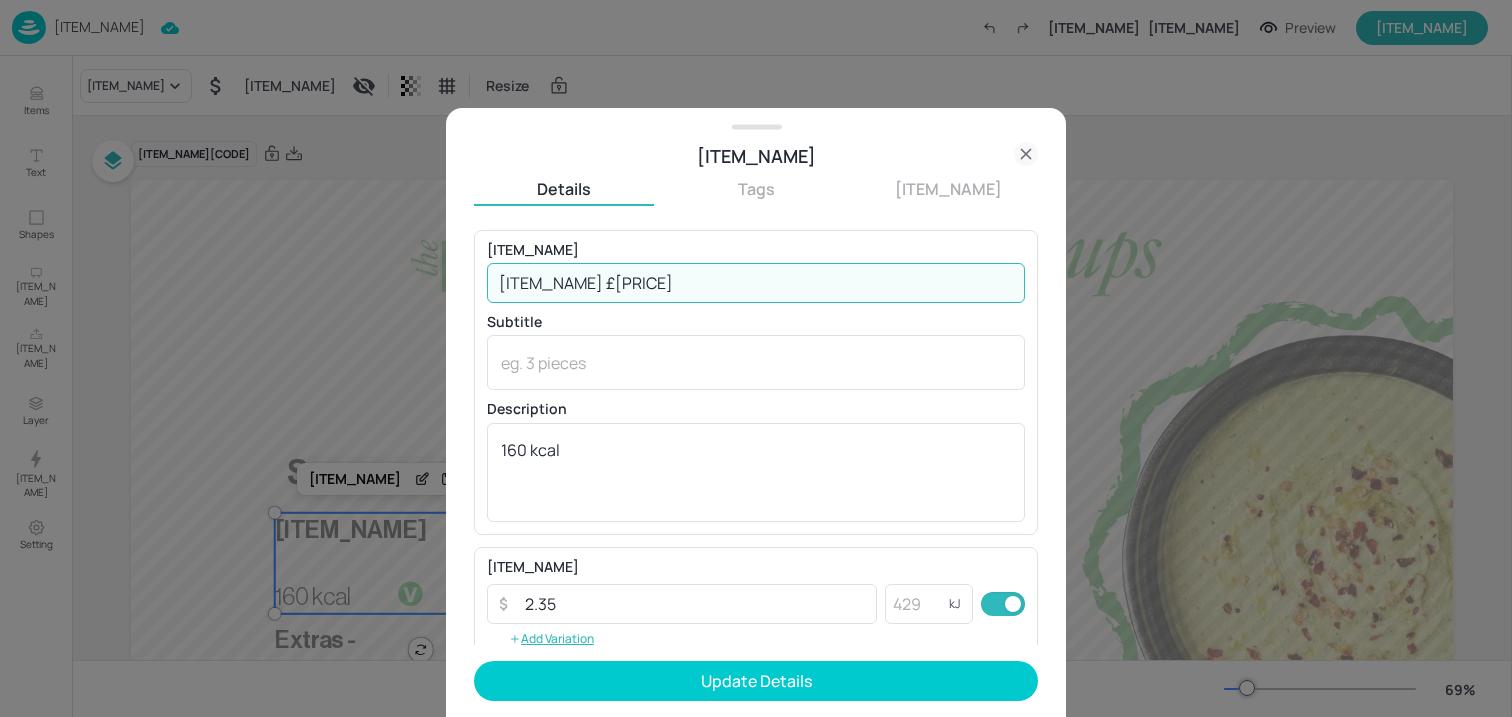drag, startPoint x: 746, startPoint y: 286, endPoint x: 673, endPoint y: 290, distance: 73.109505 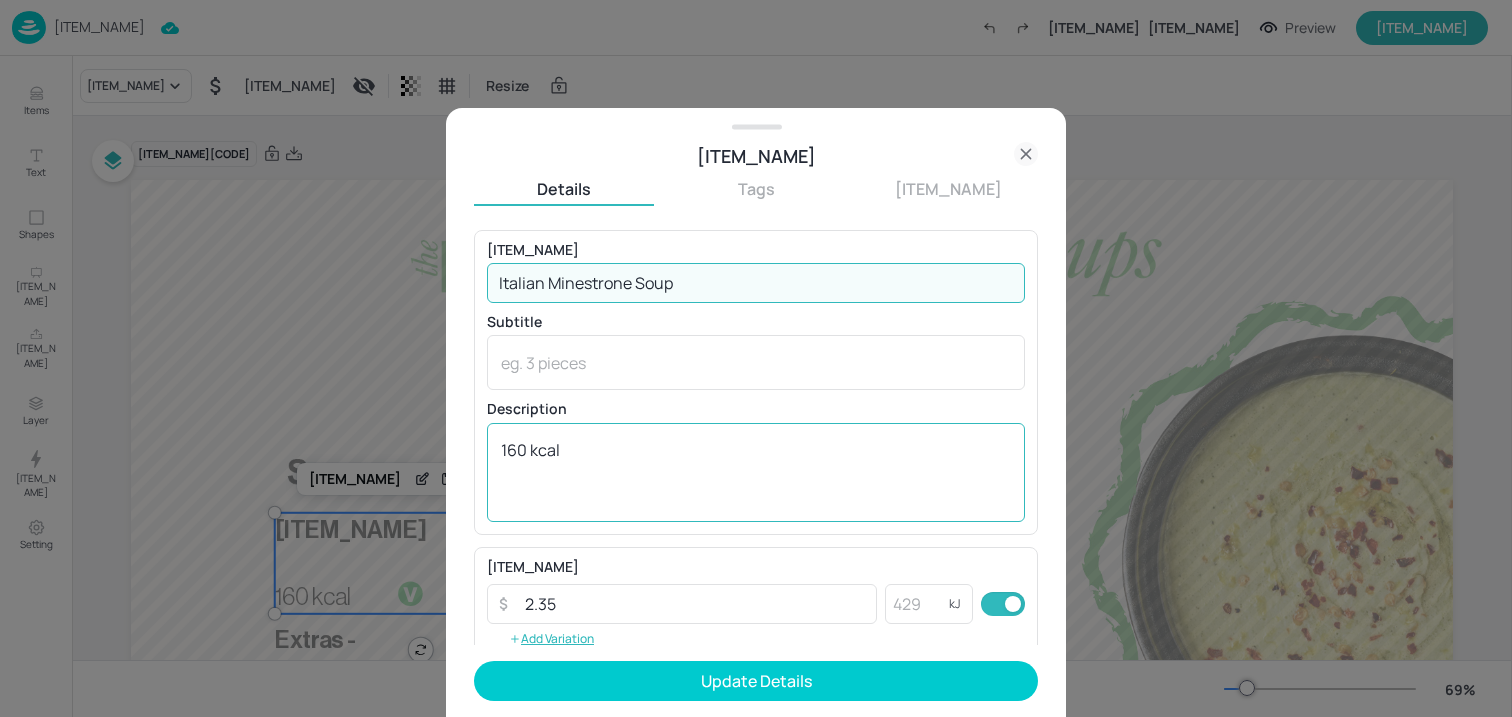type on "Italian Minestrone Soup" 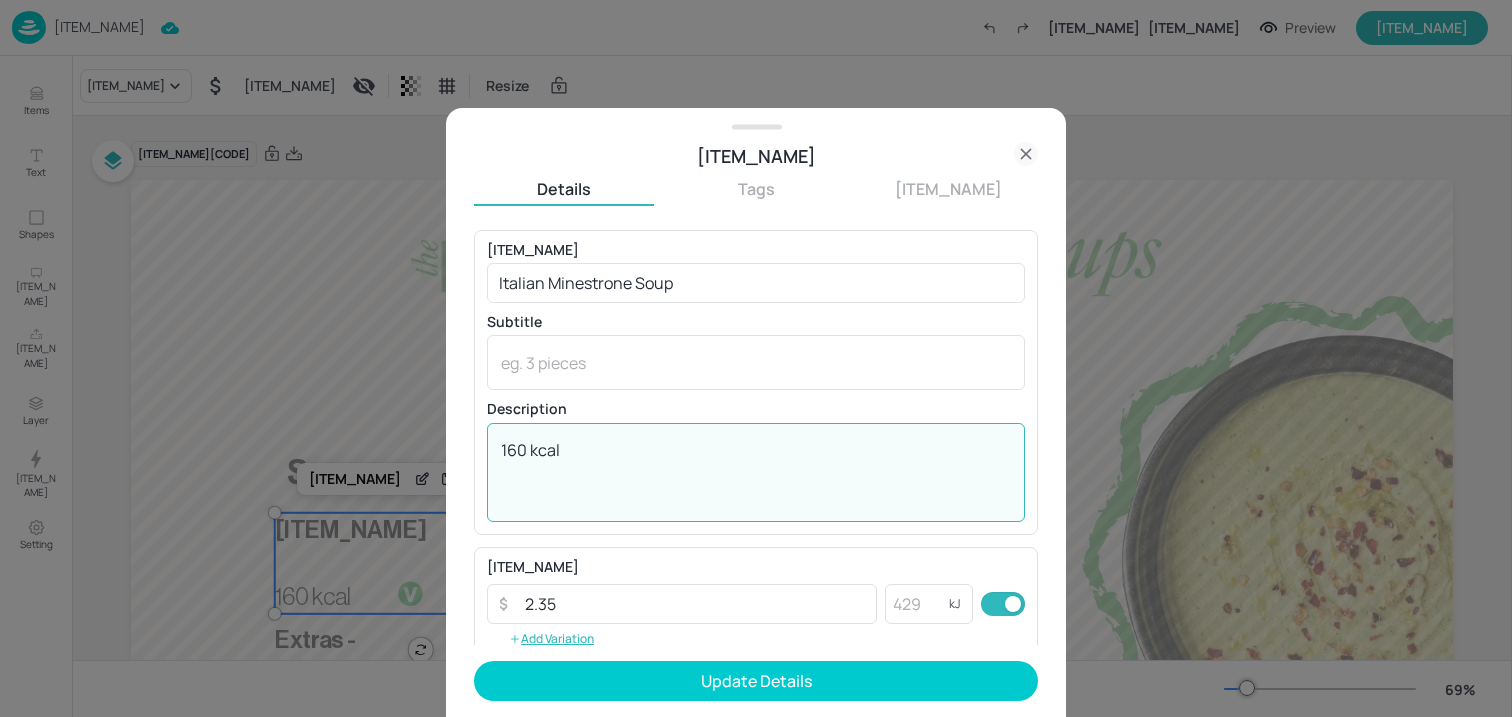 click on "160 kcal" at bounding box center [756, 472] 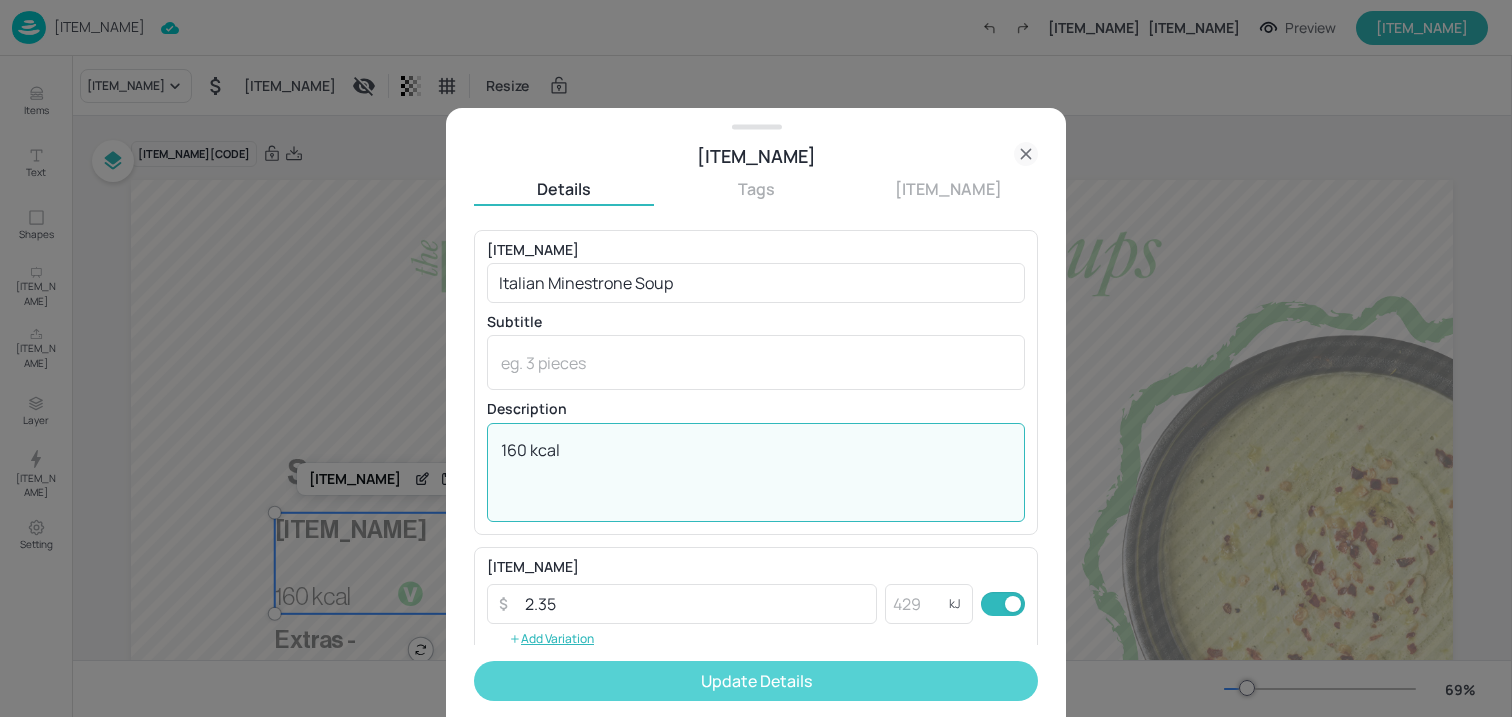 type on "160 kcal" 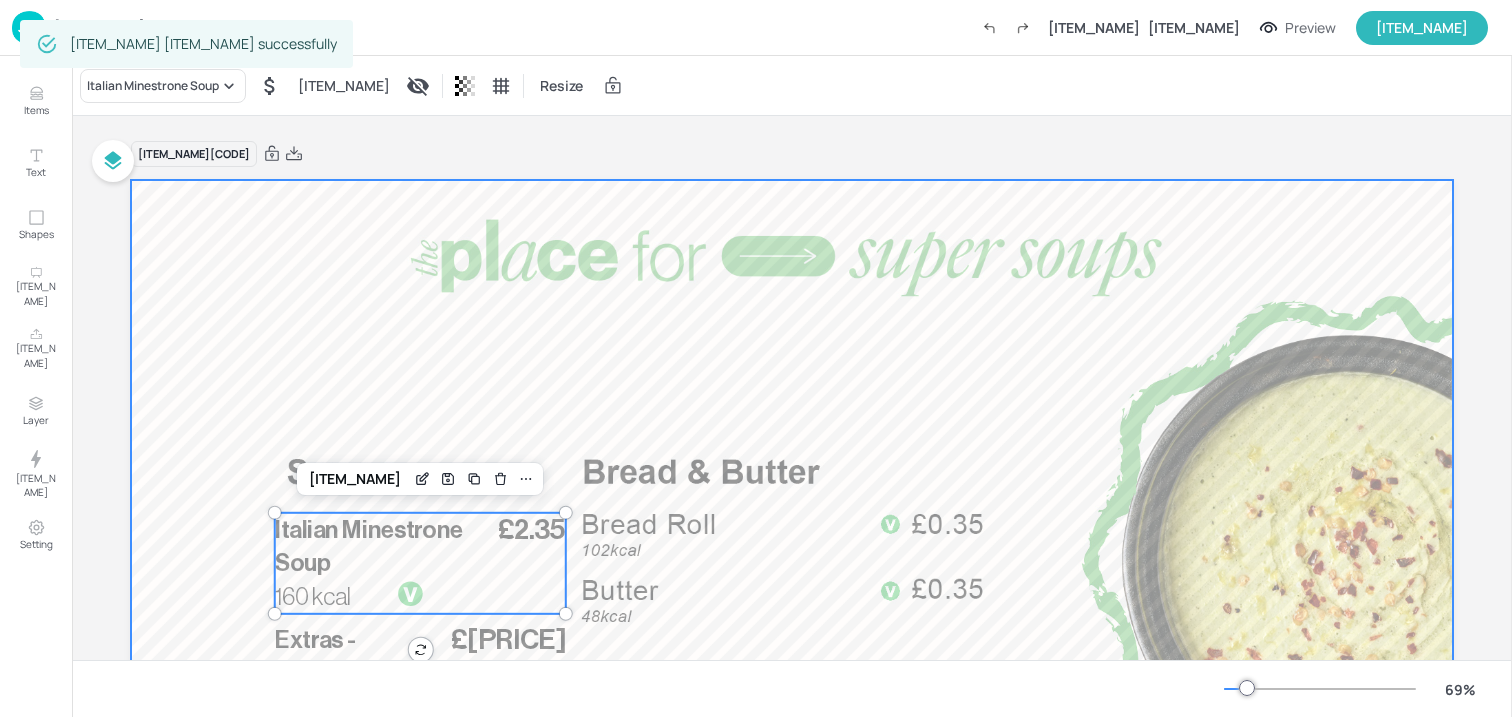click at bounding box center [792, 552] 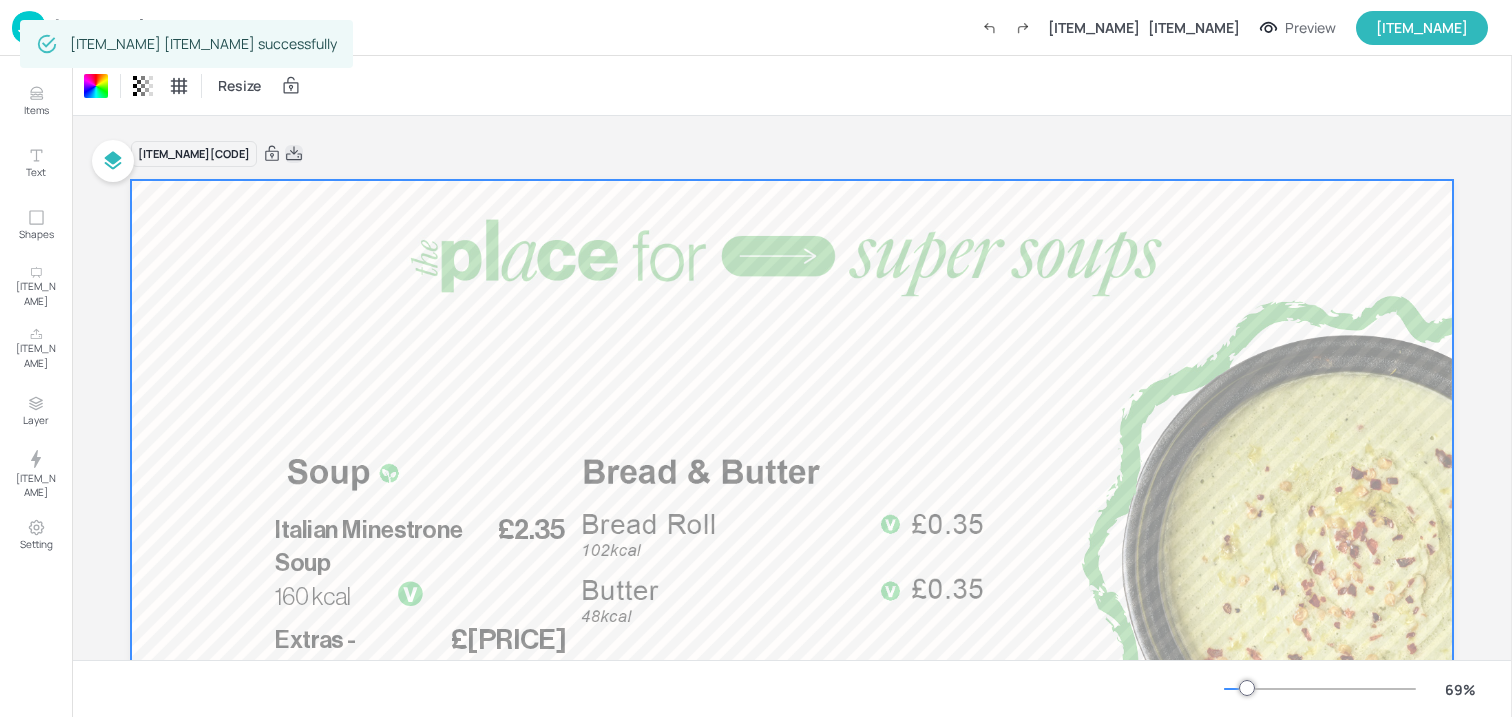click 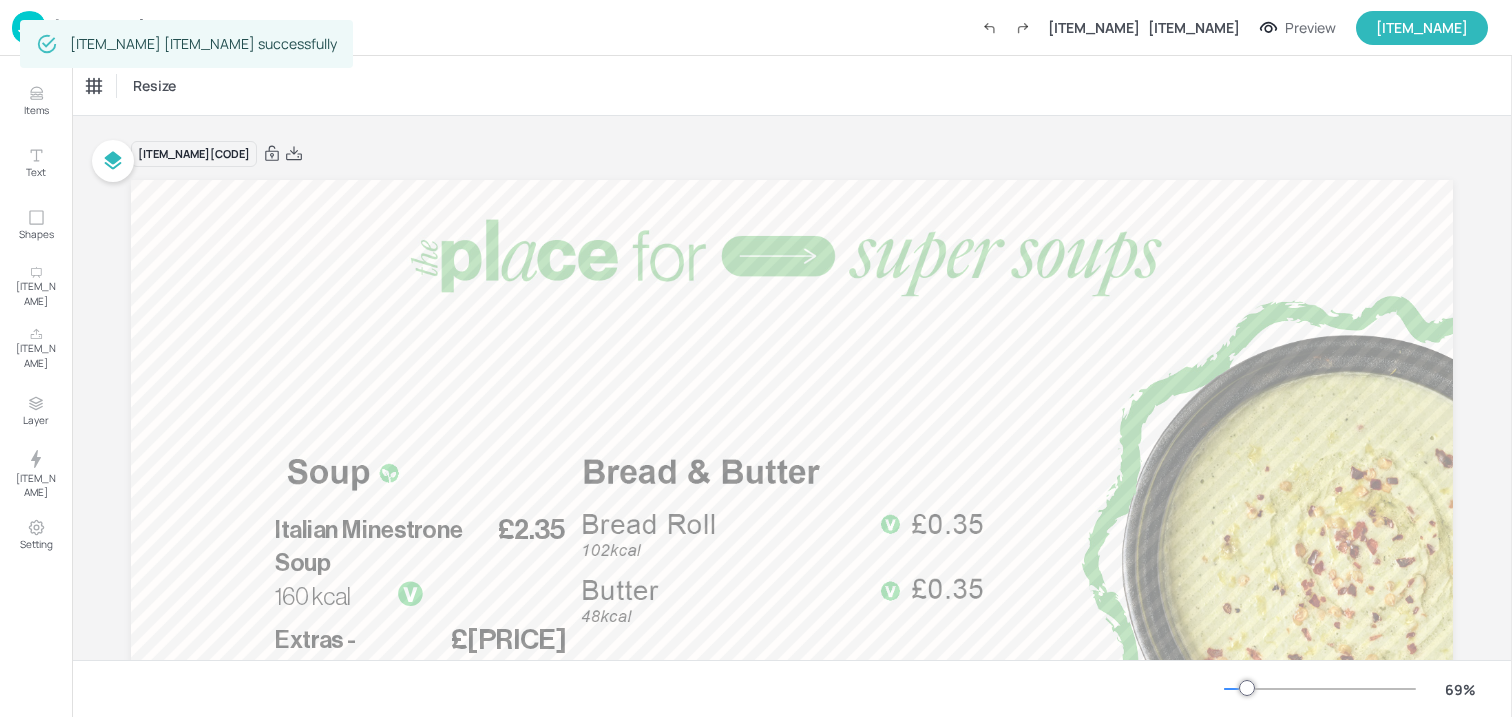 click at bounding box center (29, 27) 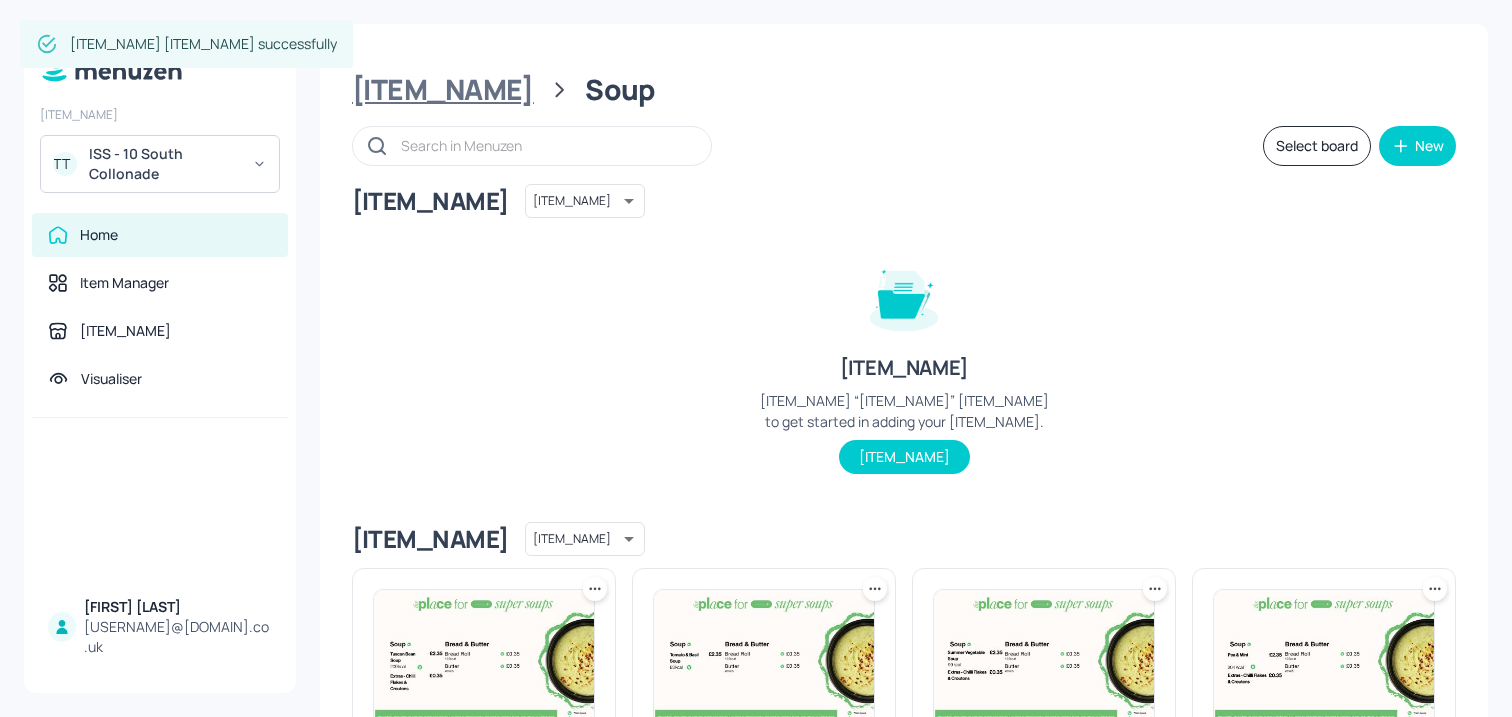 click on "[ITEM_NAME]" at bounding box center (443, 90) 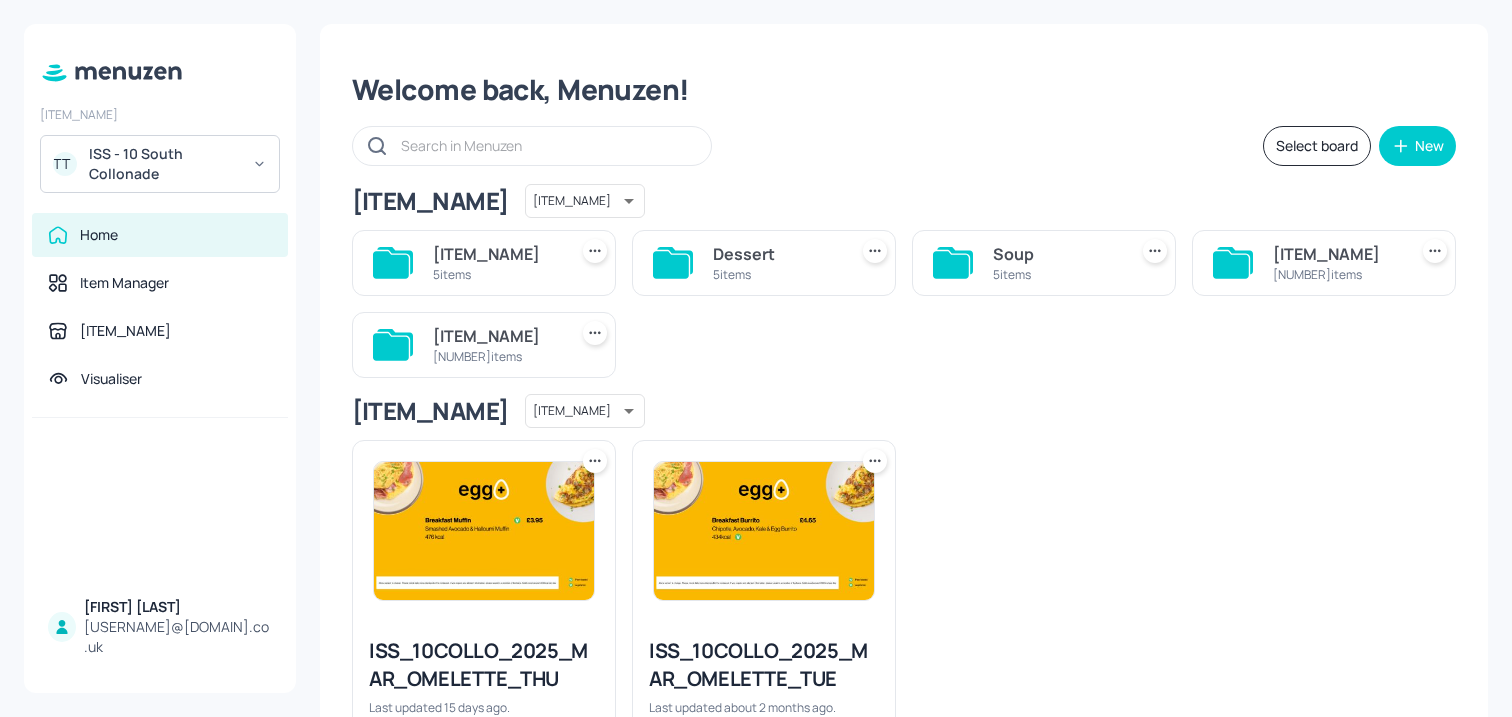 click on "Lunch 10  items" at bounding box center [1324, 263] 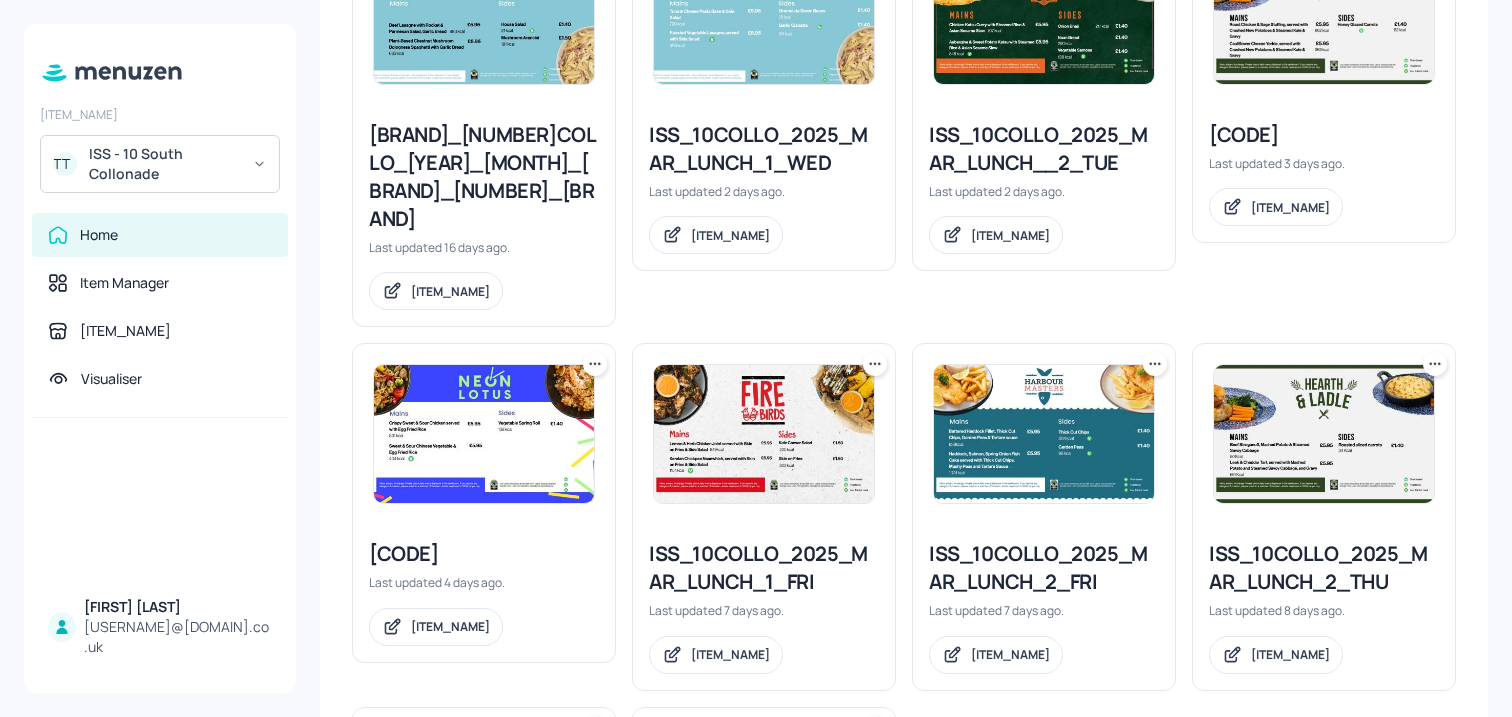scroll, scrollTop: 634, scrollLeft: 0, axis: vertical 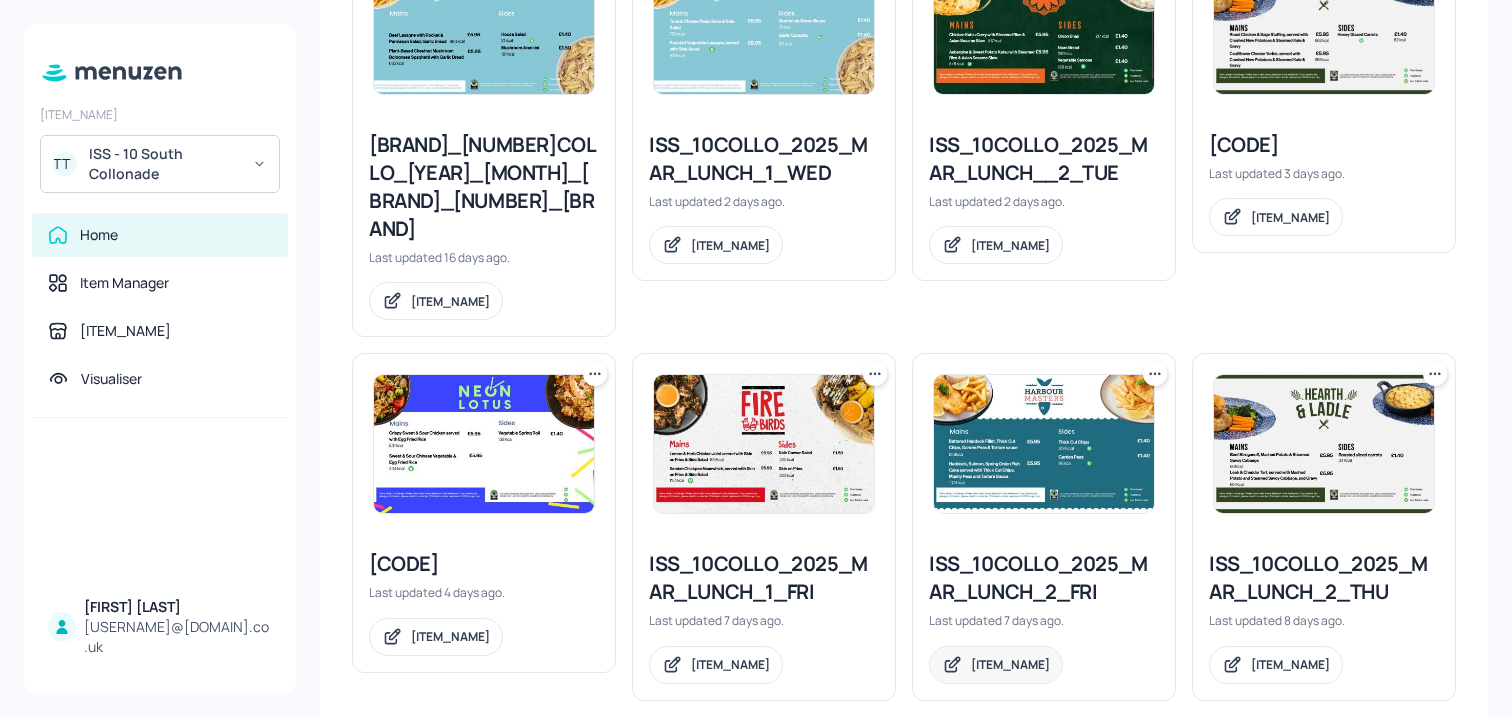 click on "[ITEM_NAME]" at bounding box center (996, 665) 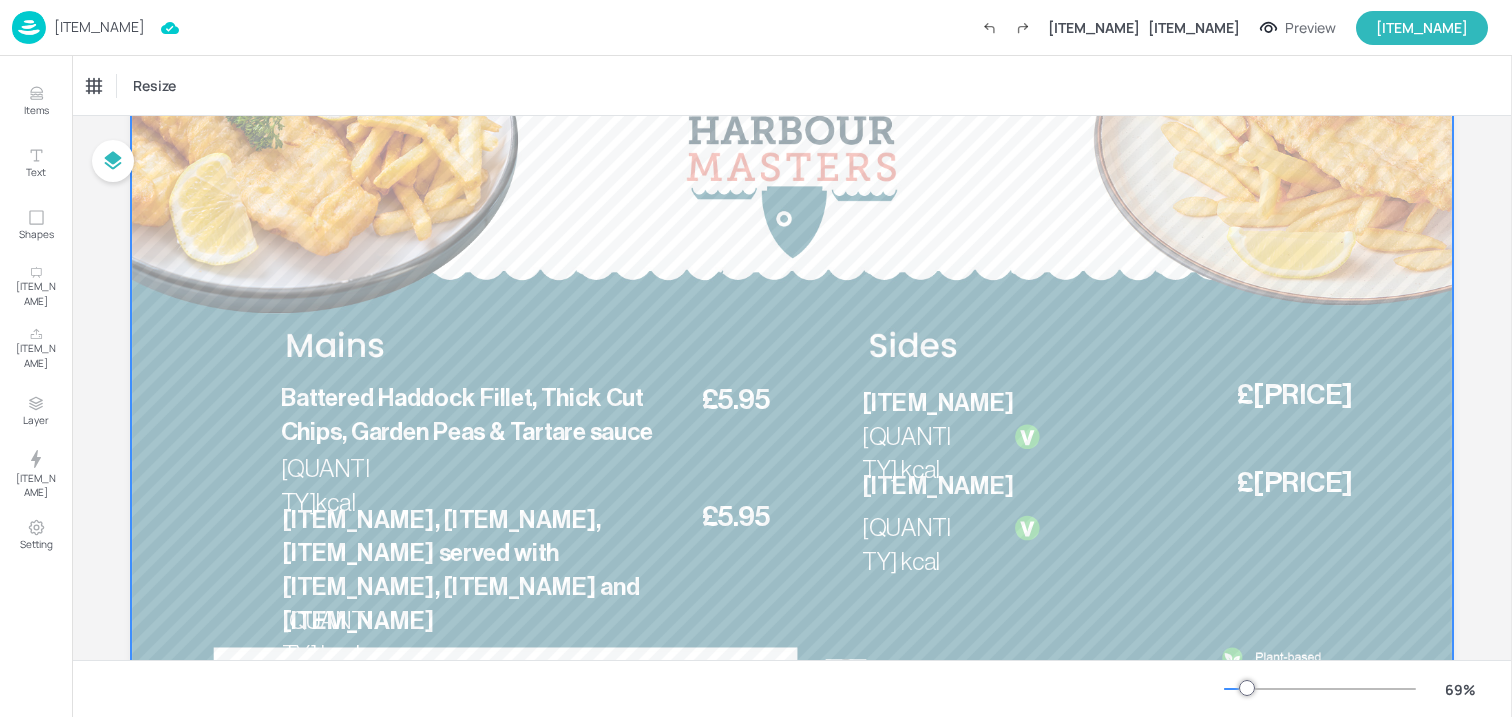 scroll, scrollTop: 243, scrollLeft: 0, axis: vertical 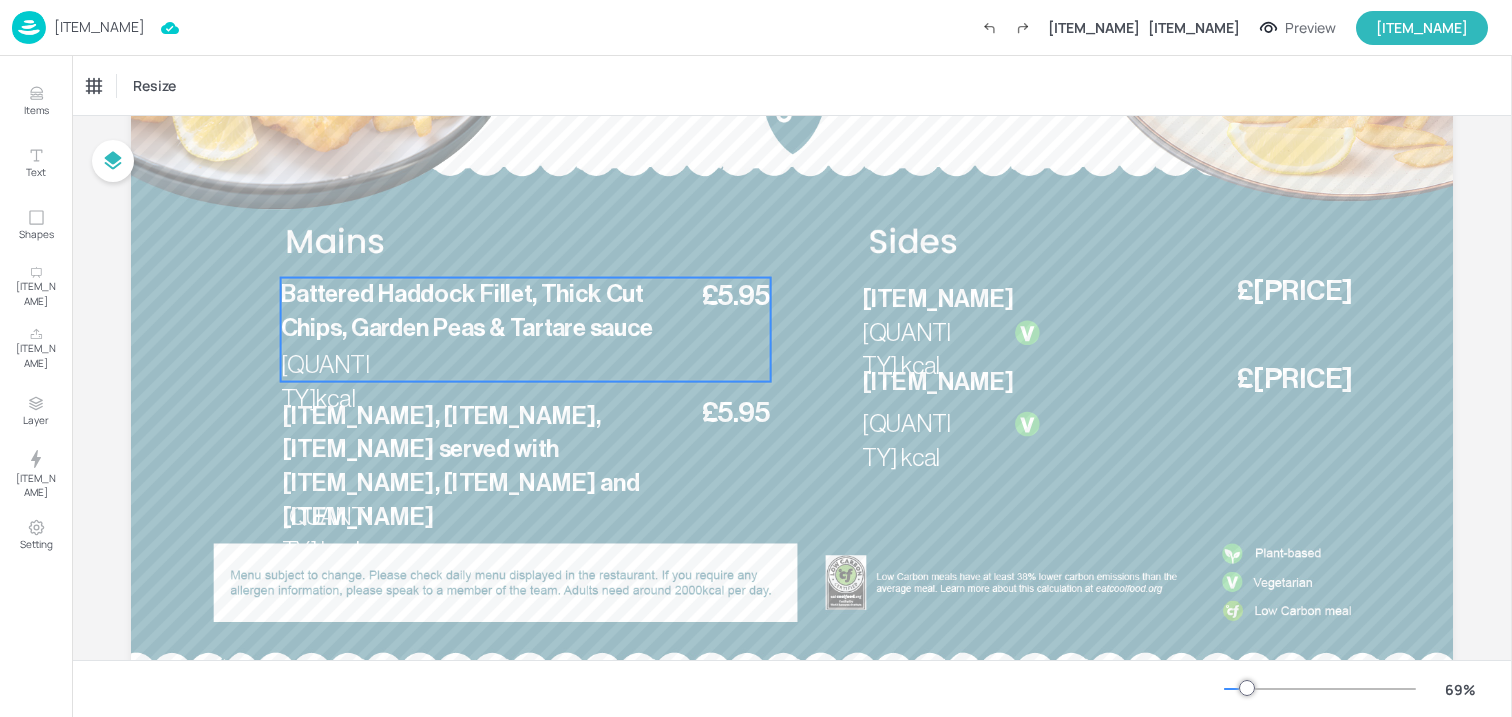 click on "[QUANTITY]kcal £[PRICE] [ITEM_NAME], [ITEM_NAME], [ITEM_NAME] and [ITEM_NAME]" at bounding box center [526, 330] 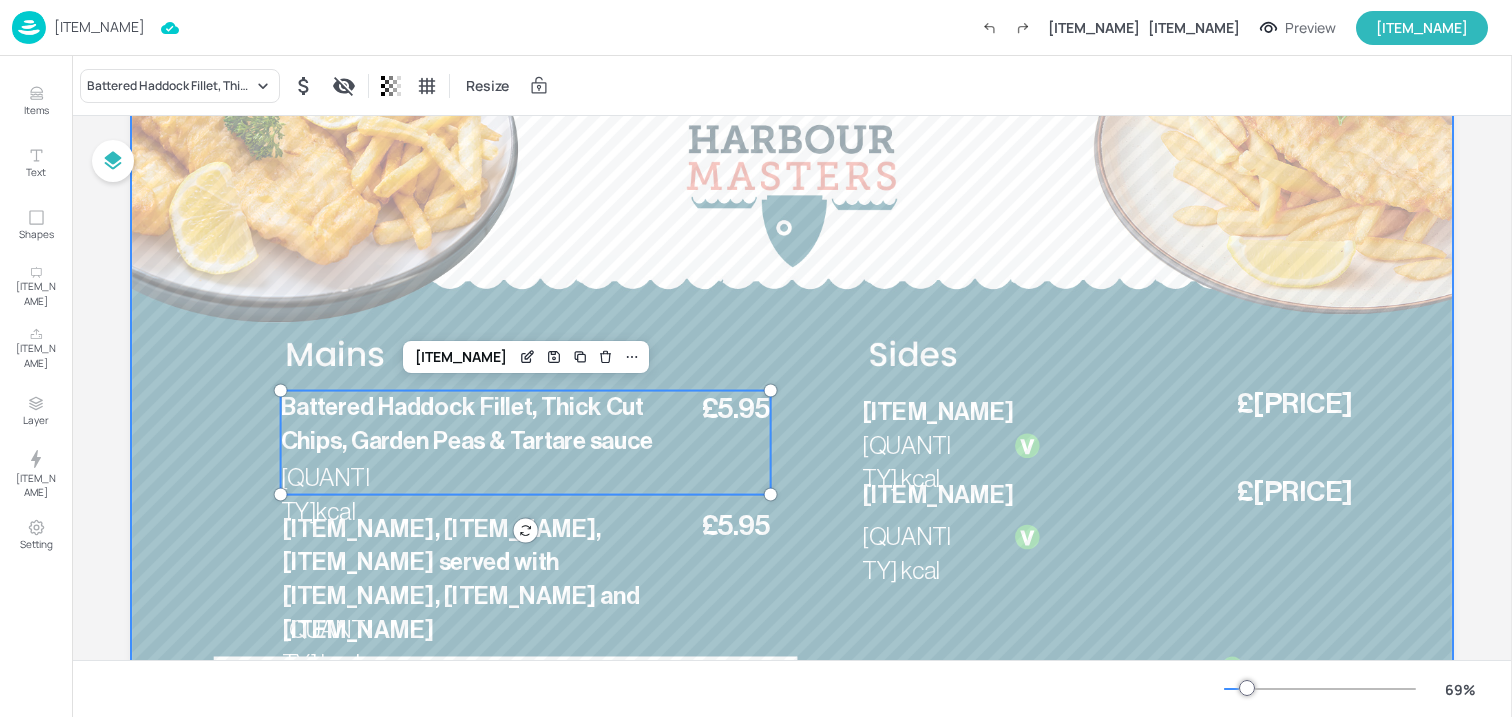 scroll, scrollTop: 111, scrollLeft: 0, axis: vertical 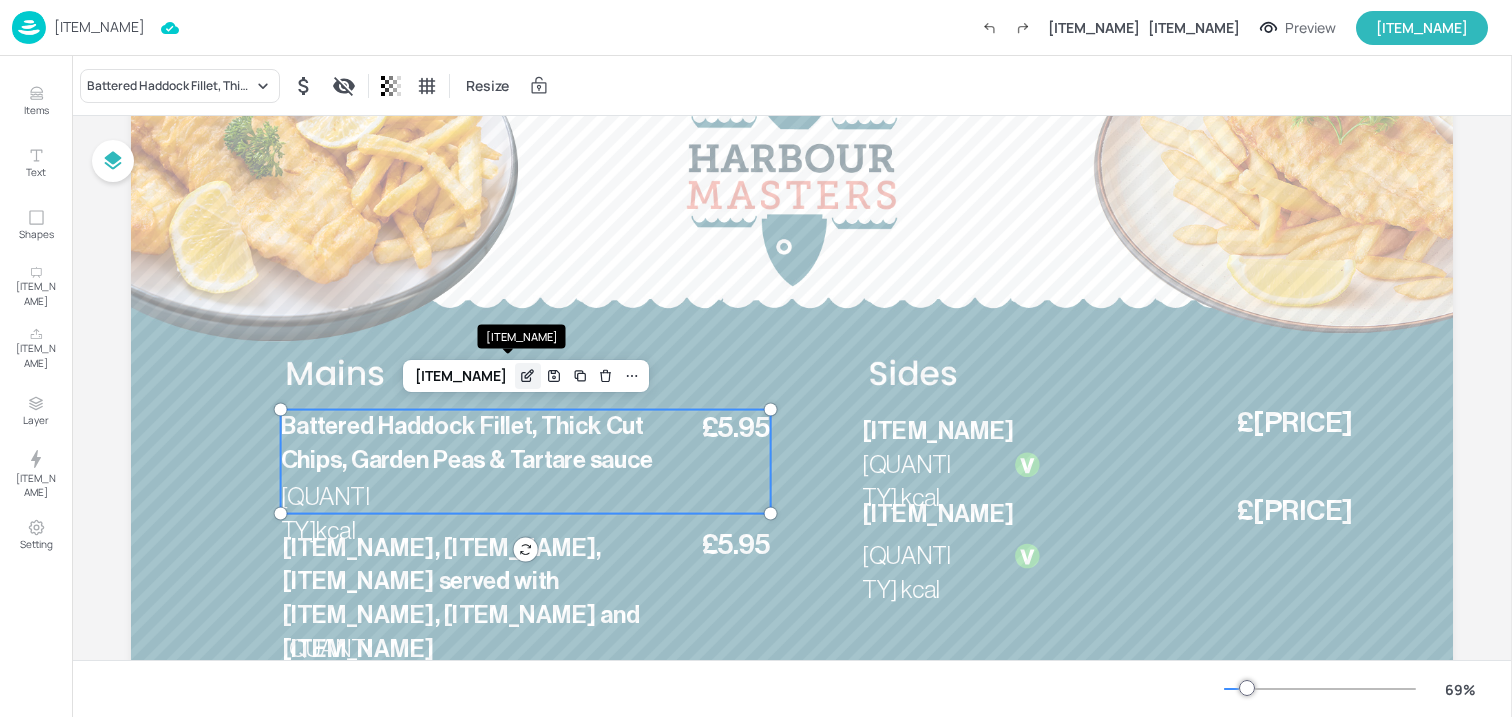 click 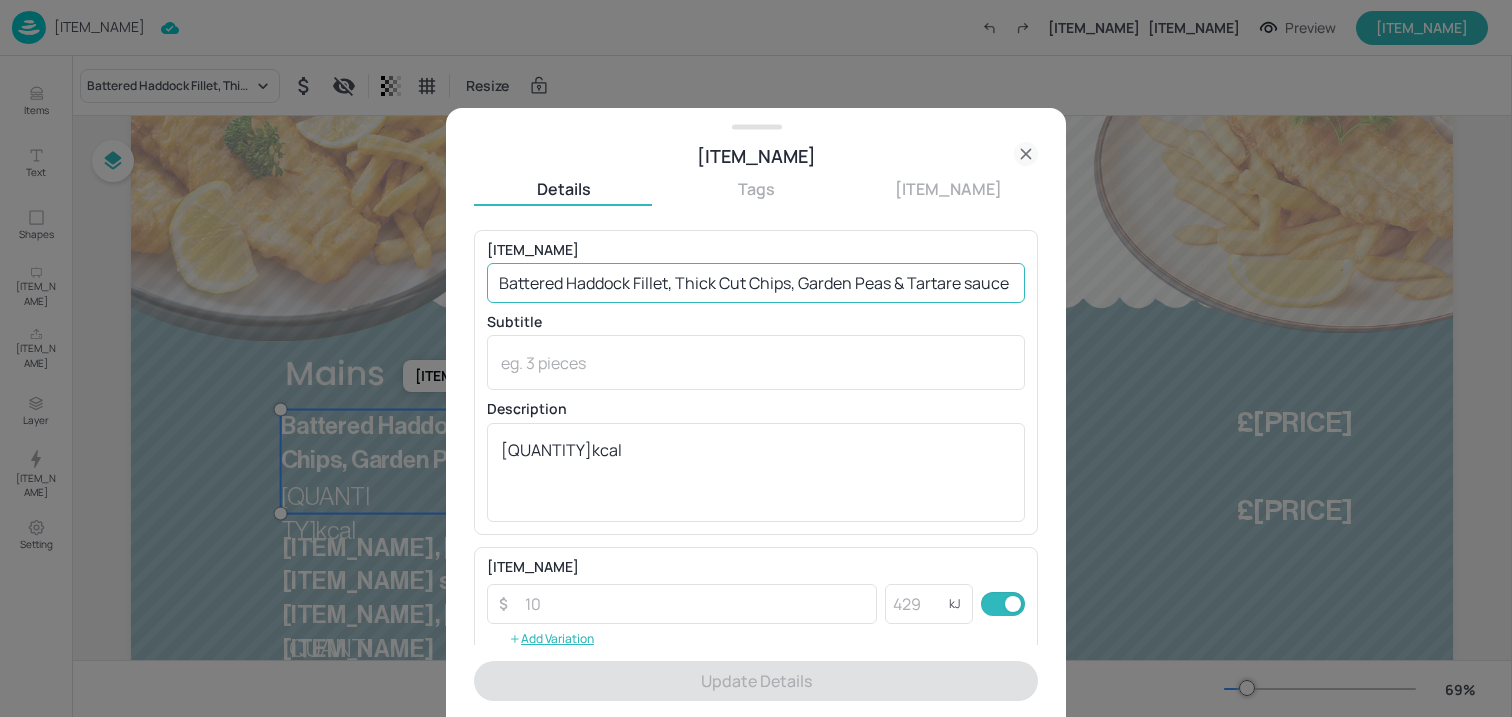 click on "Battered Haddock Fillet, Thick Cut Chips, Garden Peas & Tartare sauce" at bounding box center [756, 283] 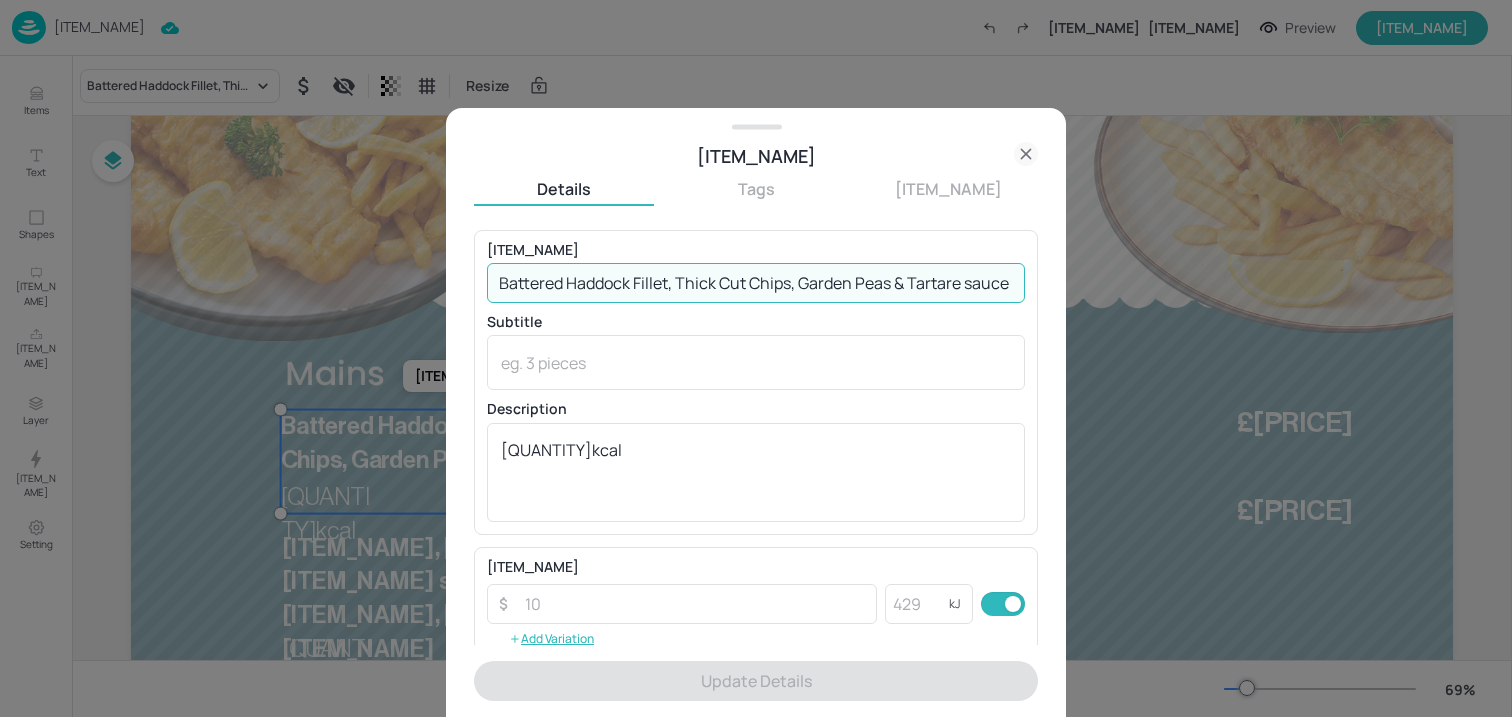 click on "Battered Haddock Fillet, Thick Cut Chips, Garden Peas & Tartare sauce" at bounding box center [756, 283] 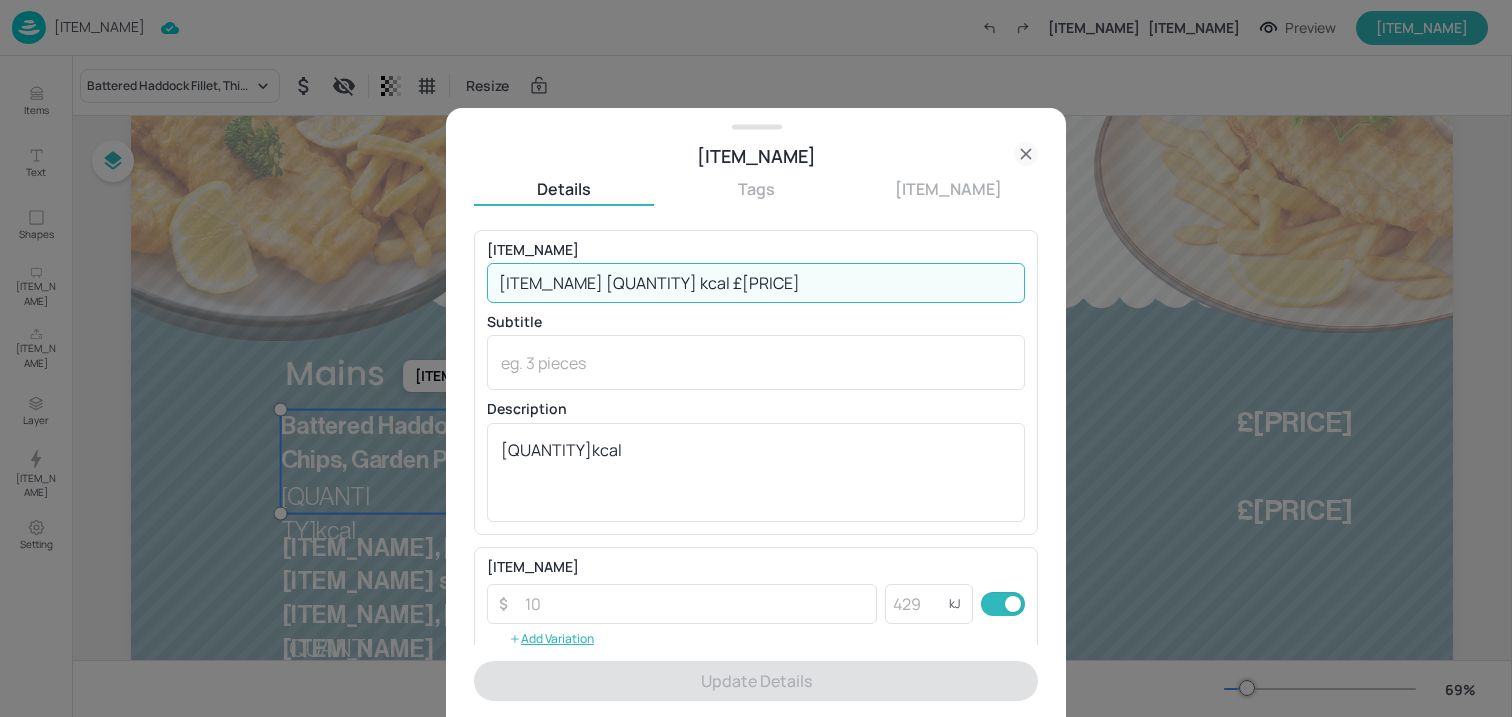 scroll, scrollTop: 0, scrollLeft: 135, axis: horizontal 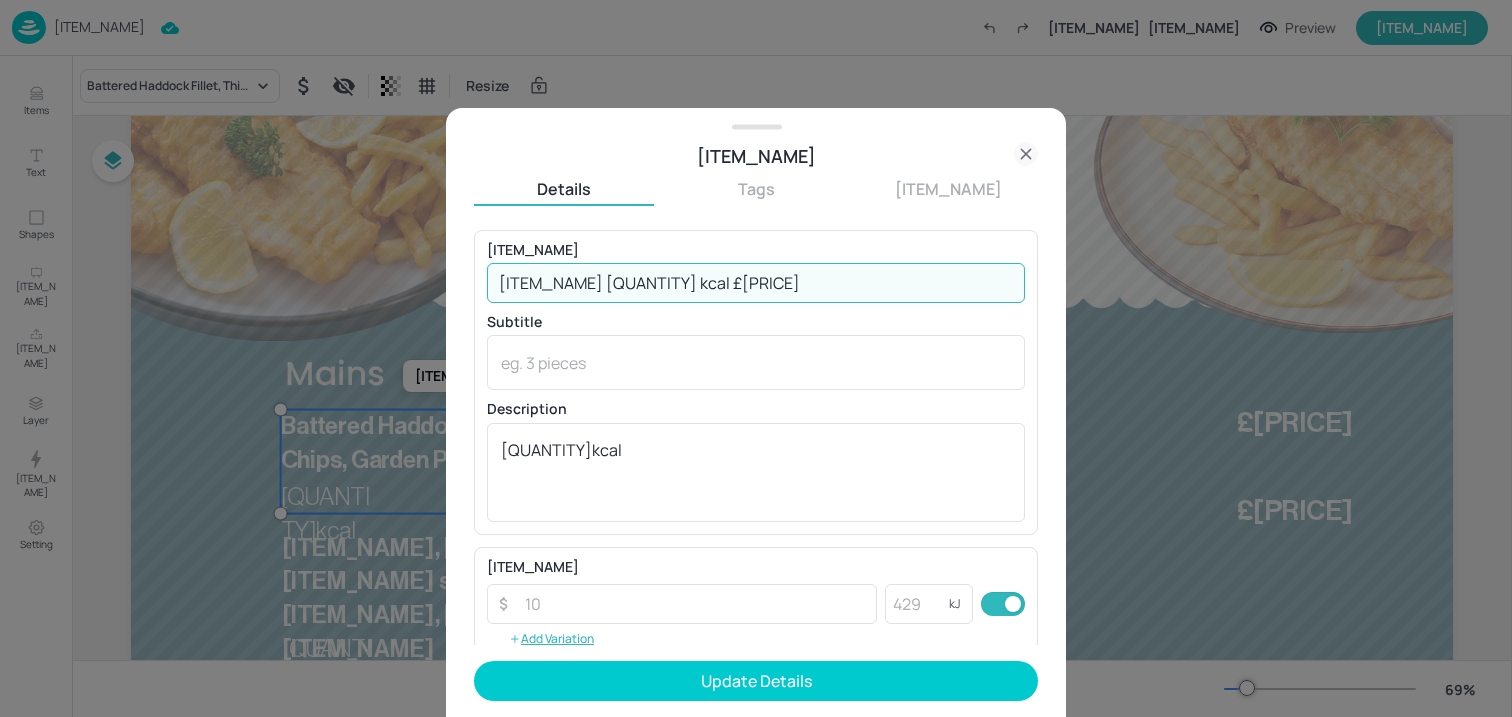 drag, startPoint x: 907, startPoint y: 287, endPoint x: 966, endPoint y: 288, distance: 59.008472 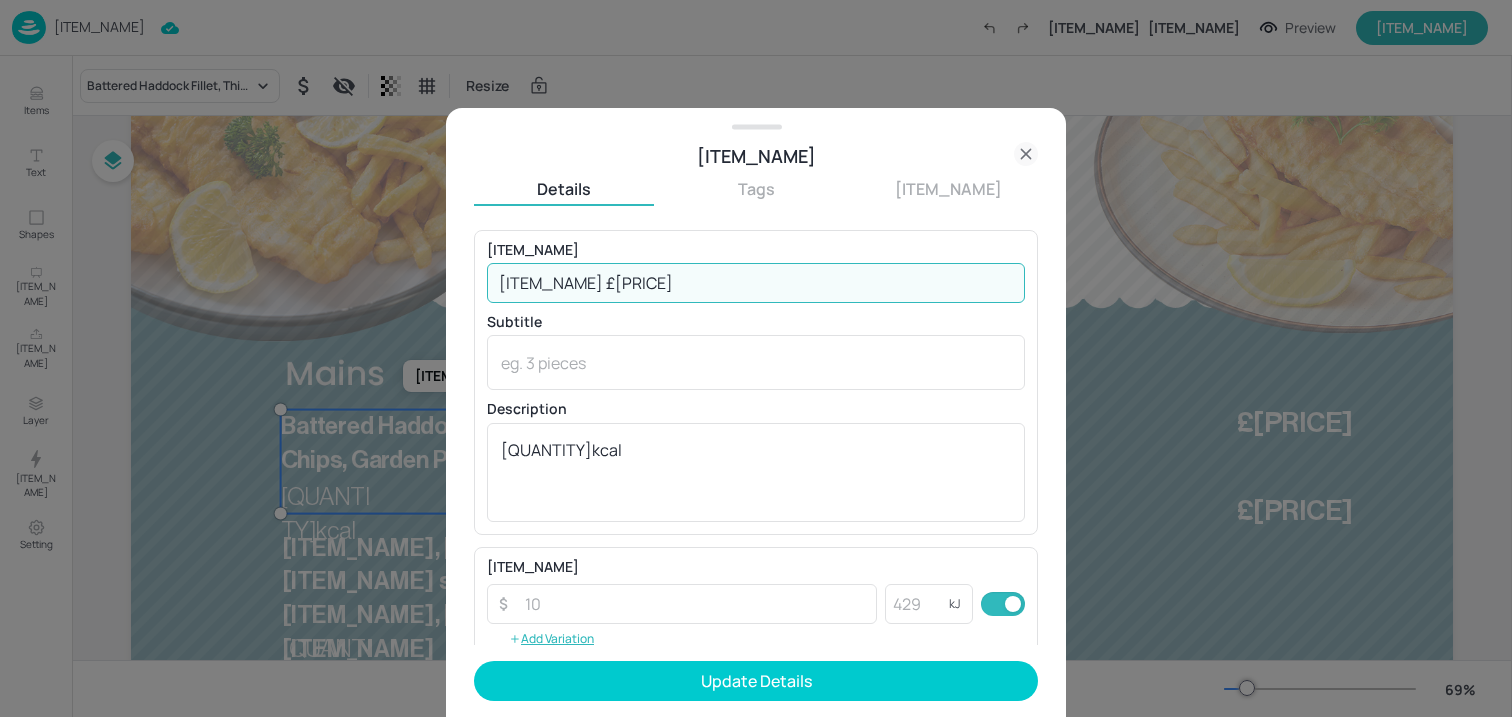 scroll, scrollTop: 0, scrollLeft: 75, axis: horizontal 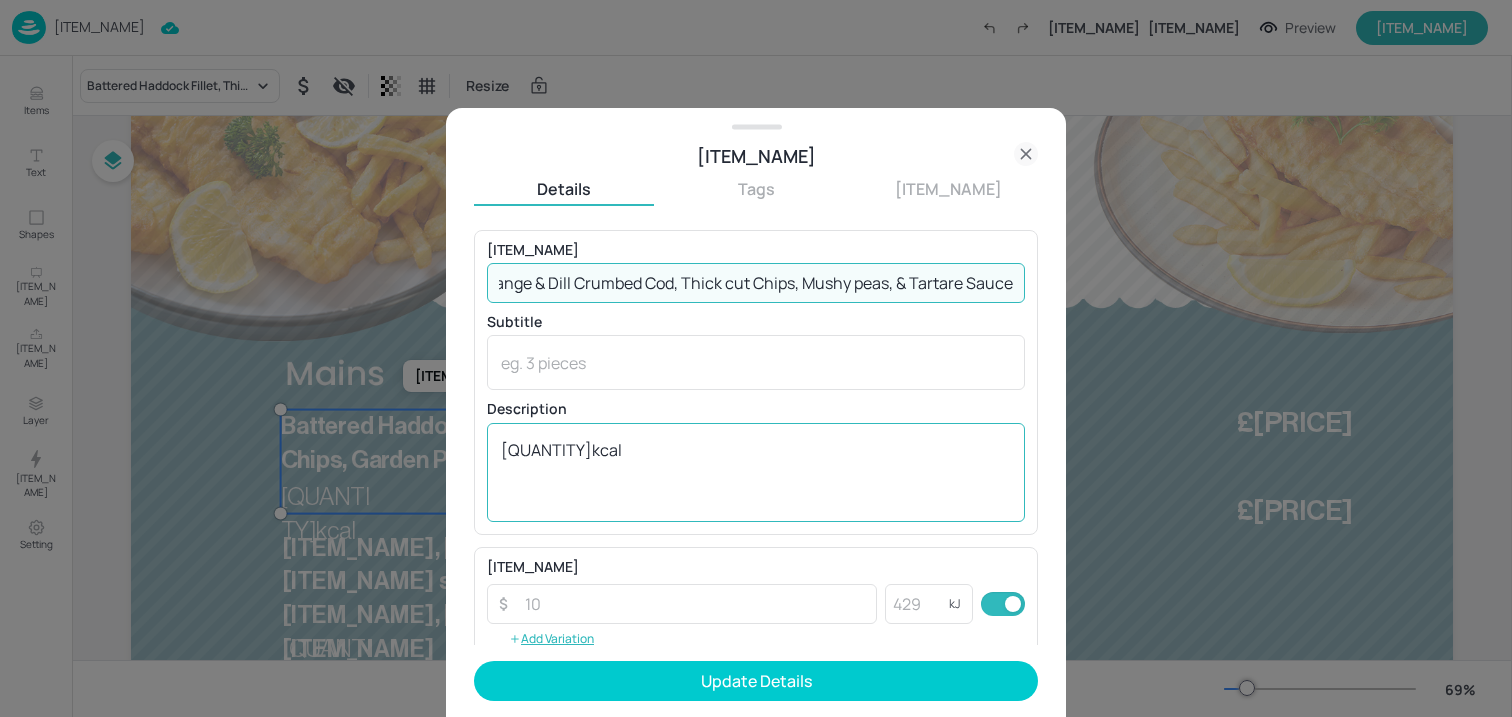 type on "Orange & Dill Crumbed Cod, Thick cut Chips, Mushy peas, & Tartare Sauce" 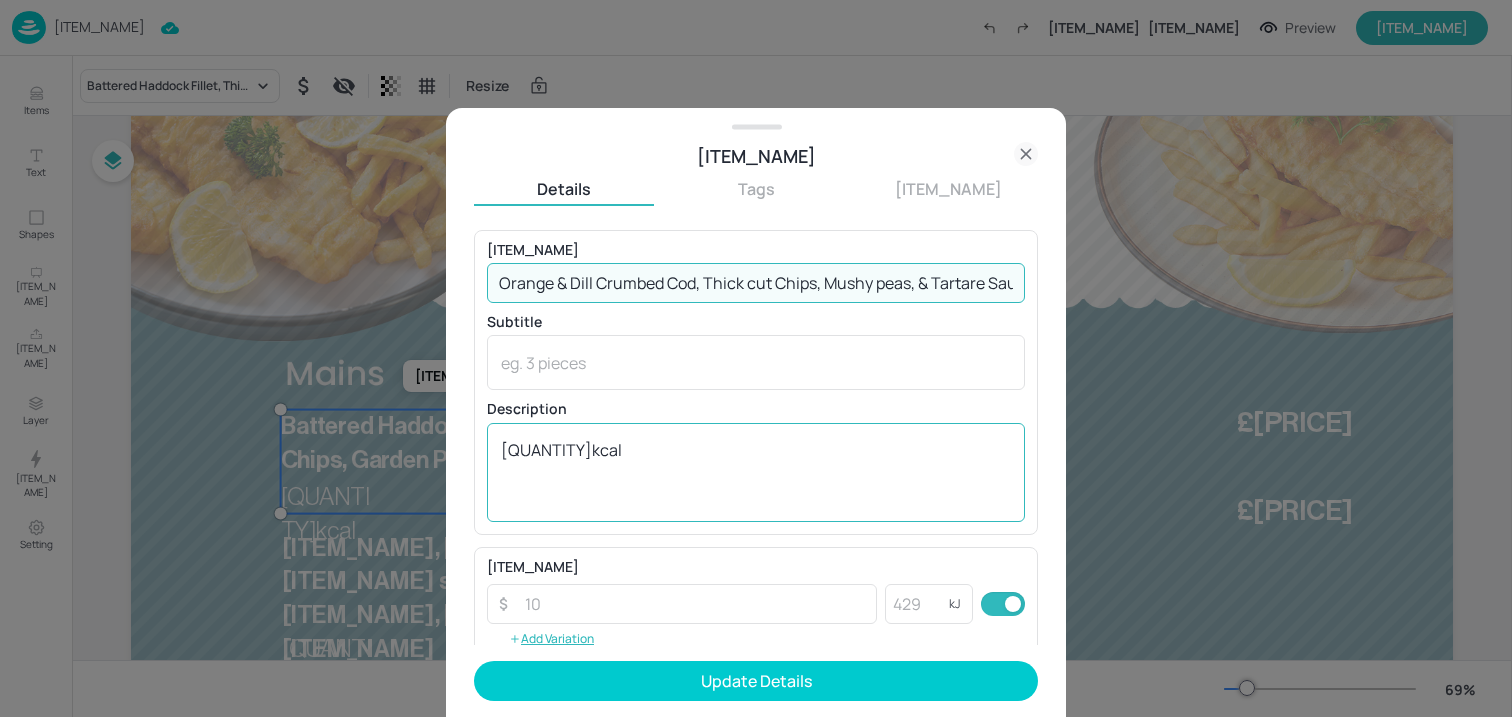 click on "[QUANTITY]kcal" at bounding box center [756, 472] 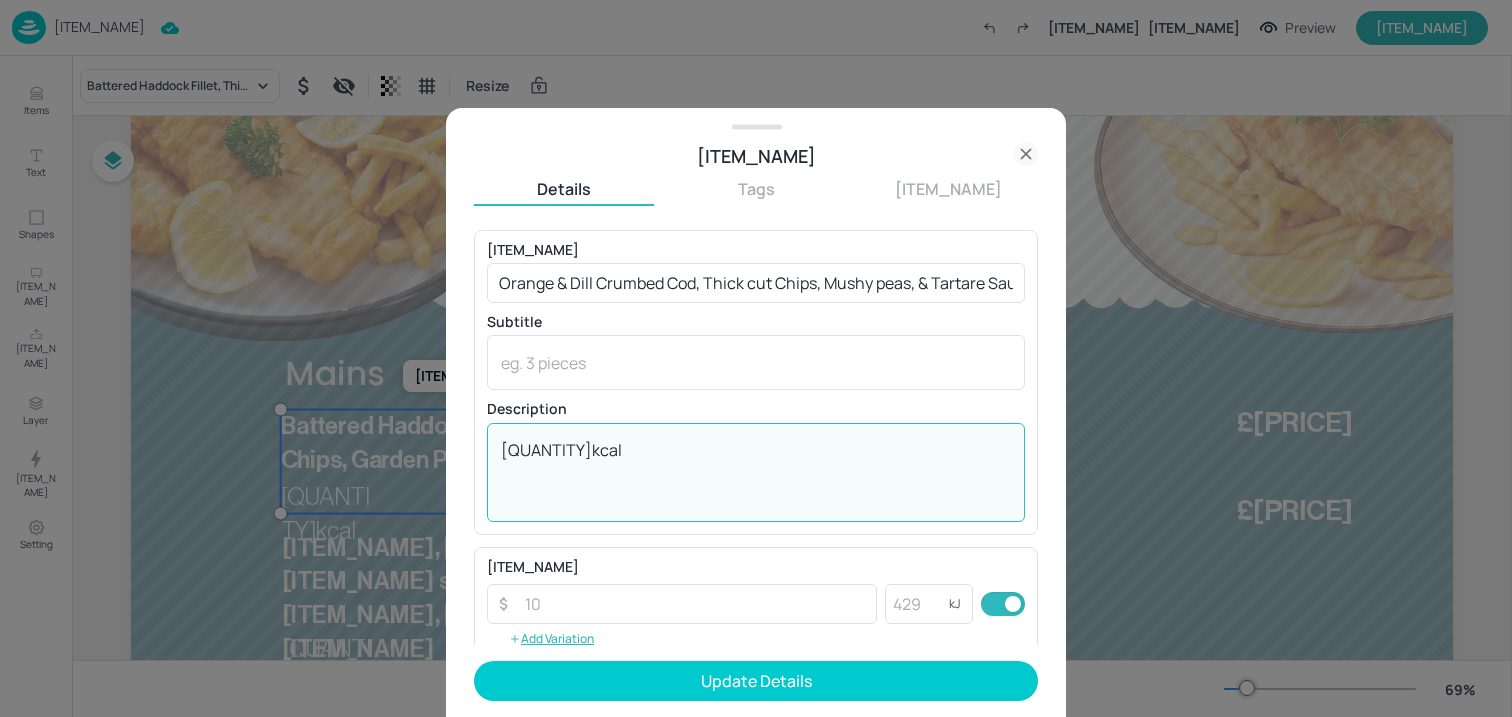 click on "[QUANTITY]kcal" at bounding box center [756, 472] 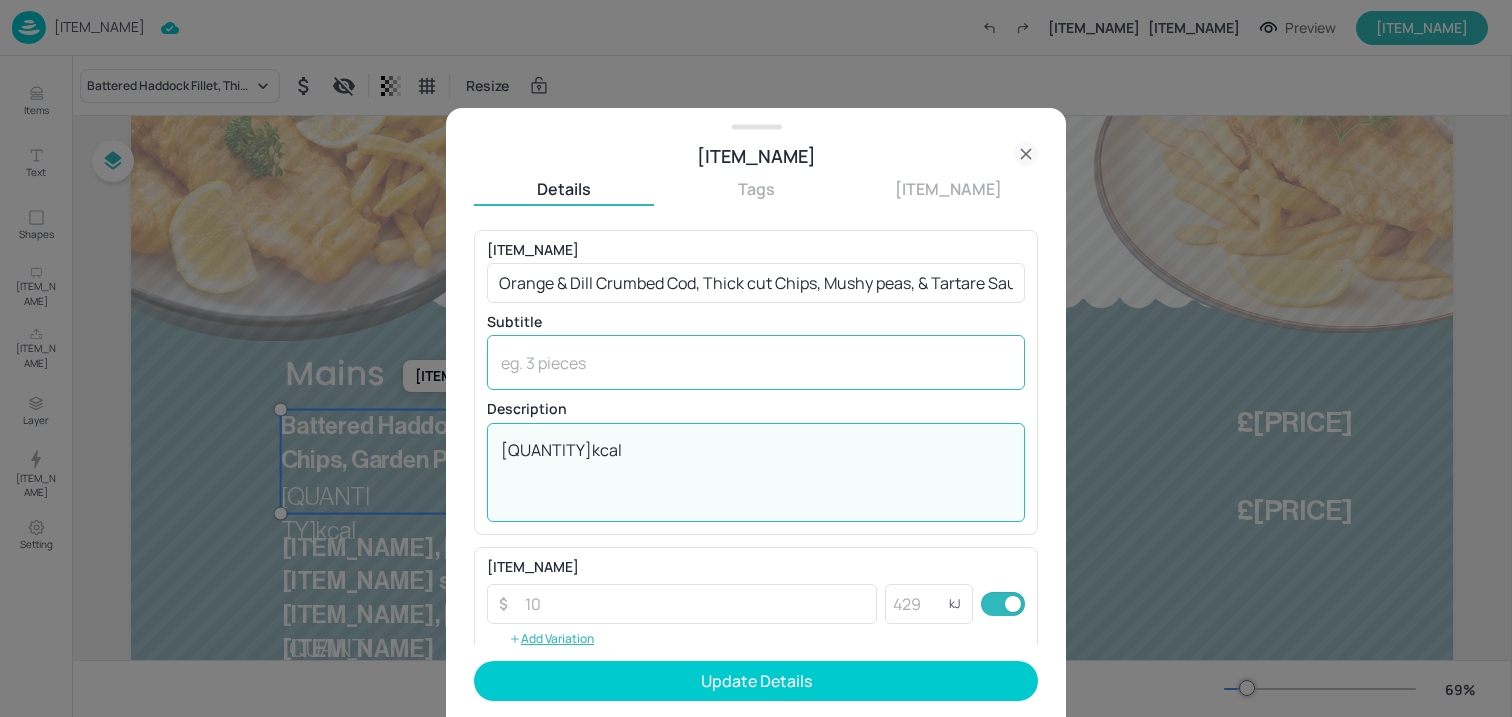 paste on "51 kcal" 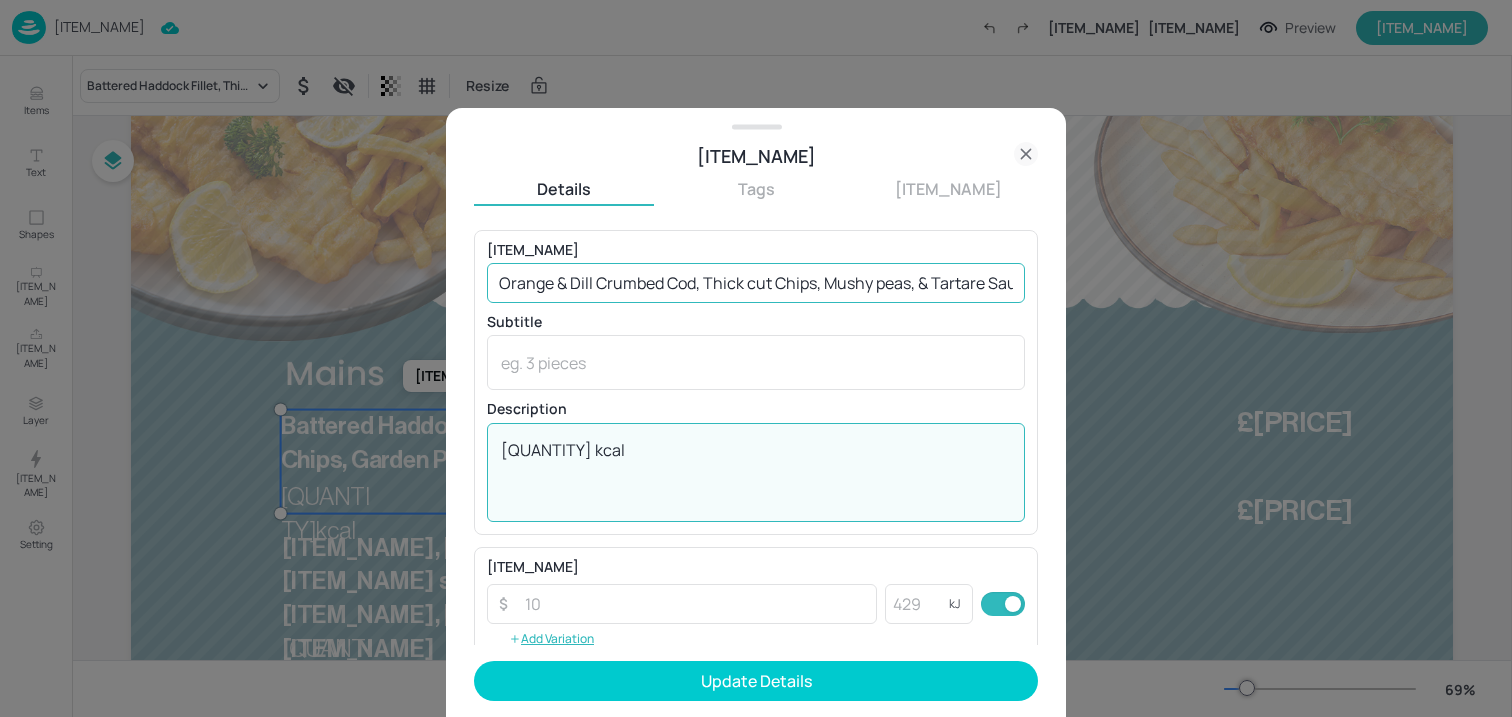 type on "[QUANTITY] kcal" 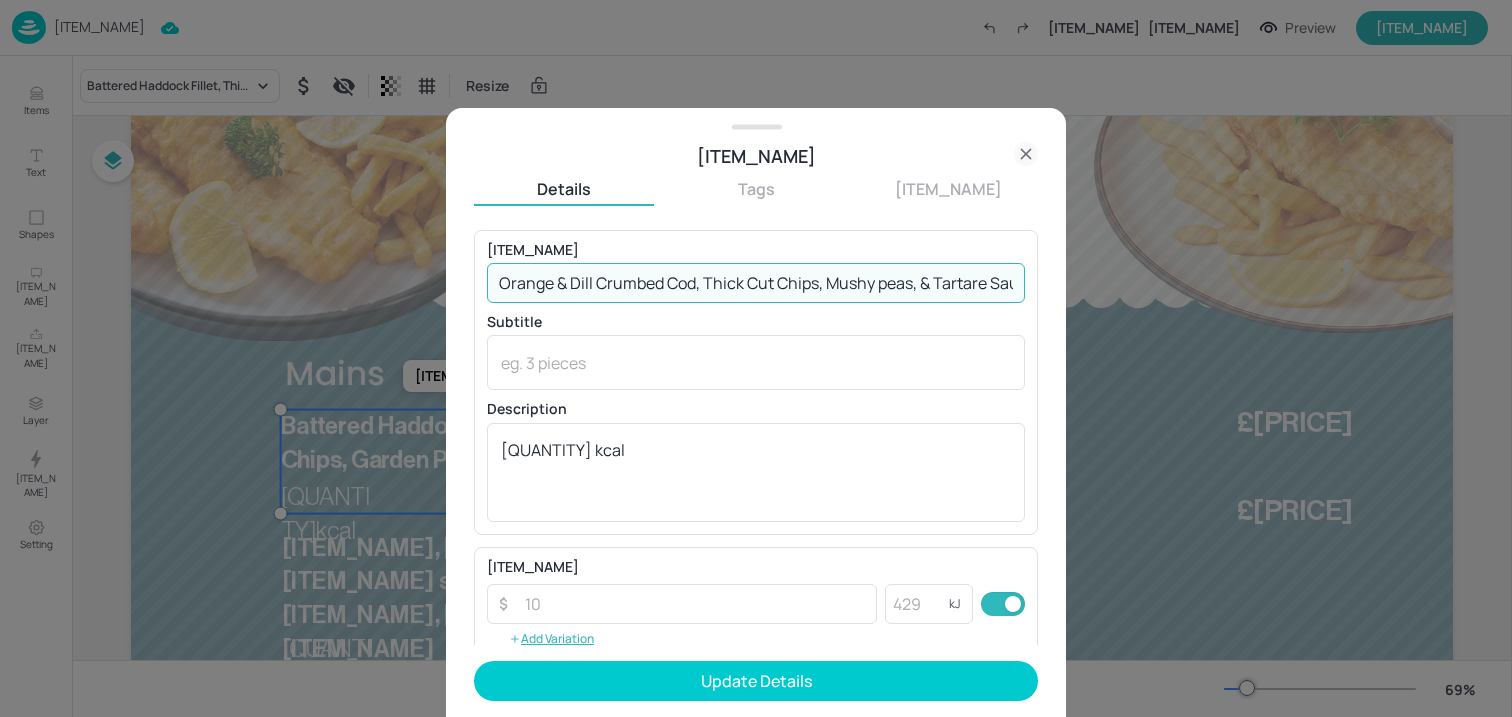 click on "Orange & Dill Crumbed Cod, Thick Cut Chips, Mushy peas, & Tartare Sauce" at bounding box center [756, 283] 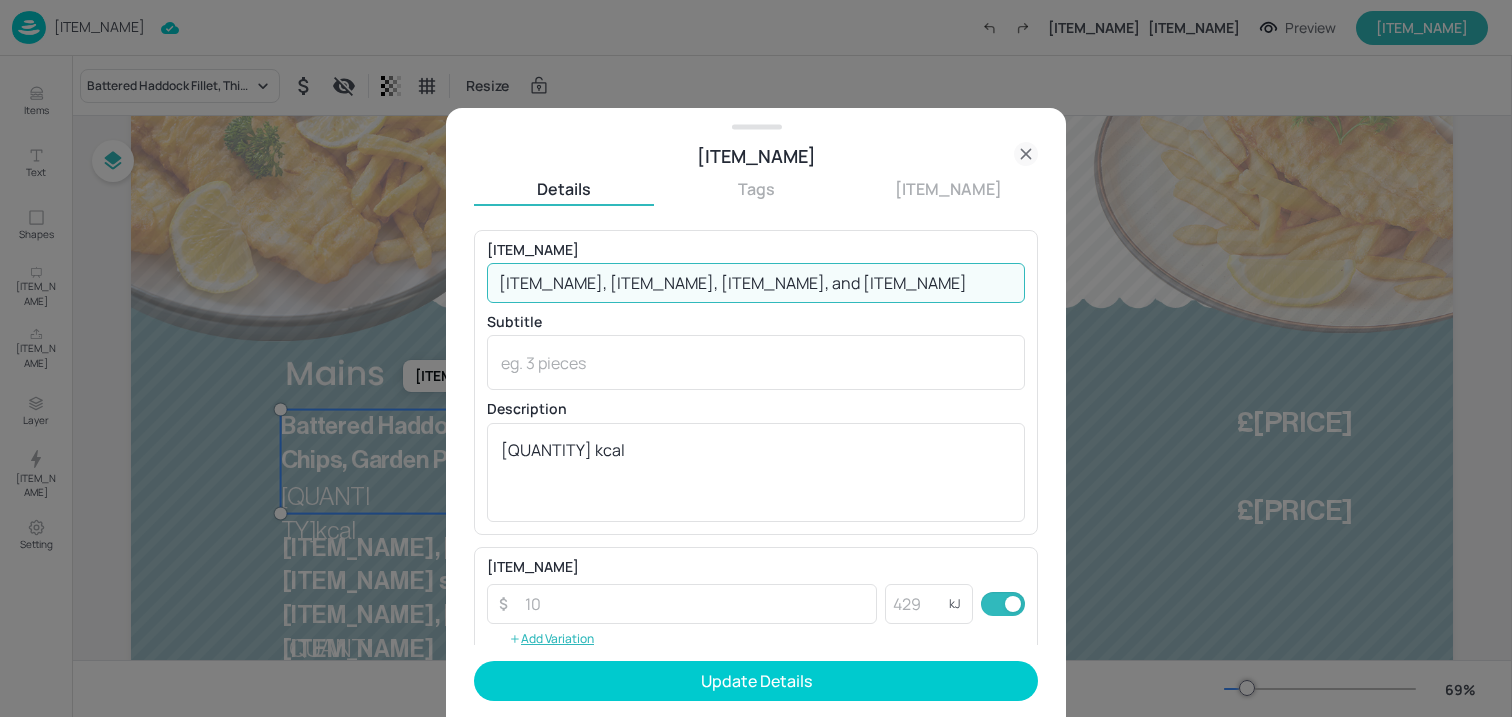 scroll, scrollTop: 0, scrollLeft: 33, axis: horizontal 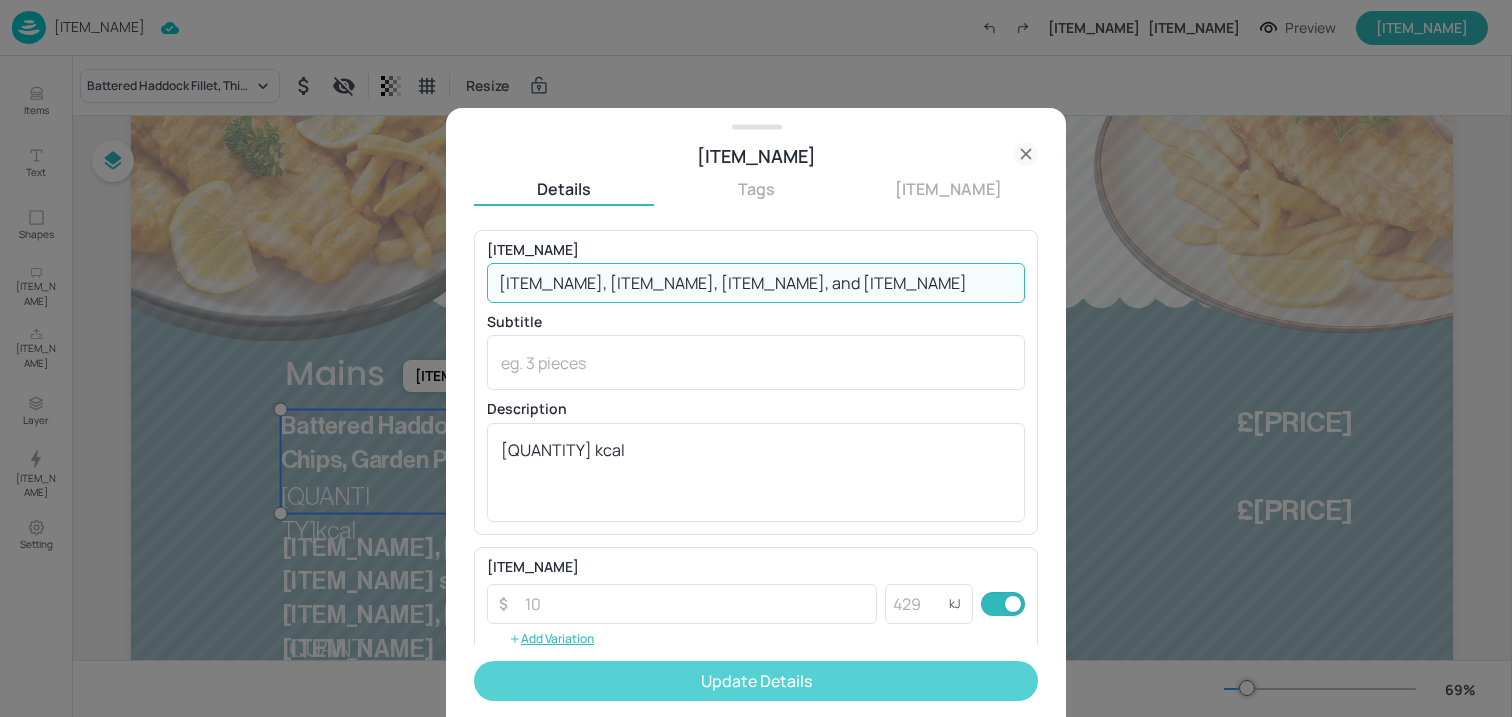 type on "[ITEM_NAME], [ITEM_NAME], [ITEM_NAME], and [ITEM_NAME]" 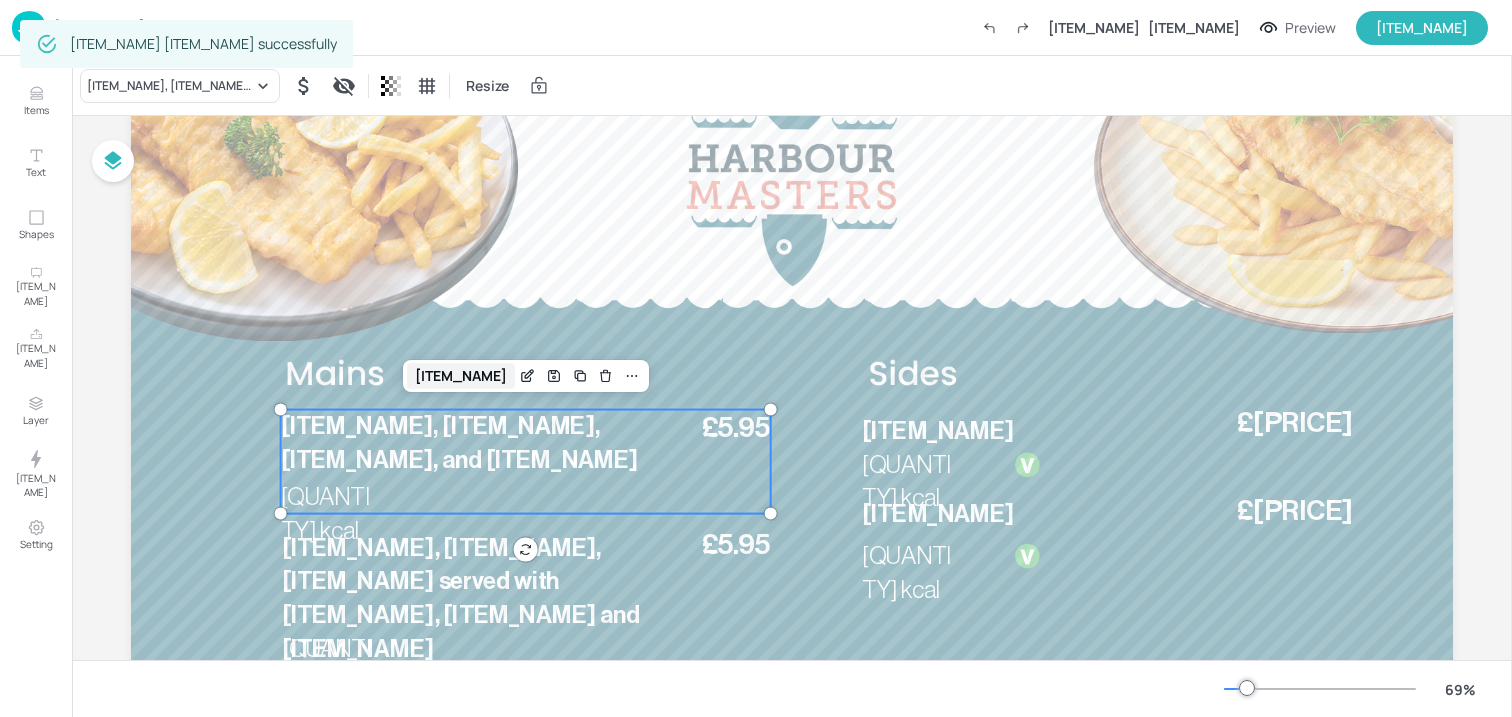 click on "[ITEM_NAME]" at bounding box center [461, 376] 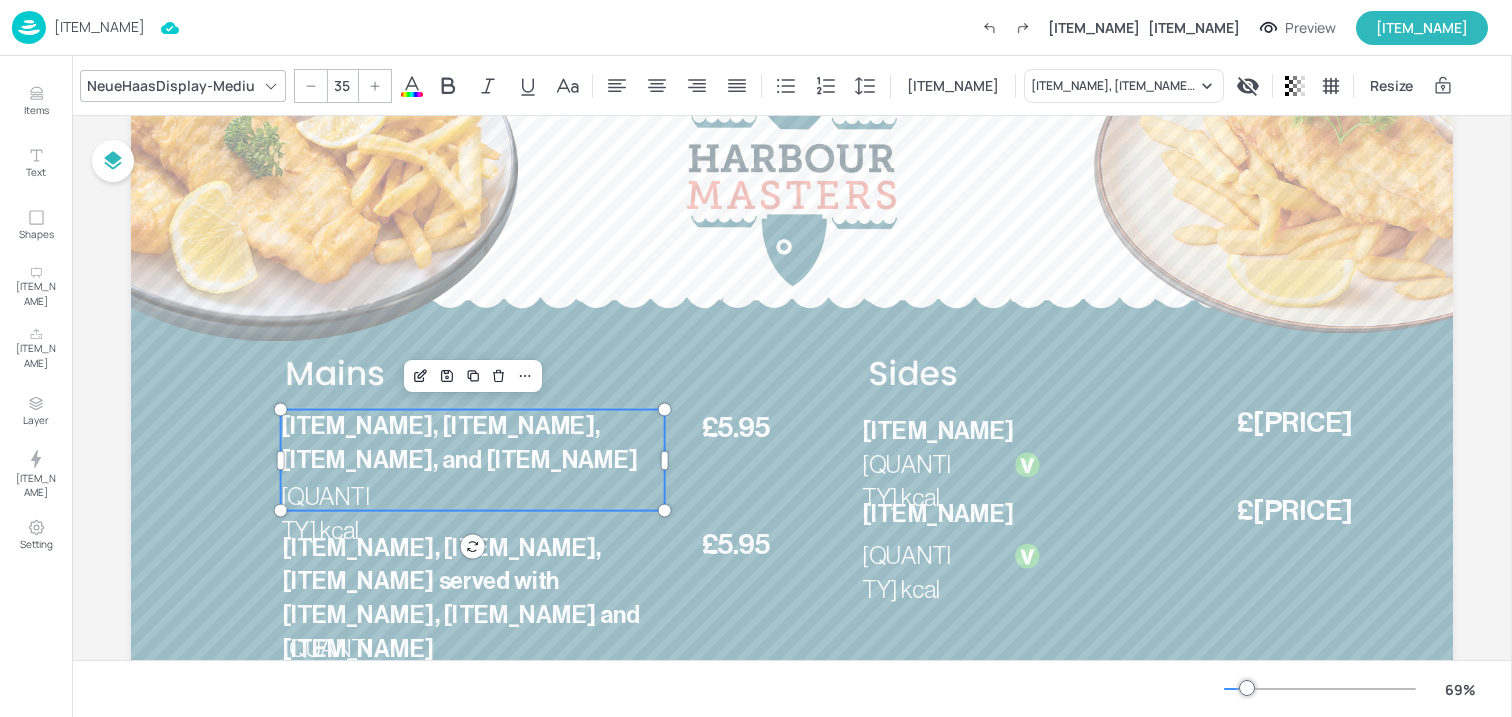 click on "[ITEM_NAME], [ITEM_NAME], [ITEM_NAME], and [ITEM_NAME]" at bounding box center [460, 443] 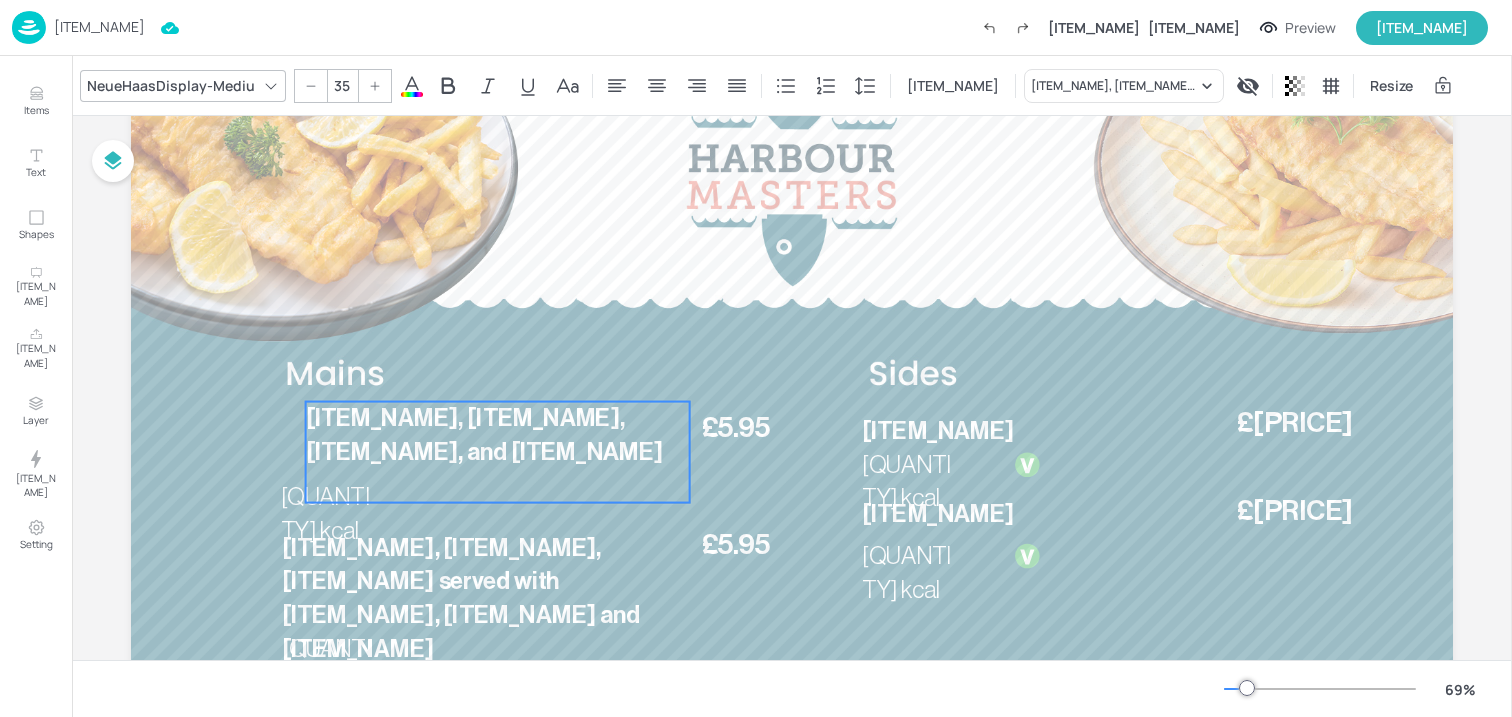 drag, startPoint x: 345, startPoint y: 471, endPoint x: 370, endPoint y: 463, distance: 26.24881 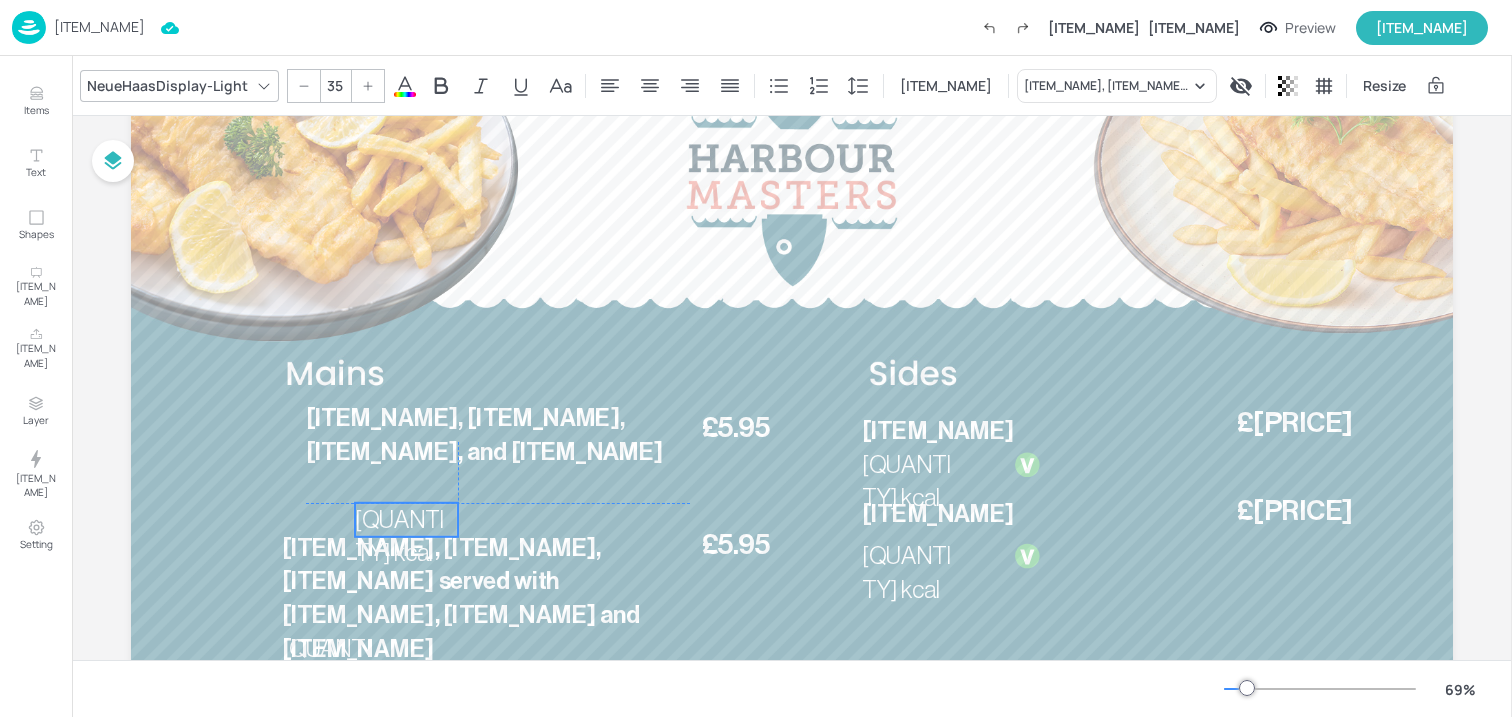 drag, startPoint x: 283, startPoint y: 494, endPoint x: 531, endPoint y: 506, distance: 248.29015 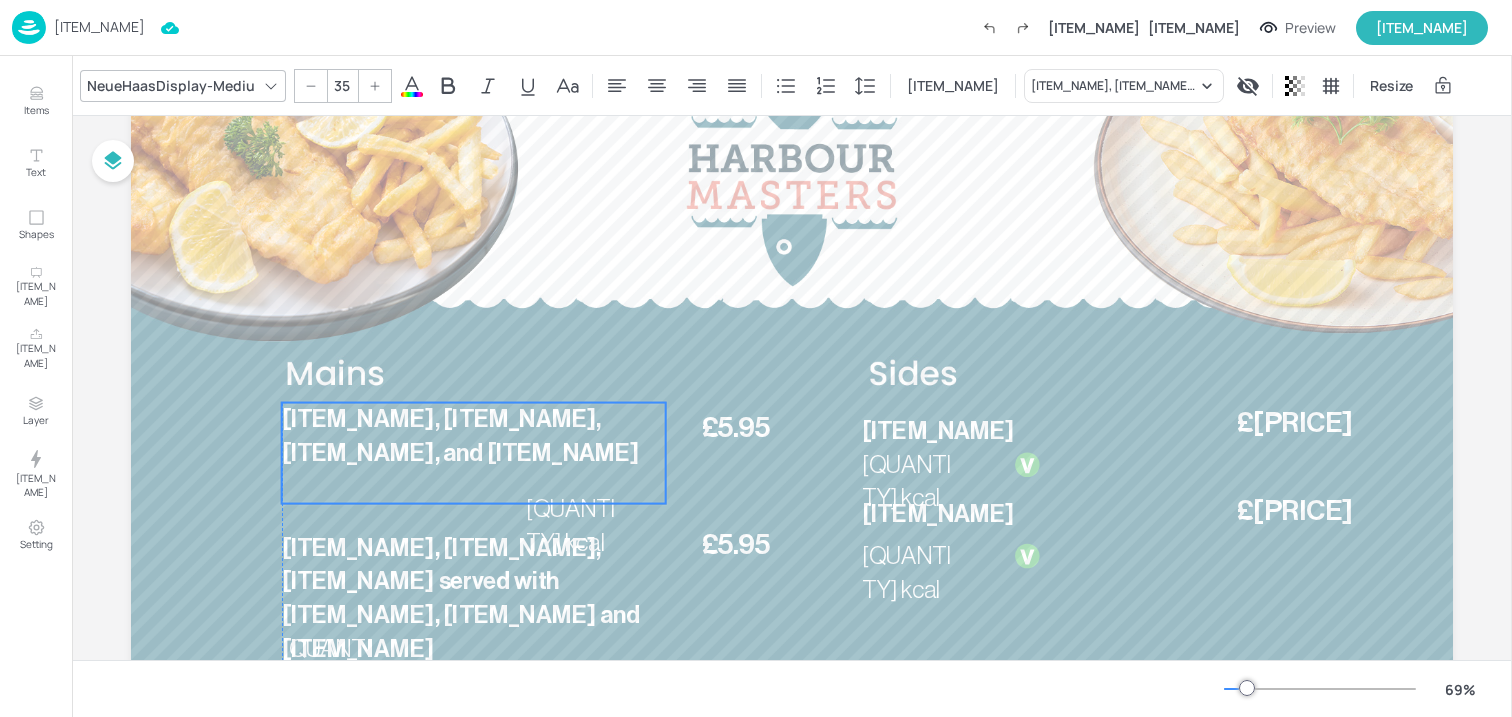 drag, startPoint x: 367, startPoint y: 452, endPoint x: 344, endPoint y: 453, distance: 23.021729 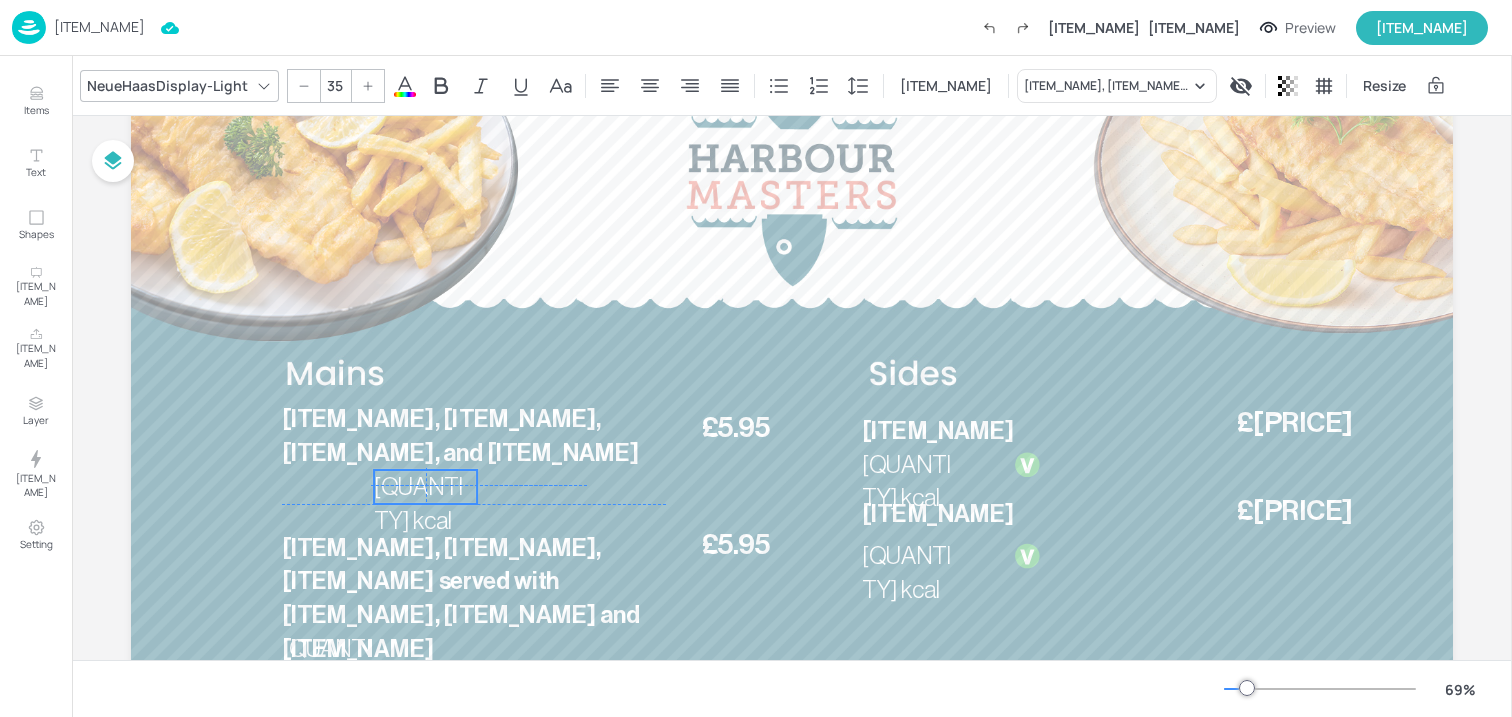 drag, startPoint x: 552, startPoint y: 517, endPoint x: 396, endPoint y: 492, distance: 157.99051 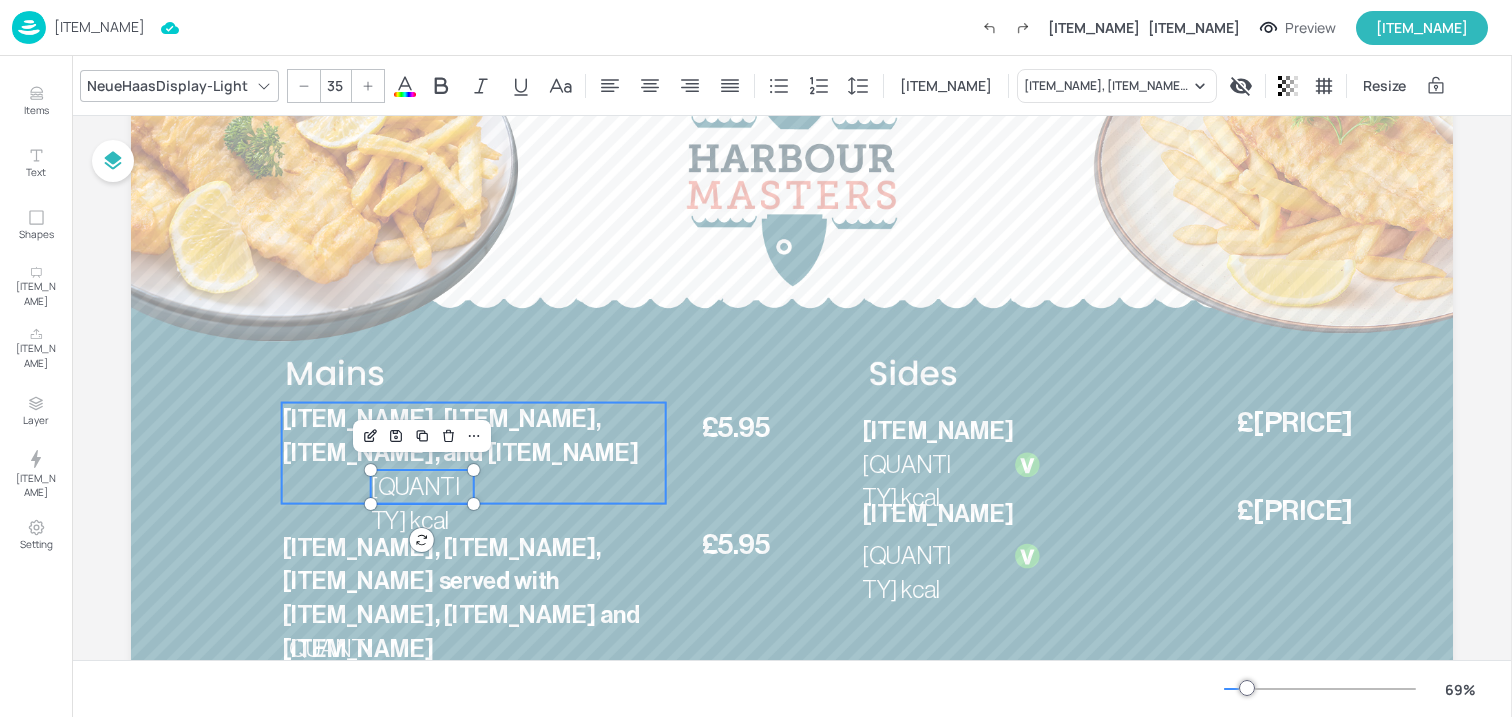 click on "[ITEM_NAME], [ITEM_NAME], [ITEM_NAME], and [ITEM_NAME]" at bounding box center (461, 436) 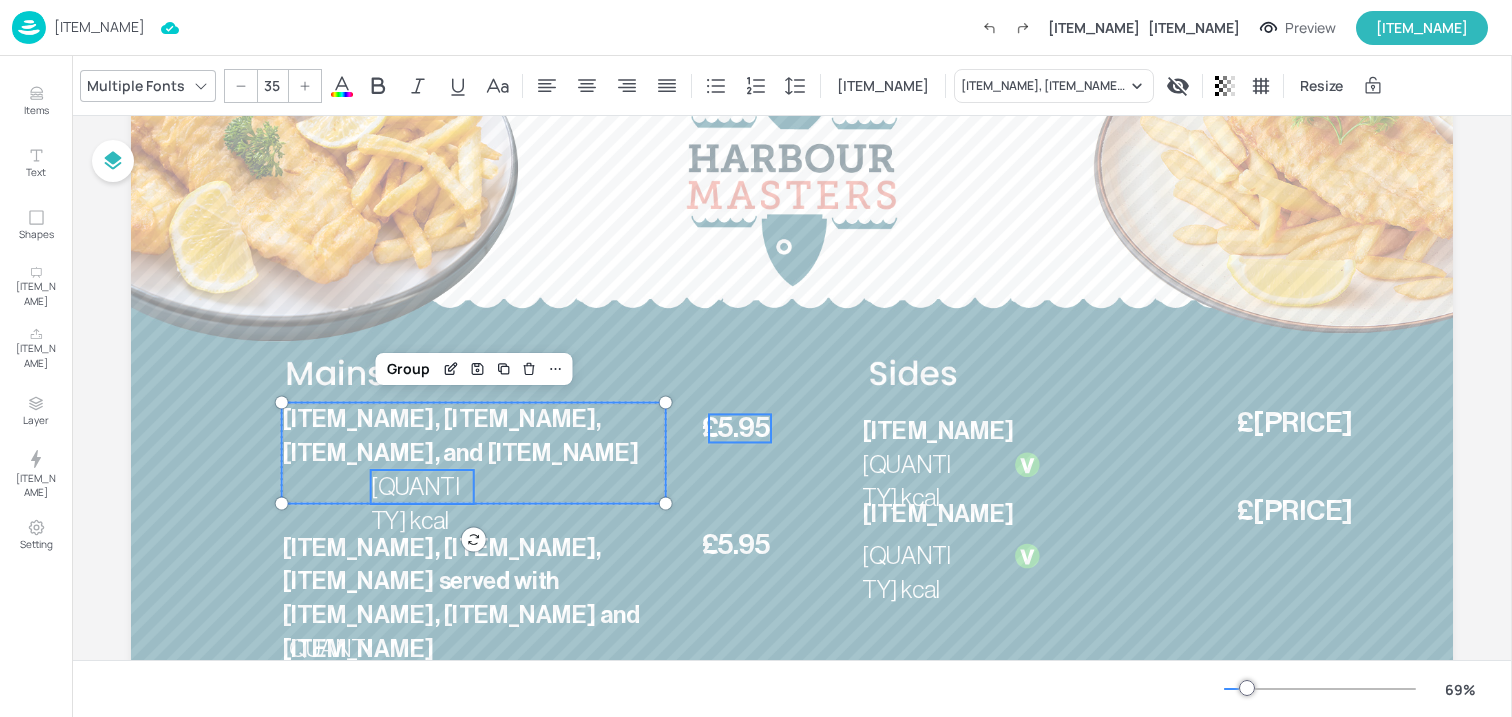 click on "£5.95" at bounding box center [736, 428] 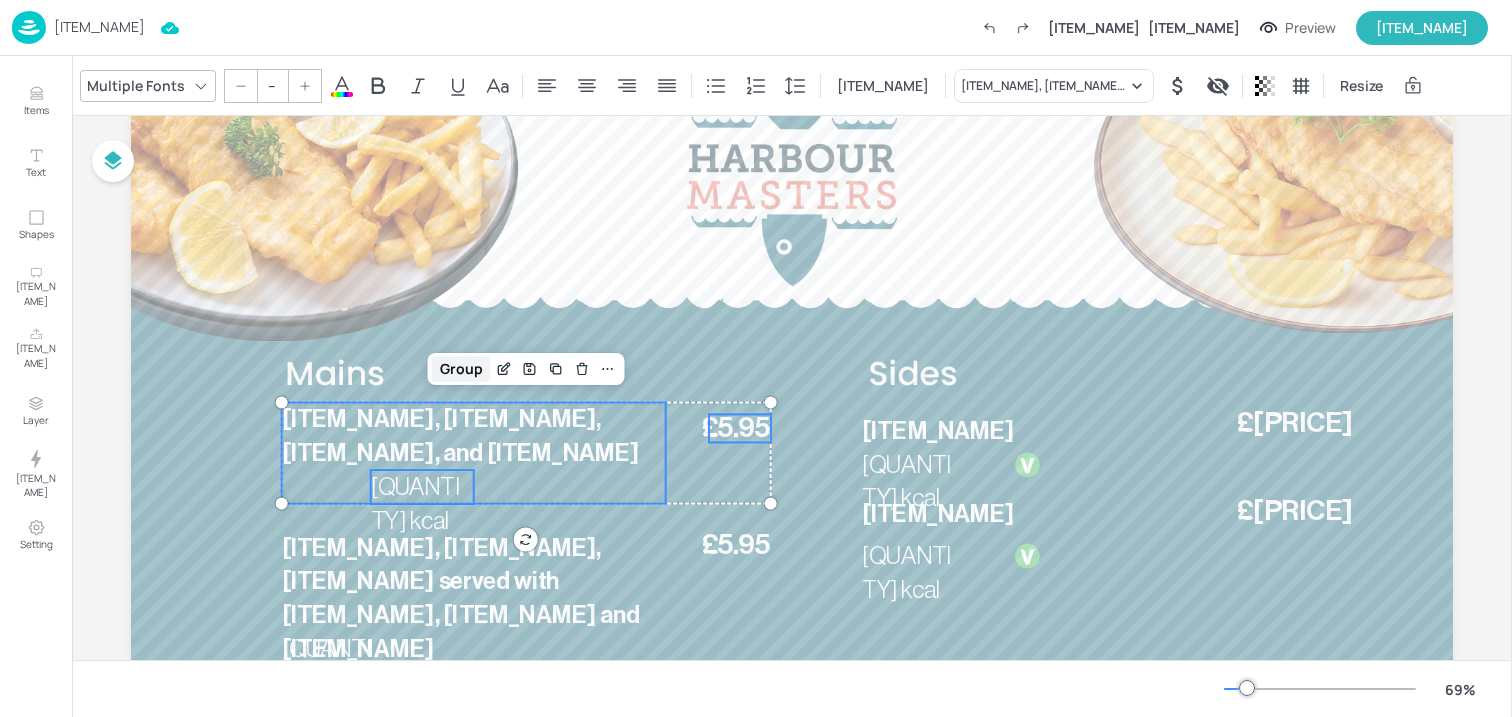 click on "Group" at bounding box center (461, 369) 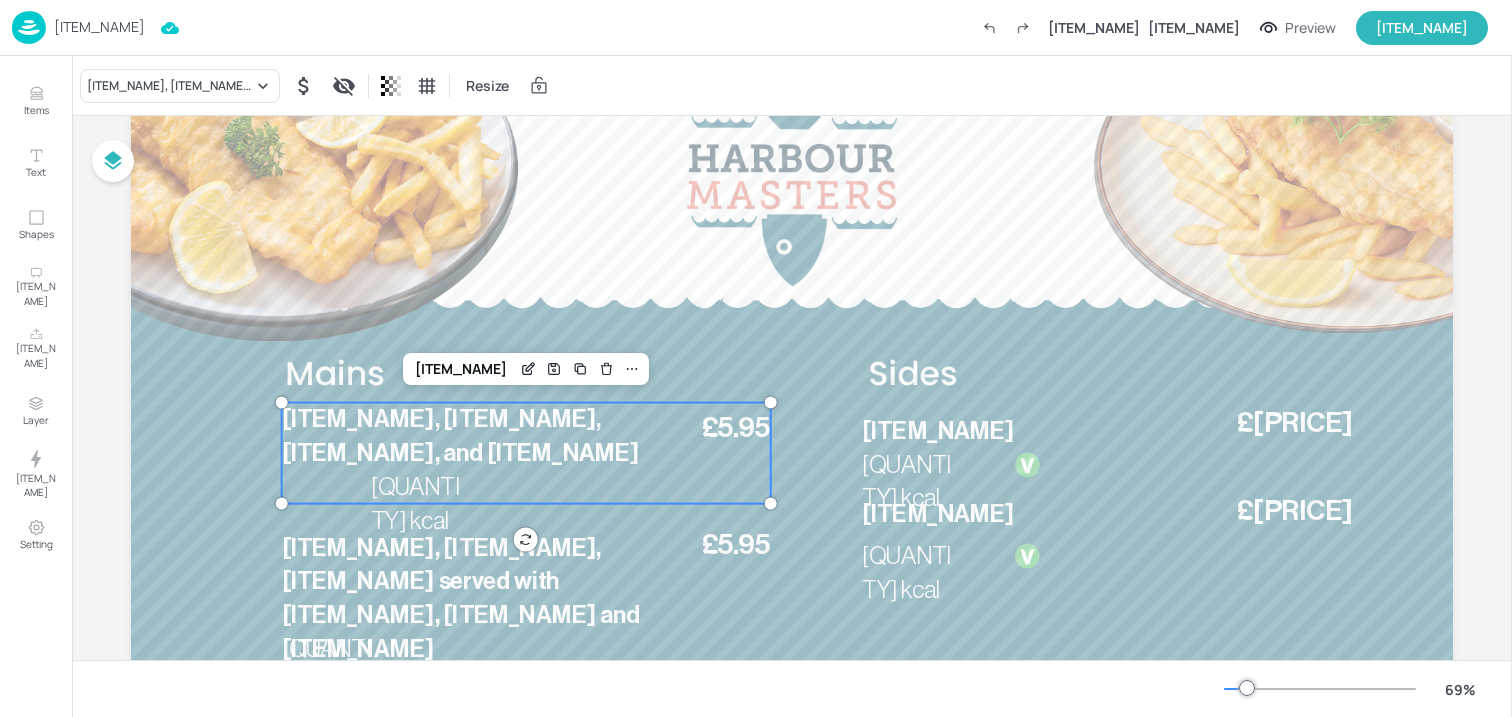 click at bounding box center [792, 441] 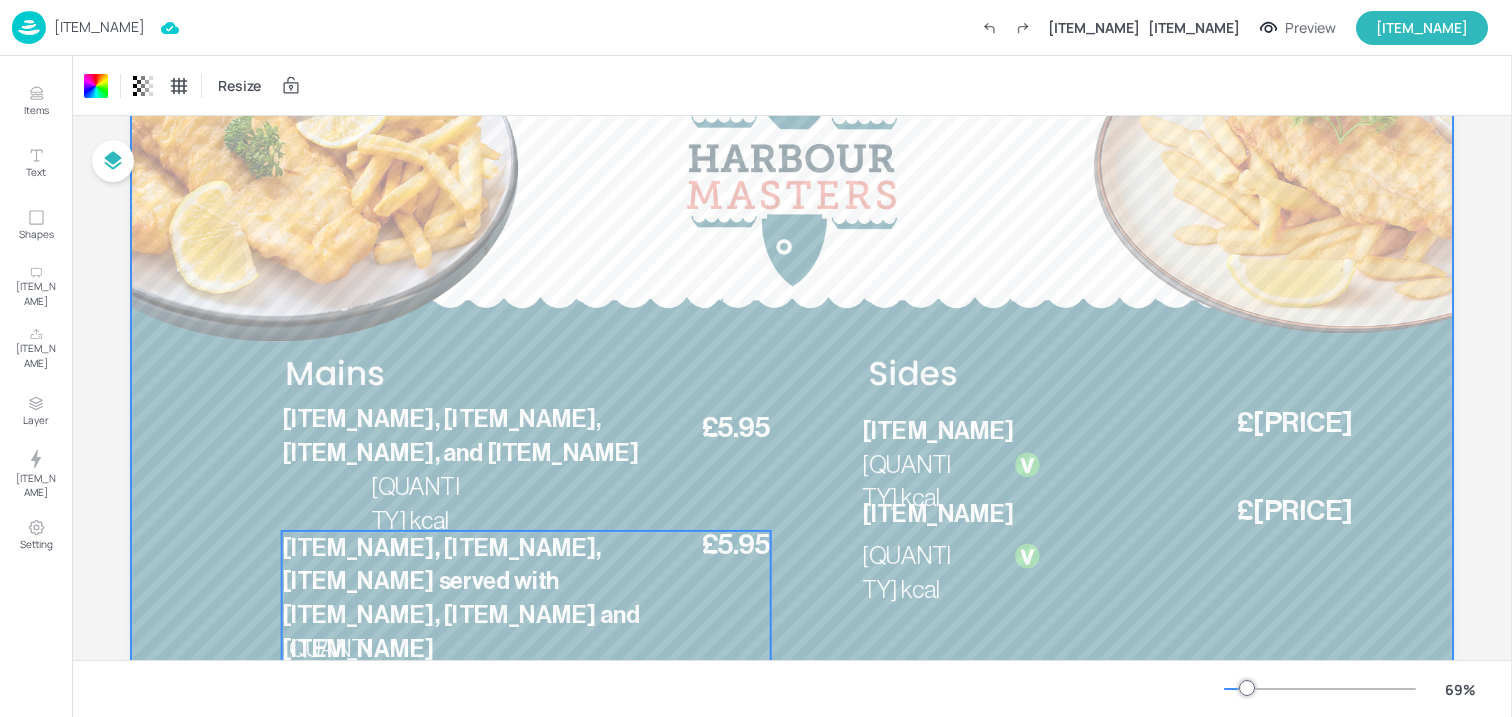 click on "[ITEM_NAME], [ITEM_NAME], [ITEM_NAME] served with [ITEM_NAME], [ITEM_NAME] and [ITEM_NAME]" at bounding box center (474, 598) 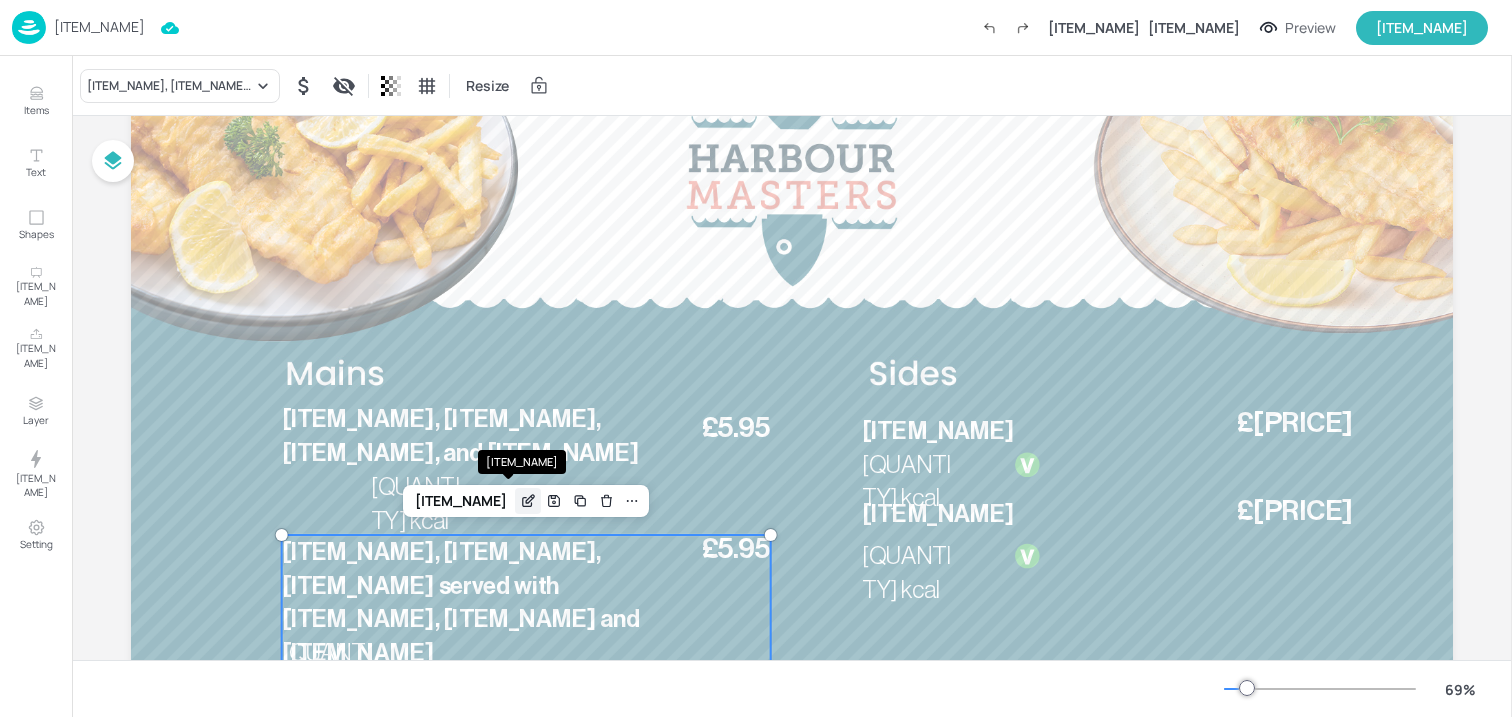 click at bounding box center [528, 501] 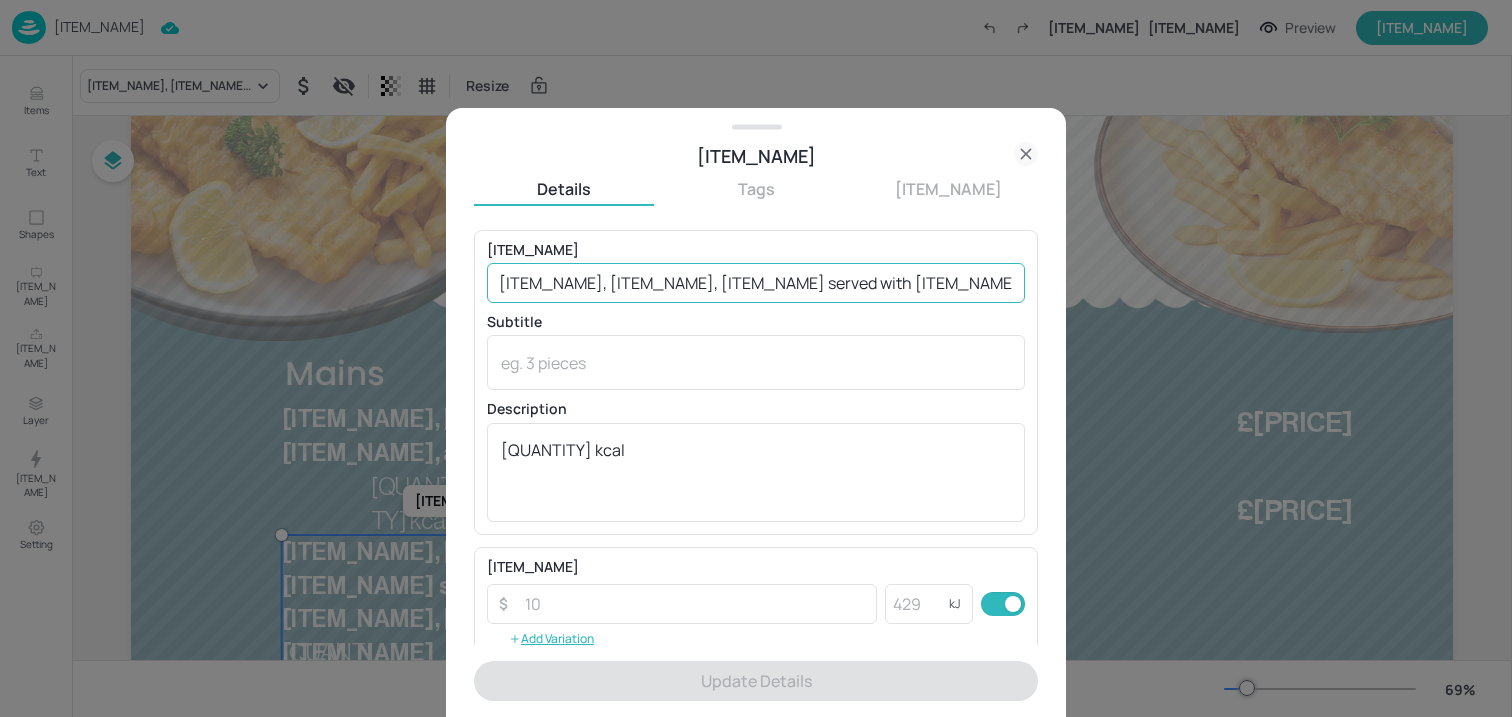 click on "[ITEM_NAME], [ITEM_NAME], [ITEM_NAME] served with [ITEM_NAME], [ITEM_NAME] and [ITEM_NAME]" at bounding box center [756, 283] 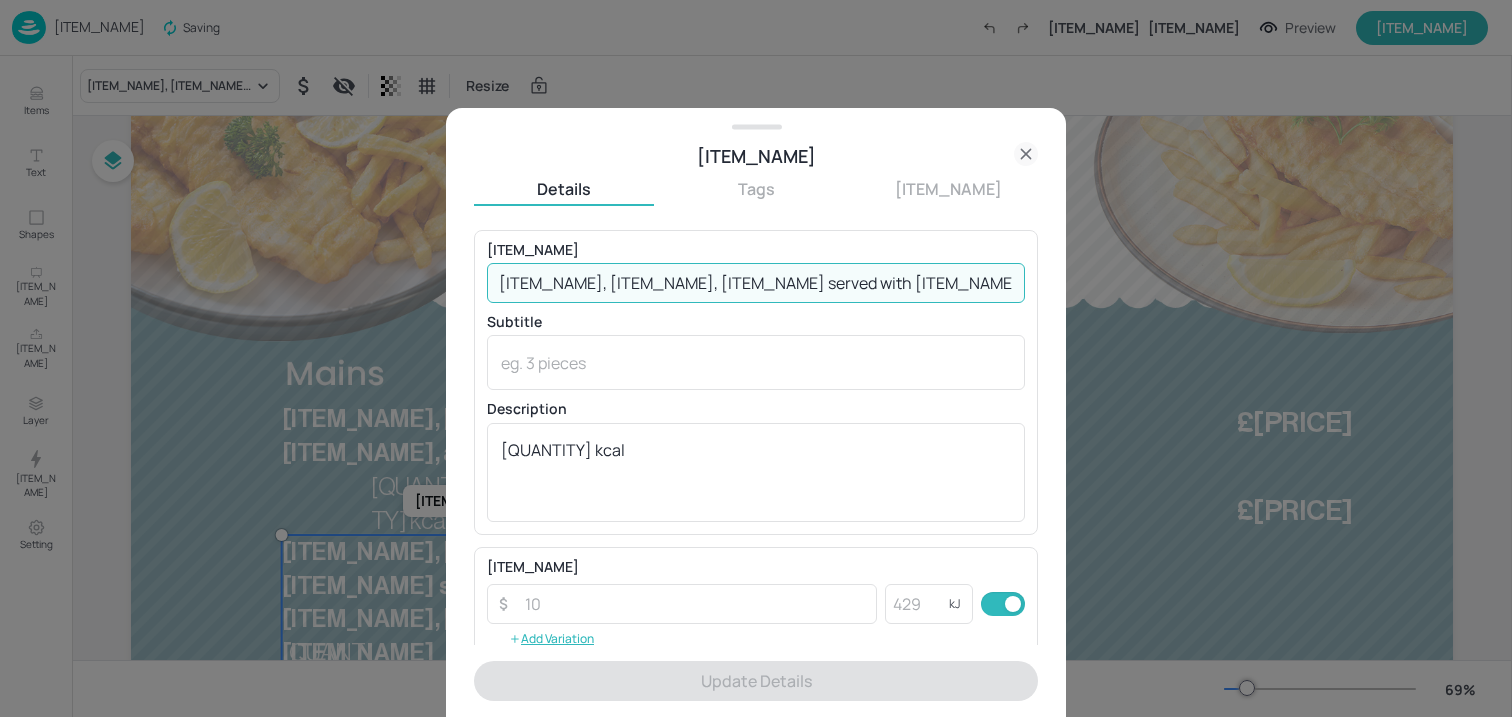 paste on "Grilled Tuna Nicosia" 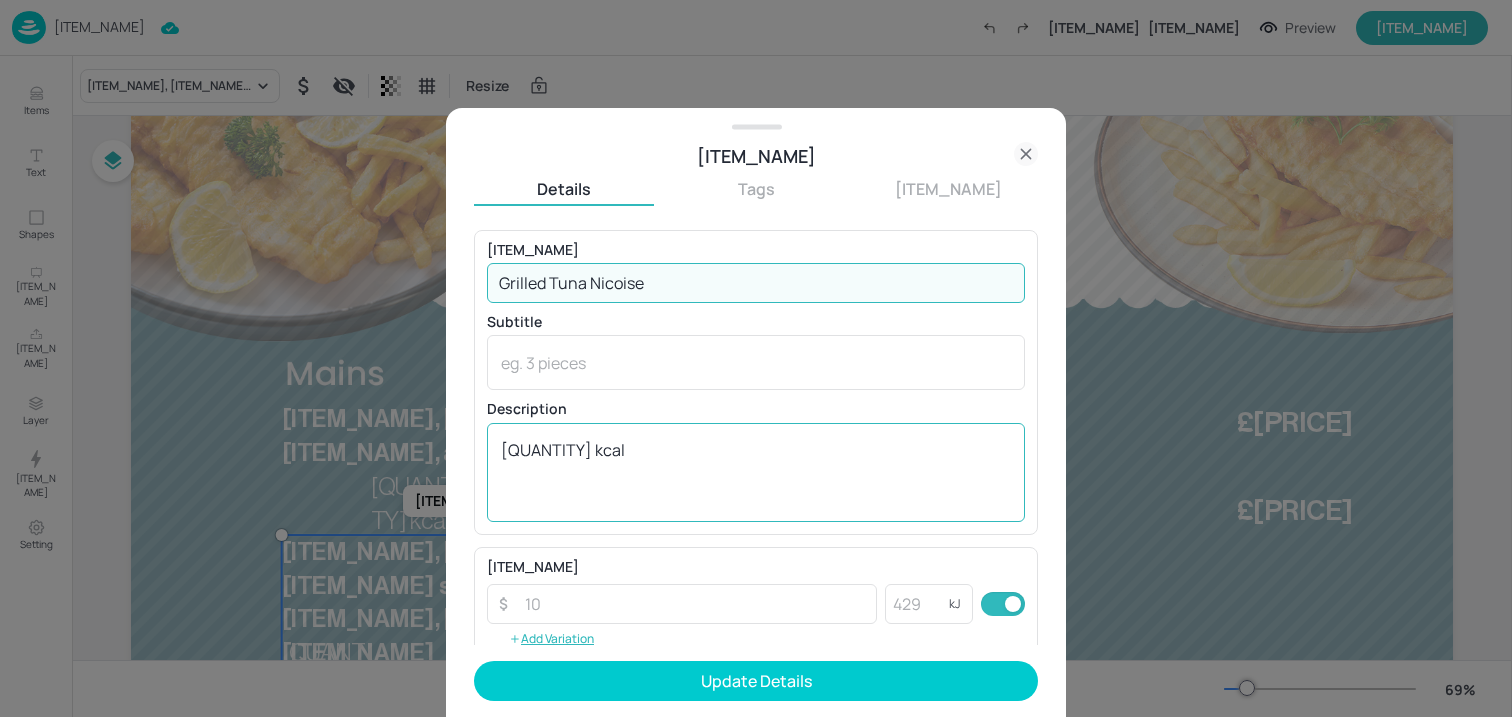 type on "Grilled Tuna Nicoise" 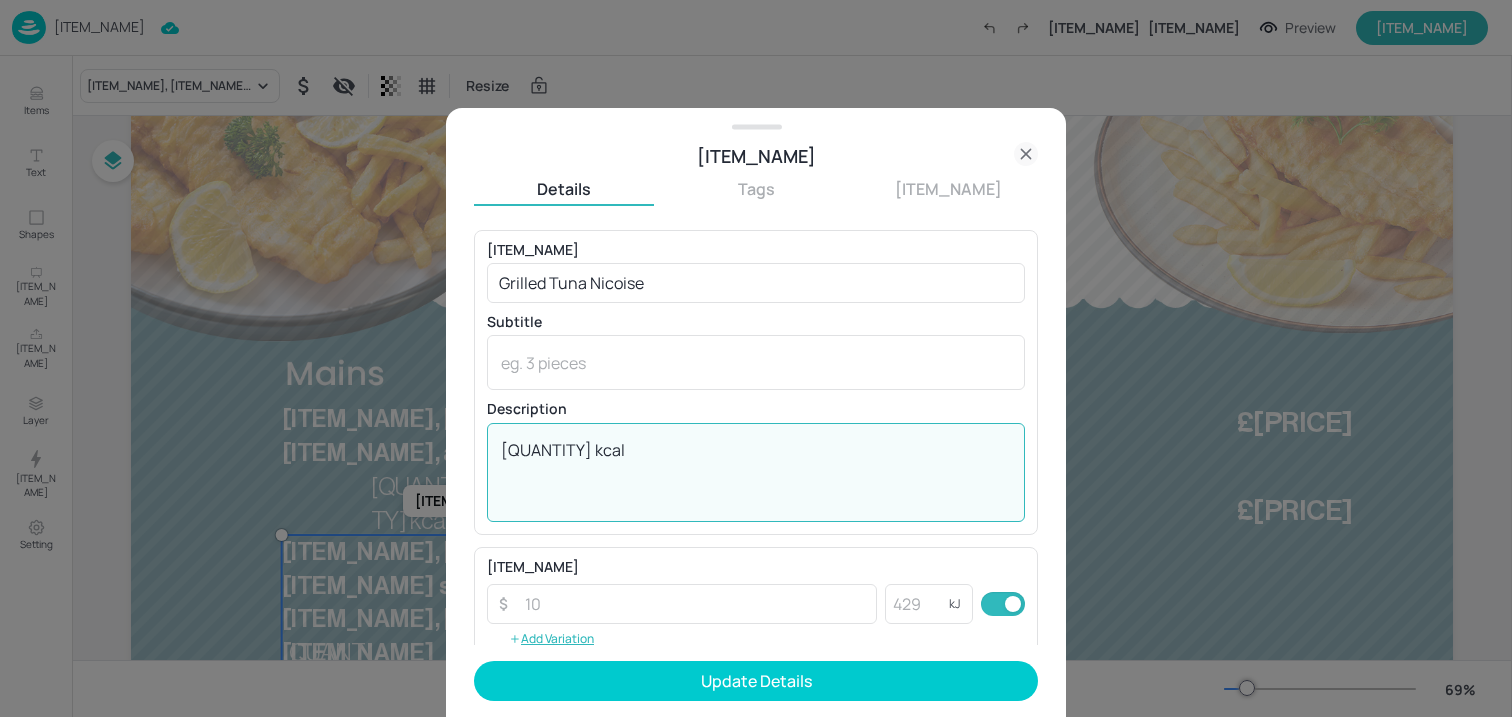 click on "[QUANTITY] kcal" at bounding box center (756, 472) 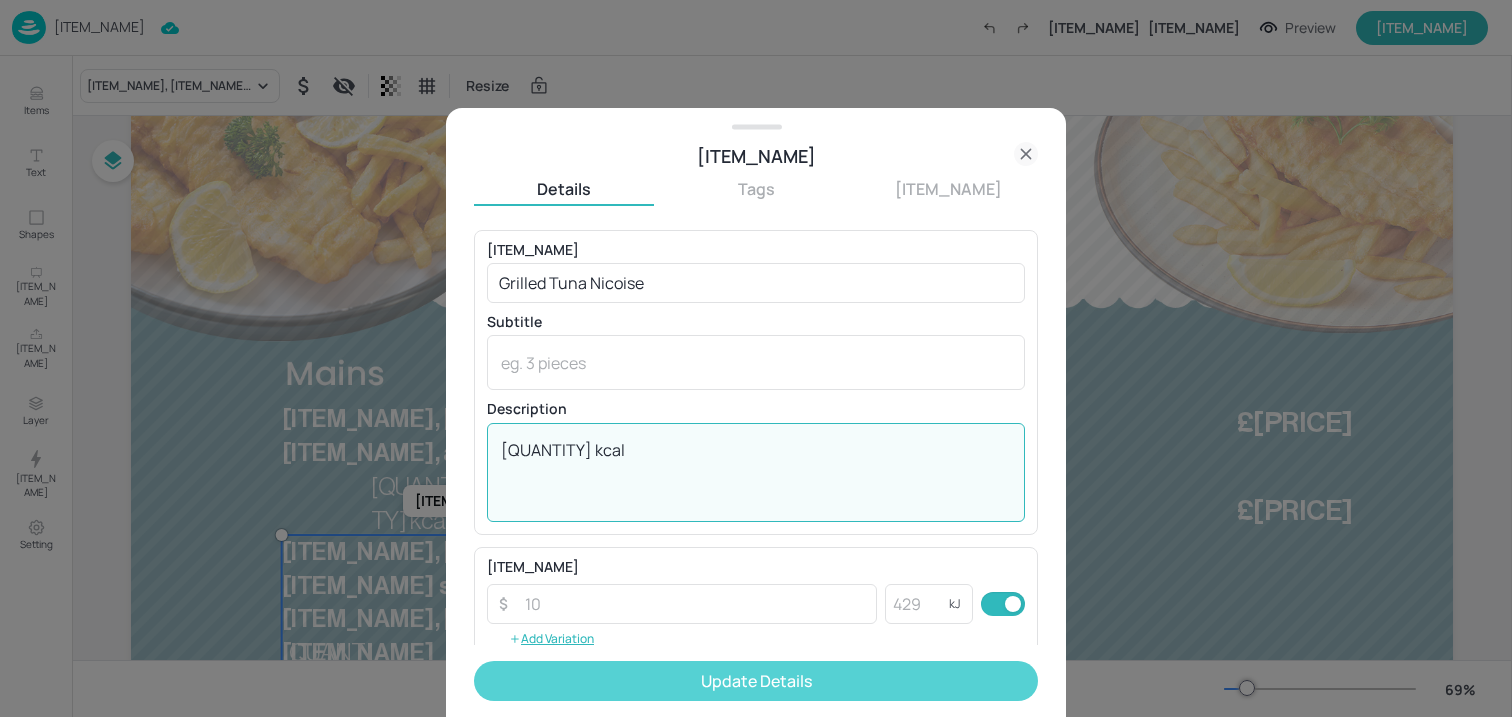 type on "[QUANTITY] kcal" 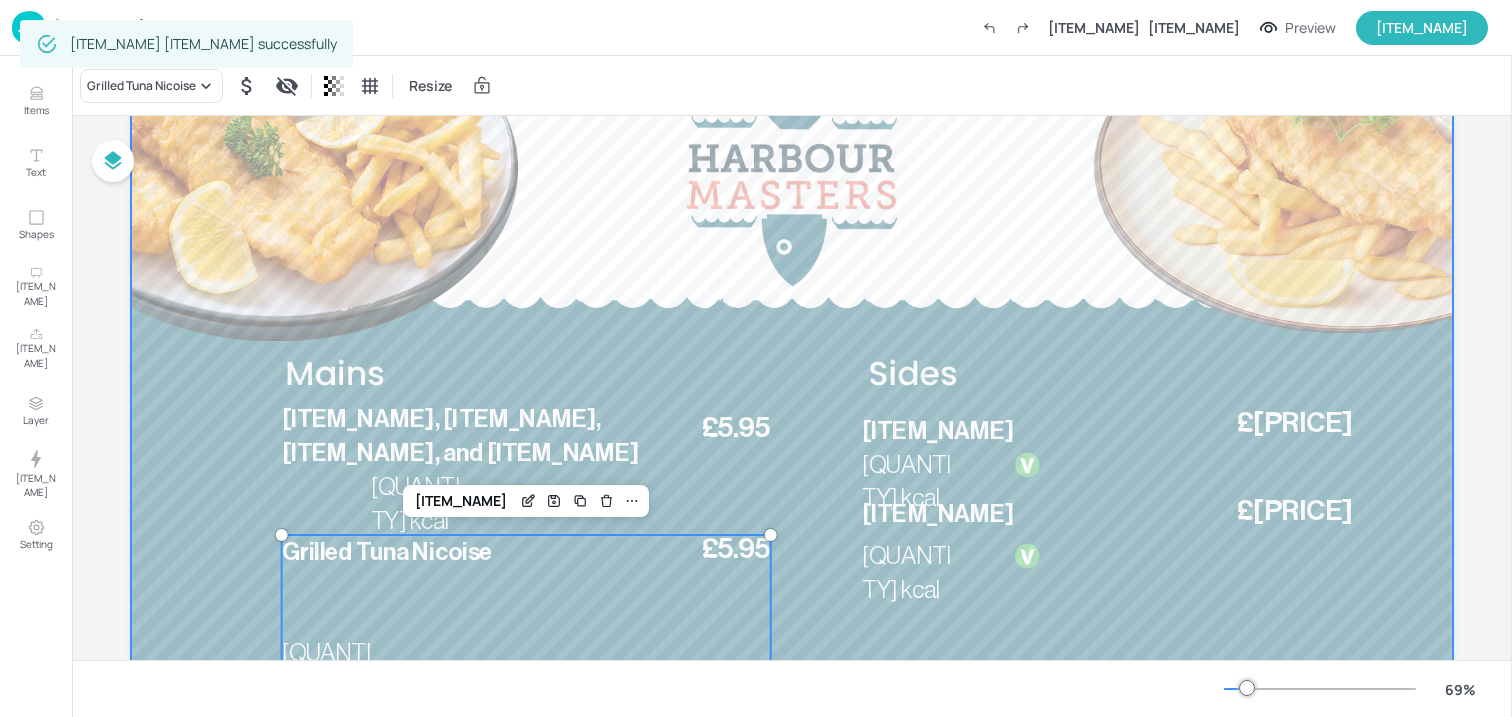 click at bounding box center (792, 441) 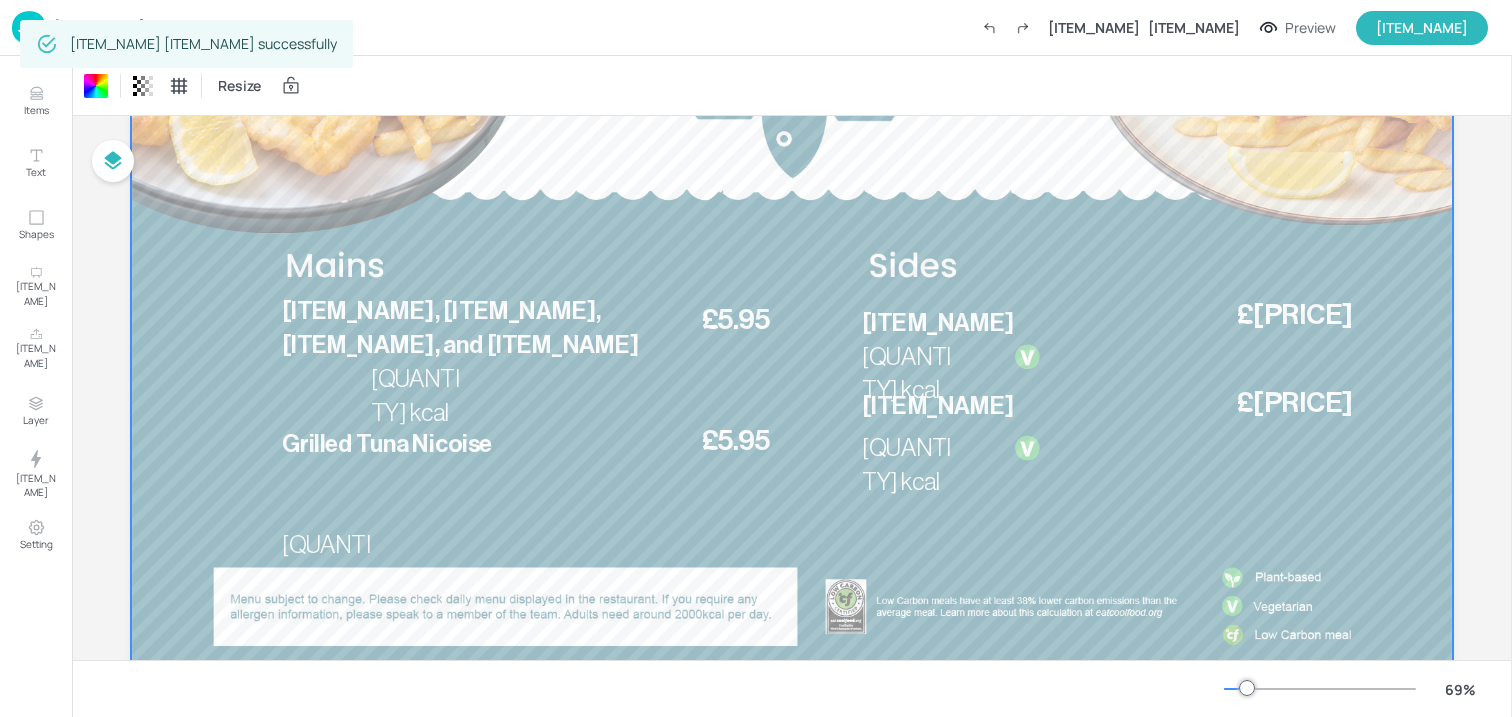 scroll, scrollTop: 239, scrollLeft: 0, axis: vertical 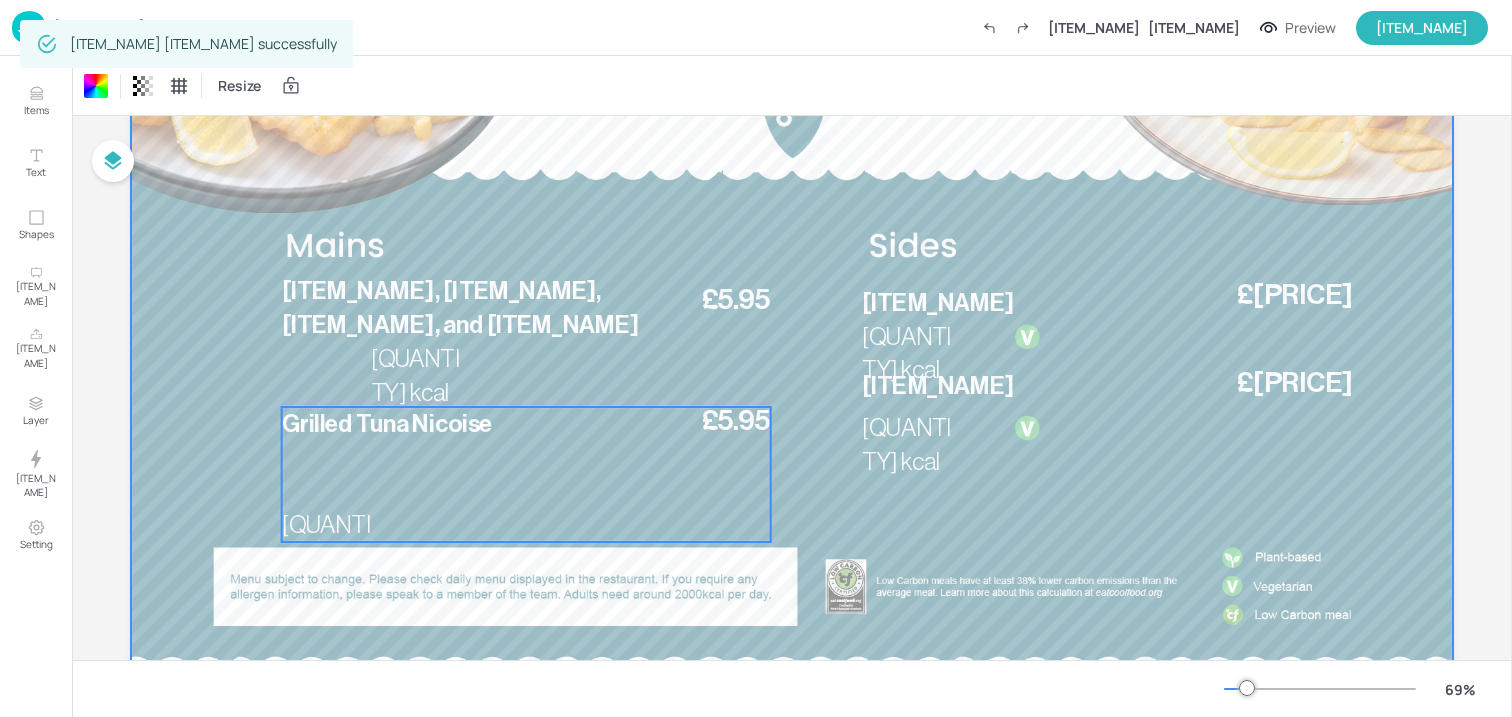 click on "[QUANTITY] kcal £[PRICE] [ITEM_NAME]" at bounding box center (526, 474) 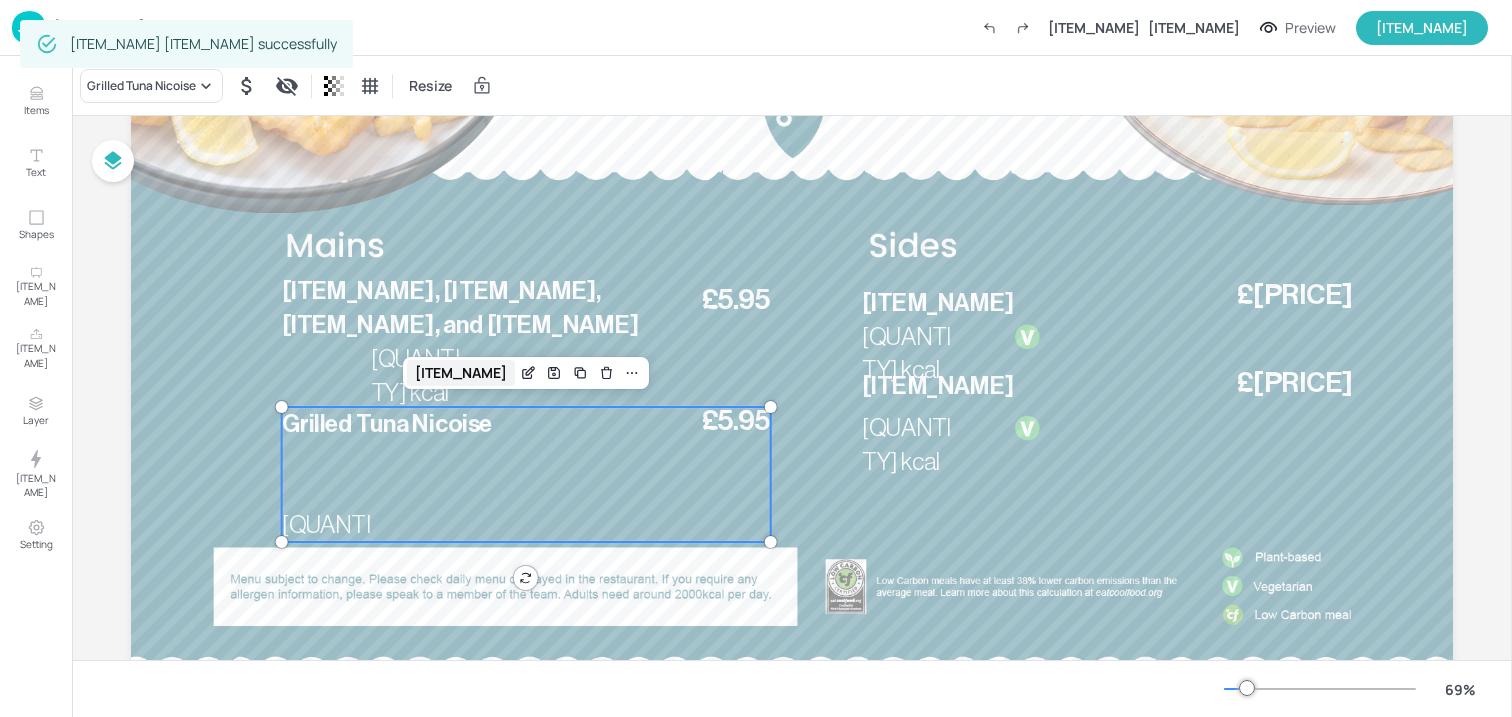 click on "[ITEM_NAME]" at bounding box center (461, 373) 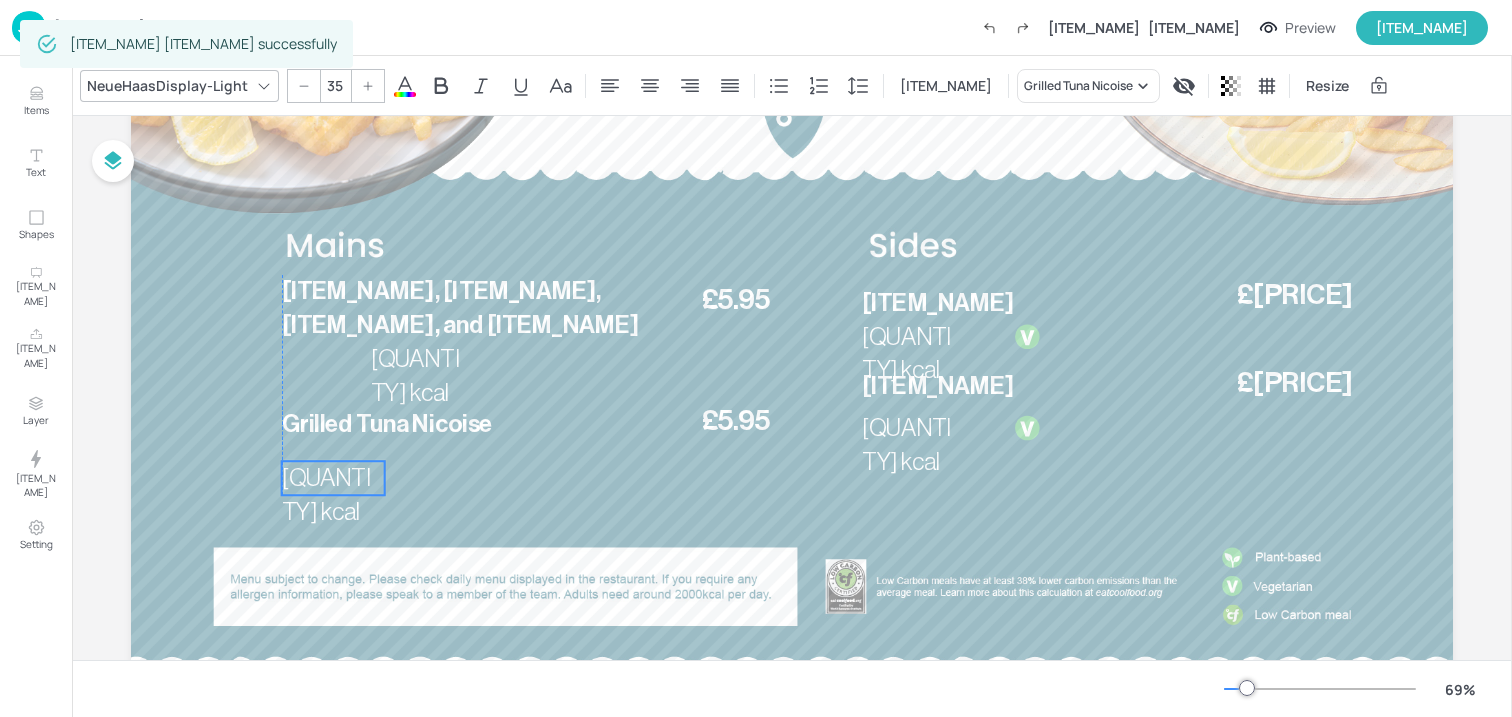 drag, startPoint x: 301, startPoint y: 523, endPoint x: 301, endPoint y: 476, distance: 47 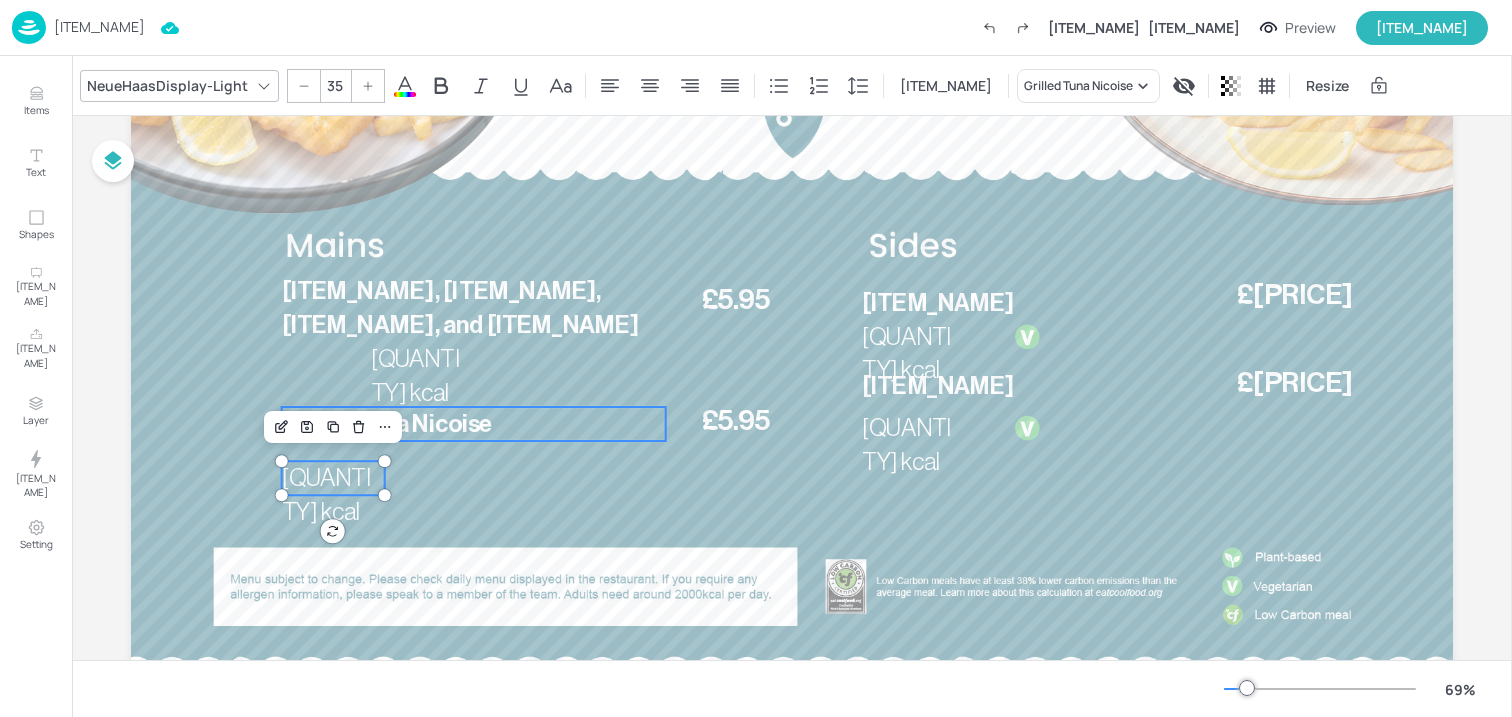 click on "Grilled Tuna Nicoise" at bounding box center [474, 424] 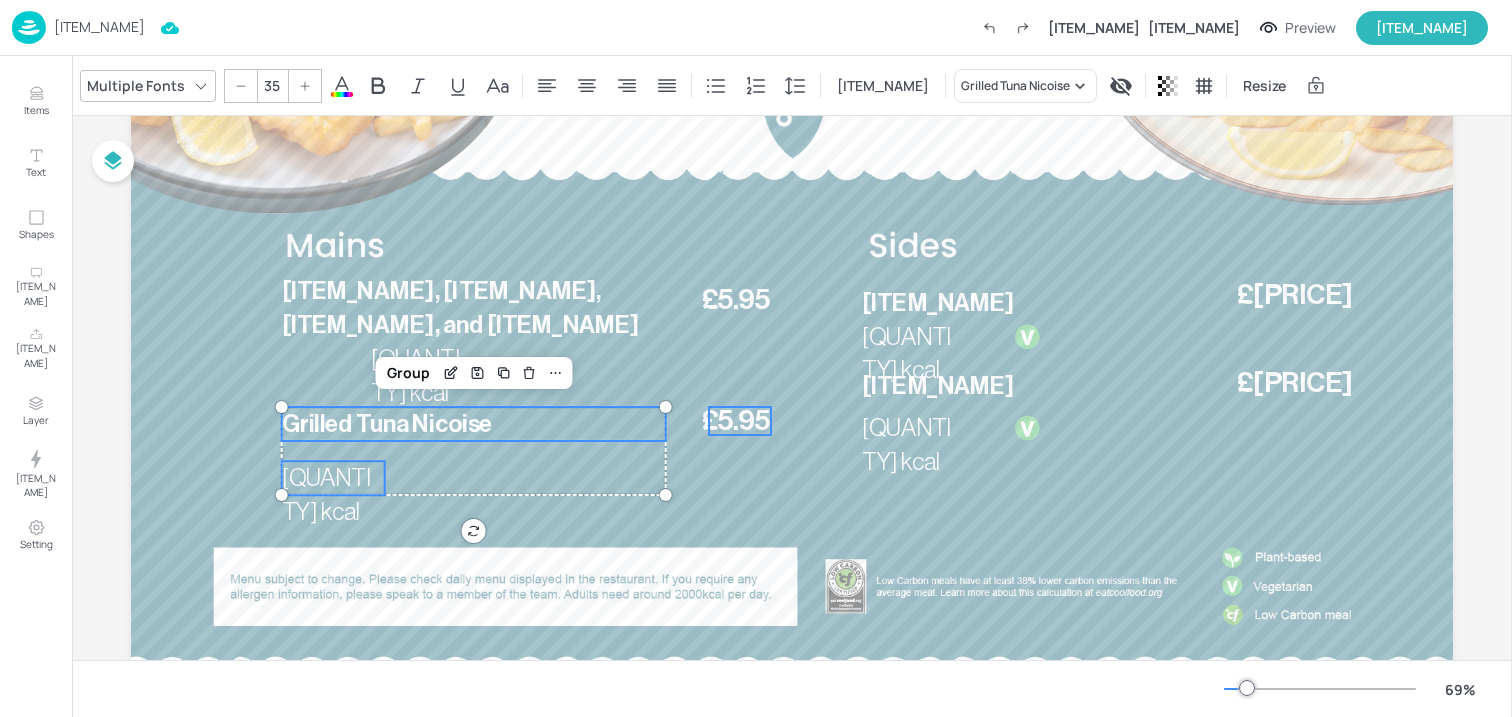 click on "£5.95" at bounding box center [736, 421] 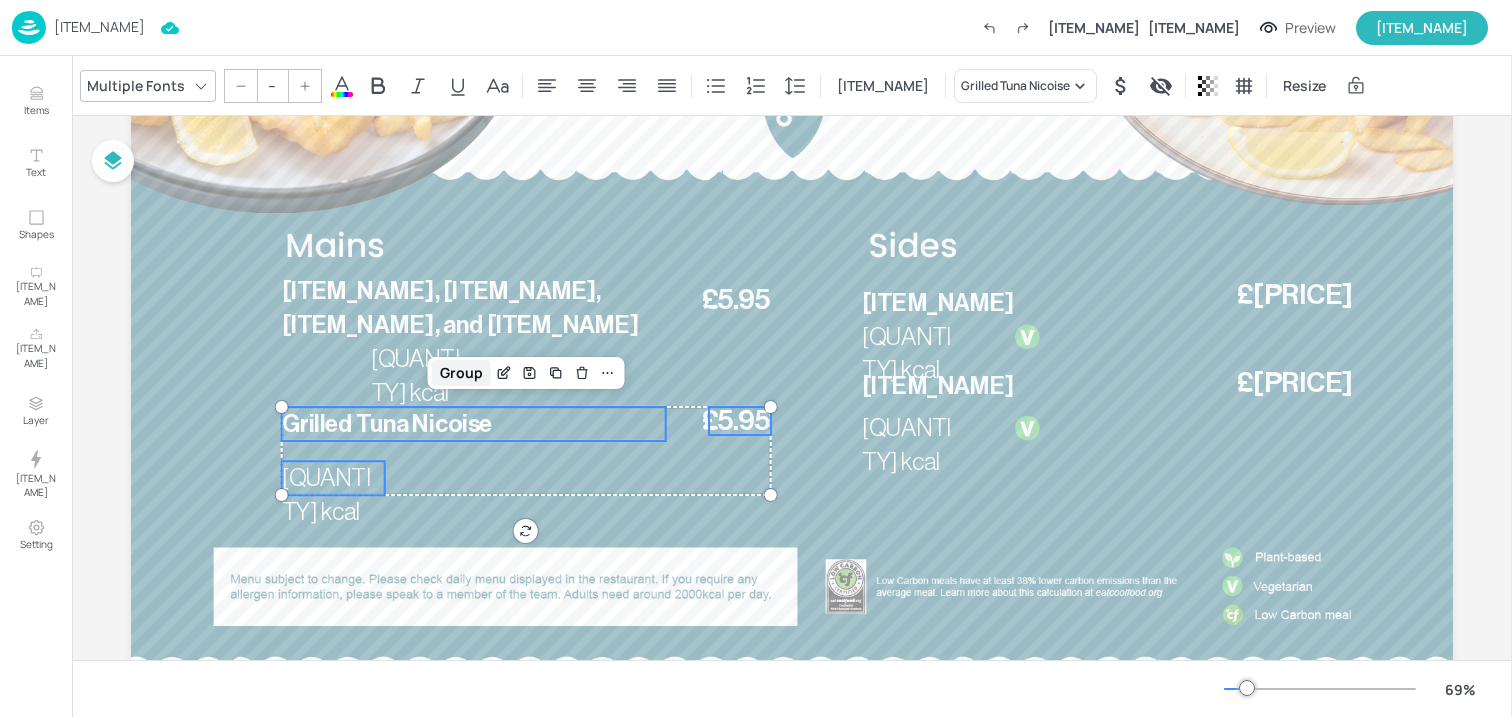 click on "Group" at bounding box center [461, 373] 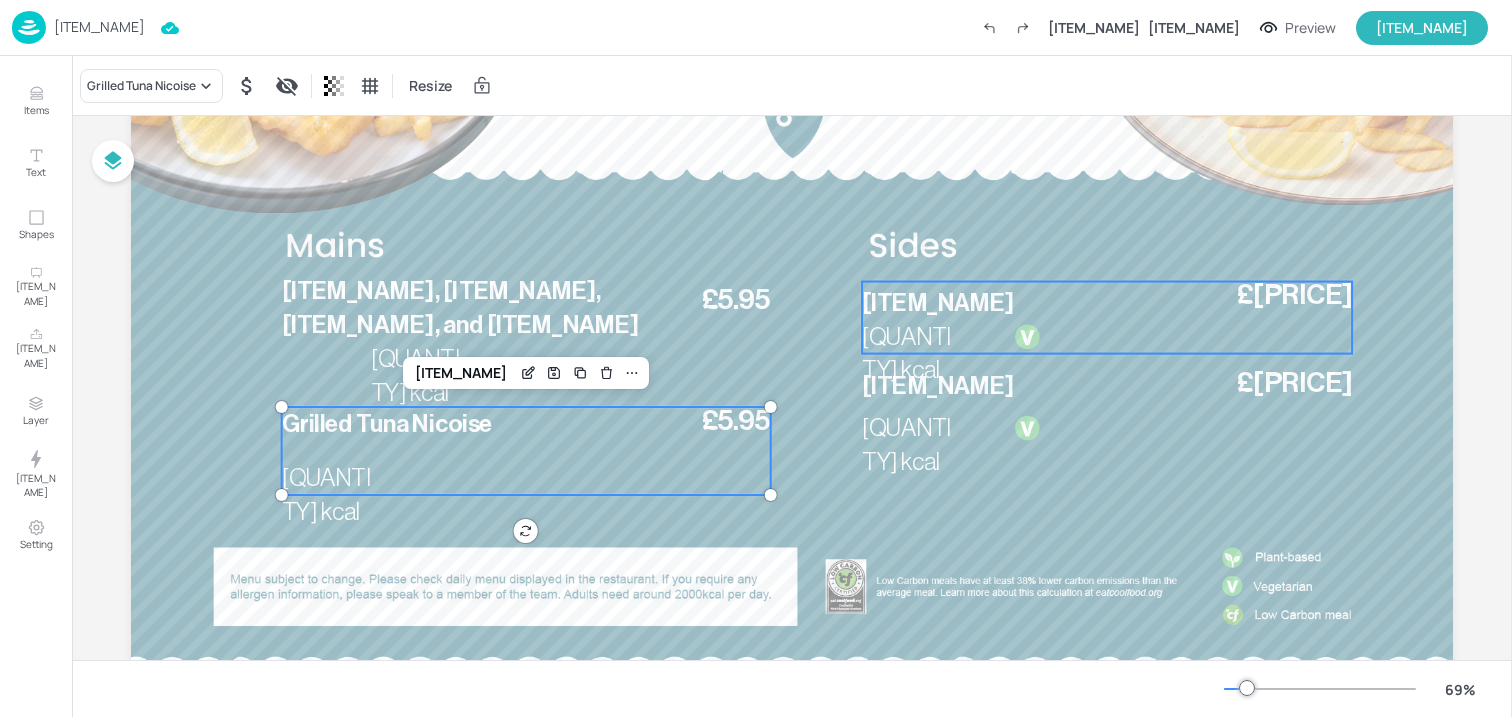 click on "[ITEM_NAME]" at bounding box center [938, 303] 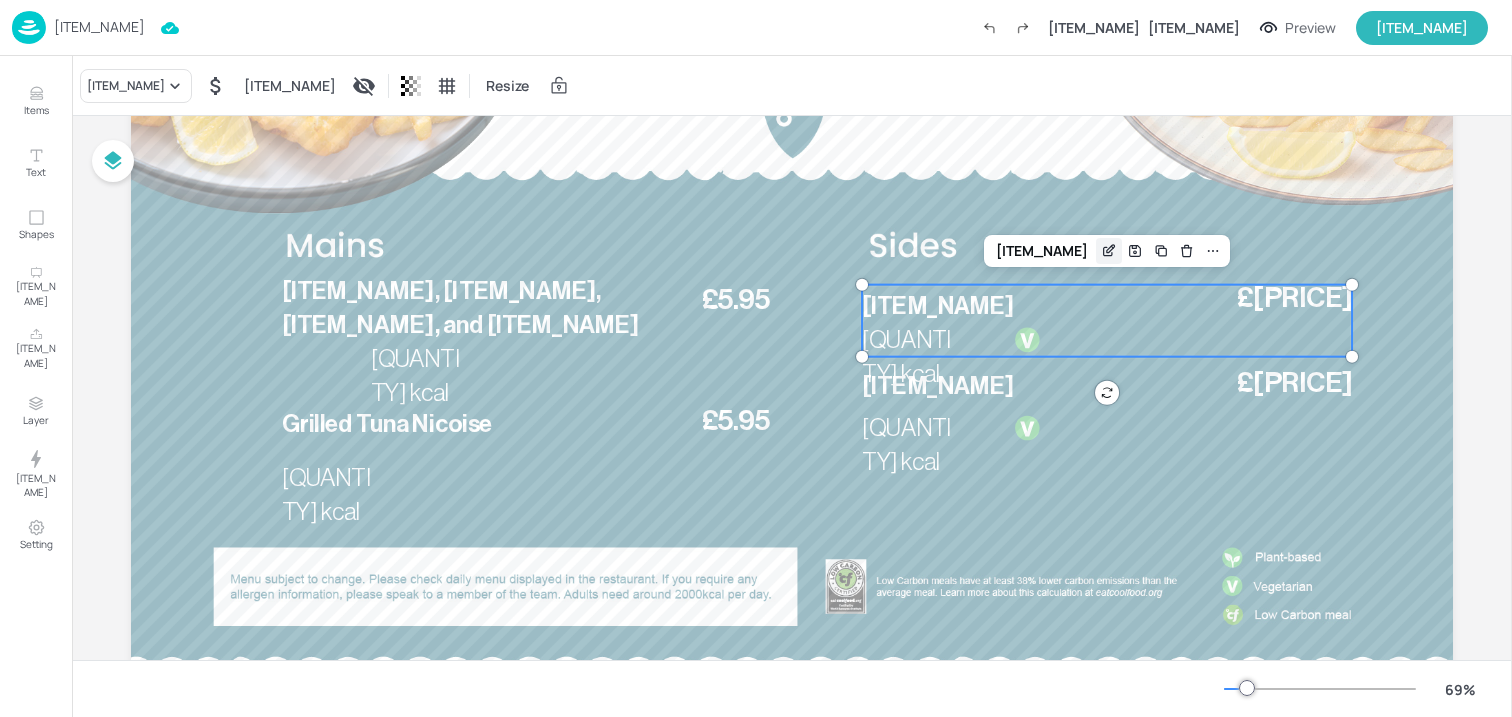 click 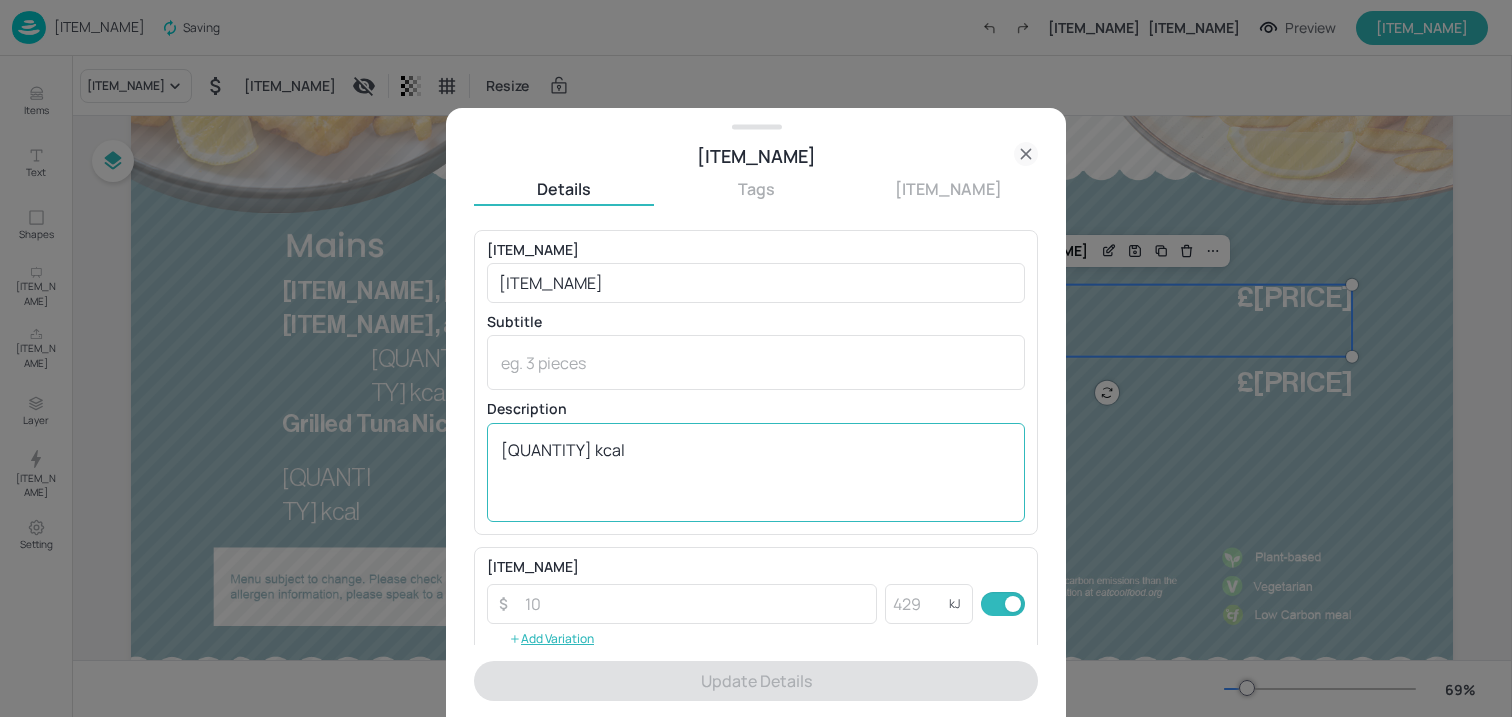 click on "[QUANTITY] kcal" at bounding box center [756, 472] 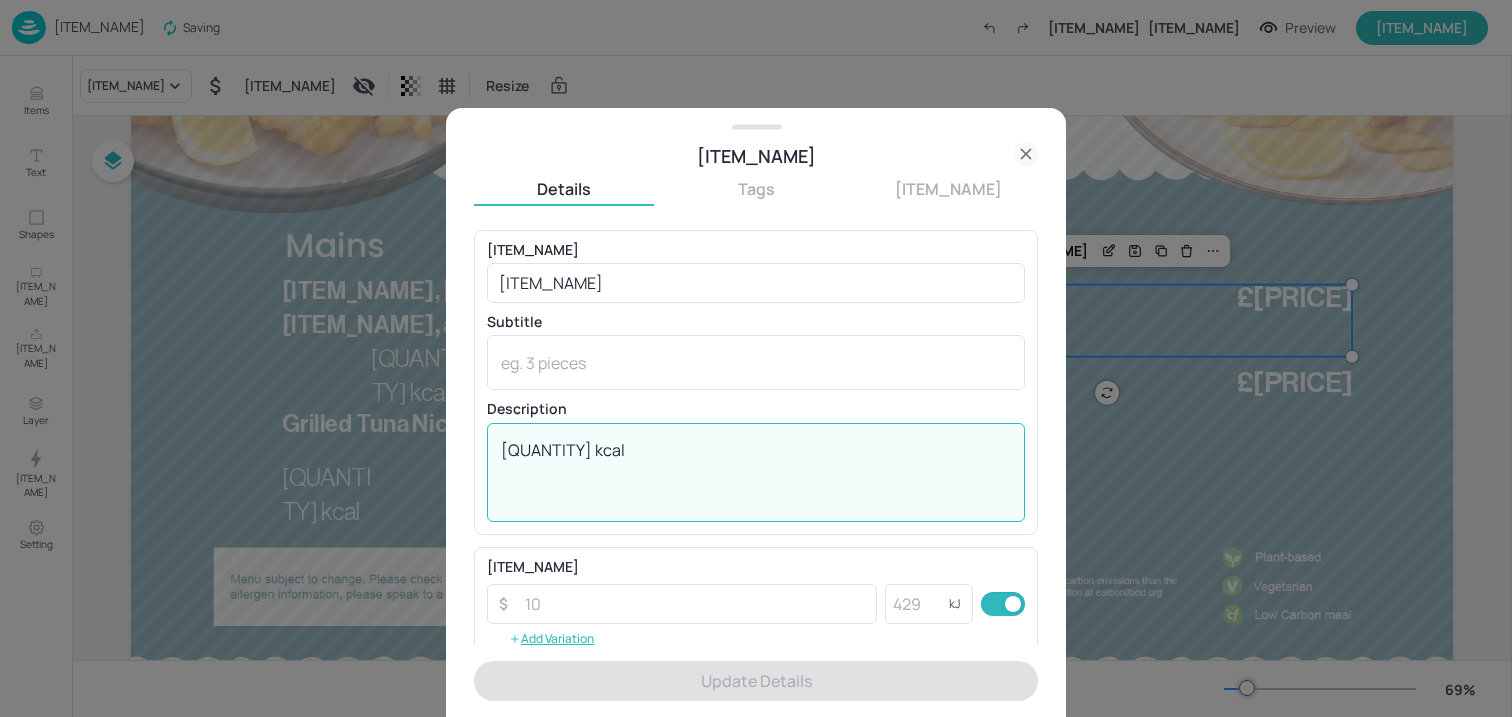 click on "[QUANTITY] kcal" at bounding box center (756, 472) 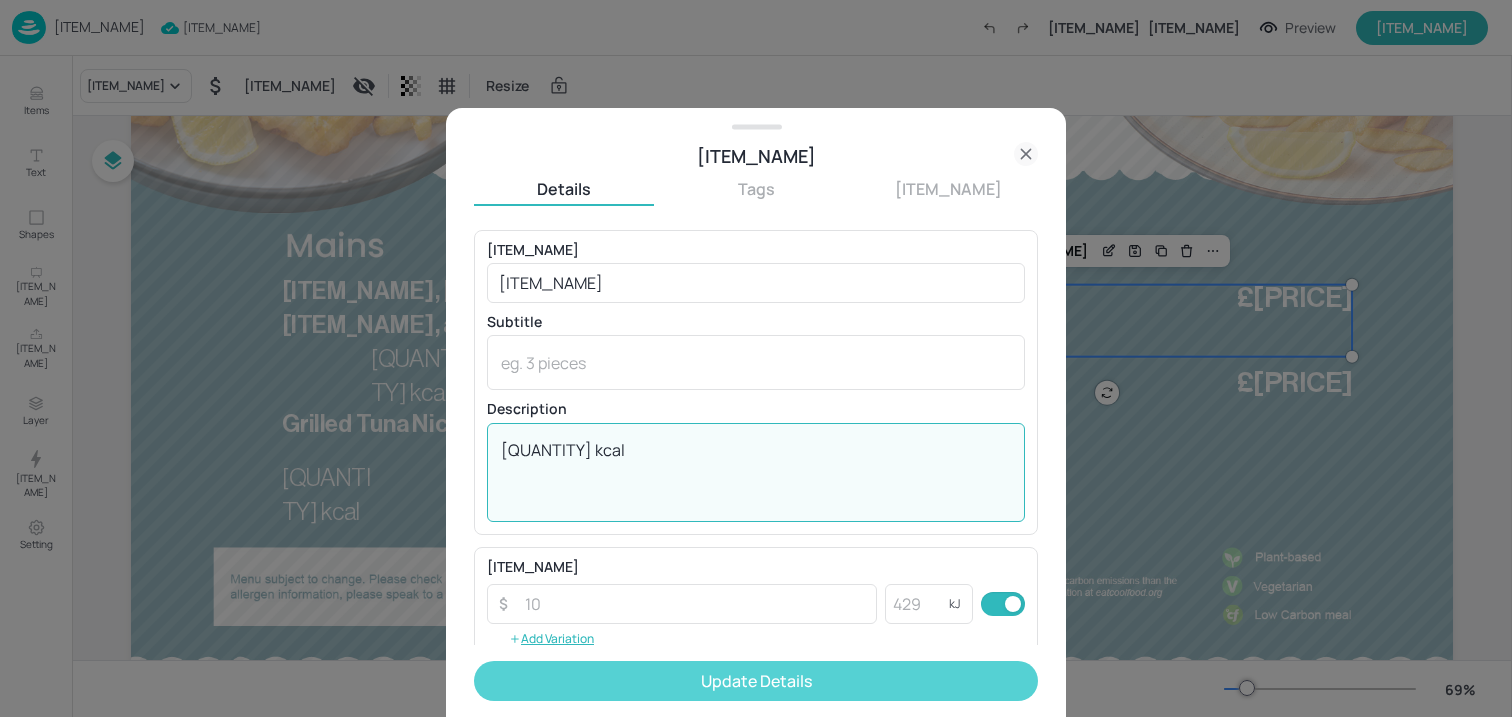 type on "[QUANTITY] kcal" 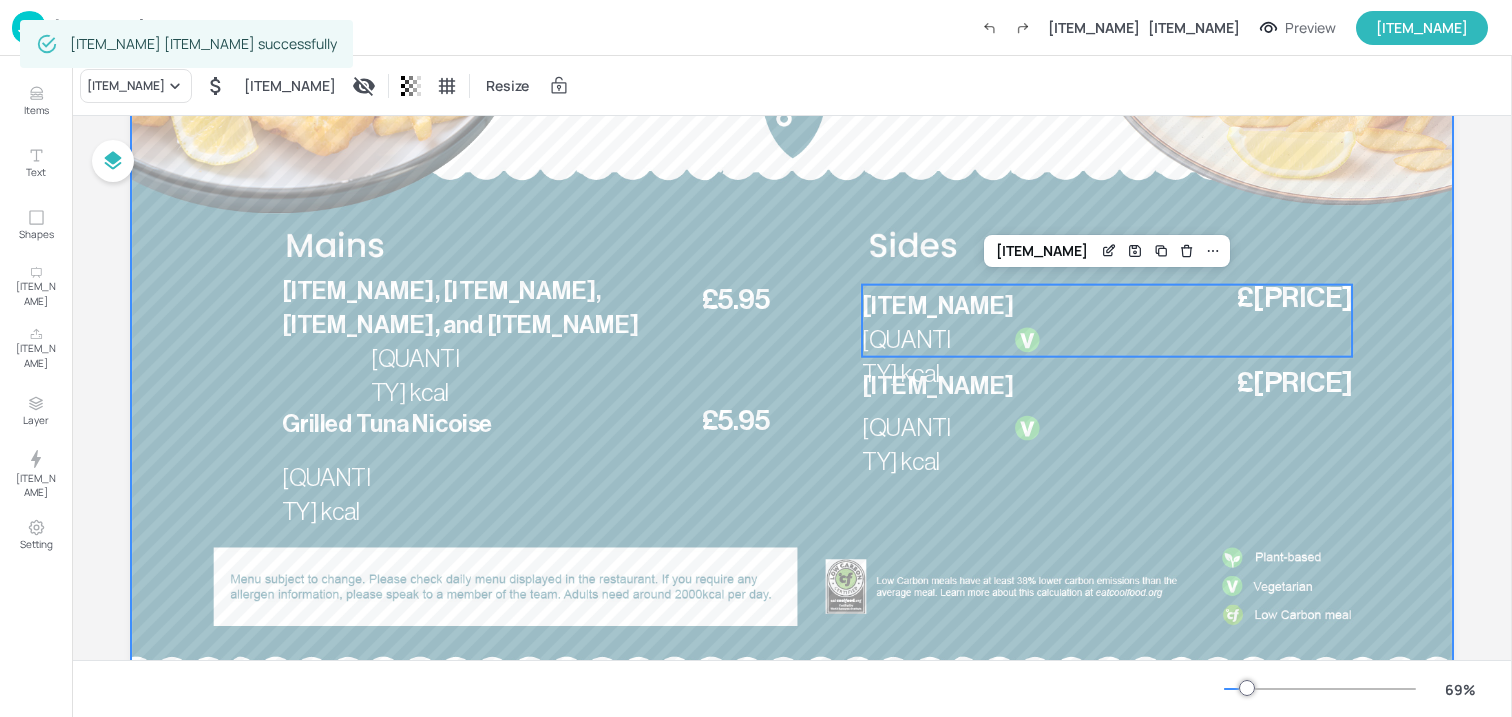 click at bounding box center [792, 313] 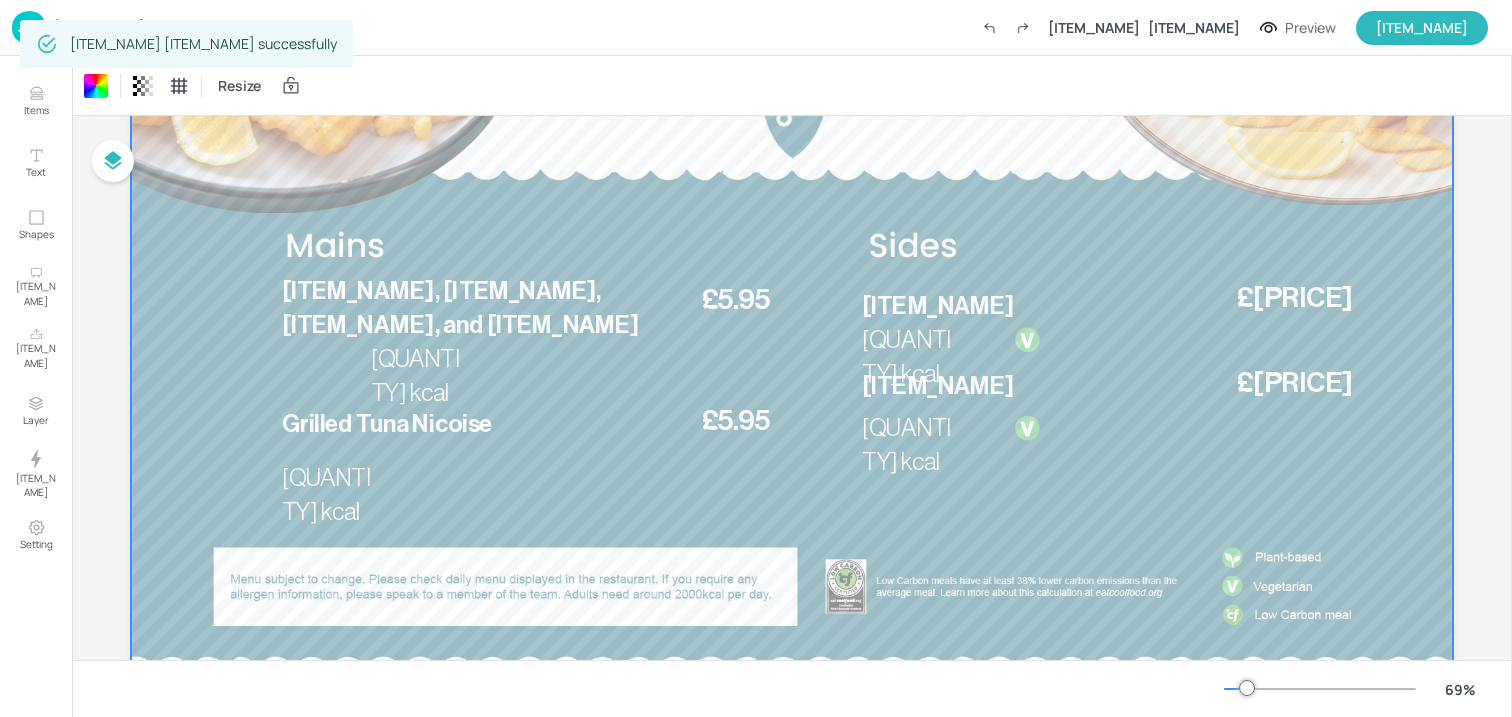 scroll, scrollTop: 0, scrollLeft: 0, axis: both 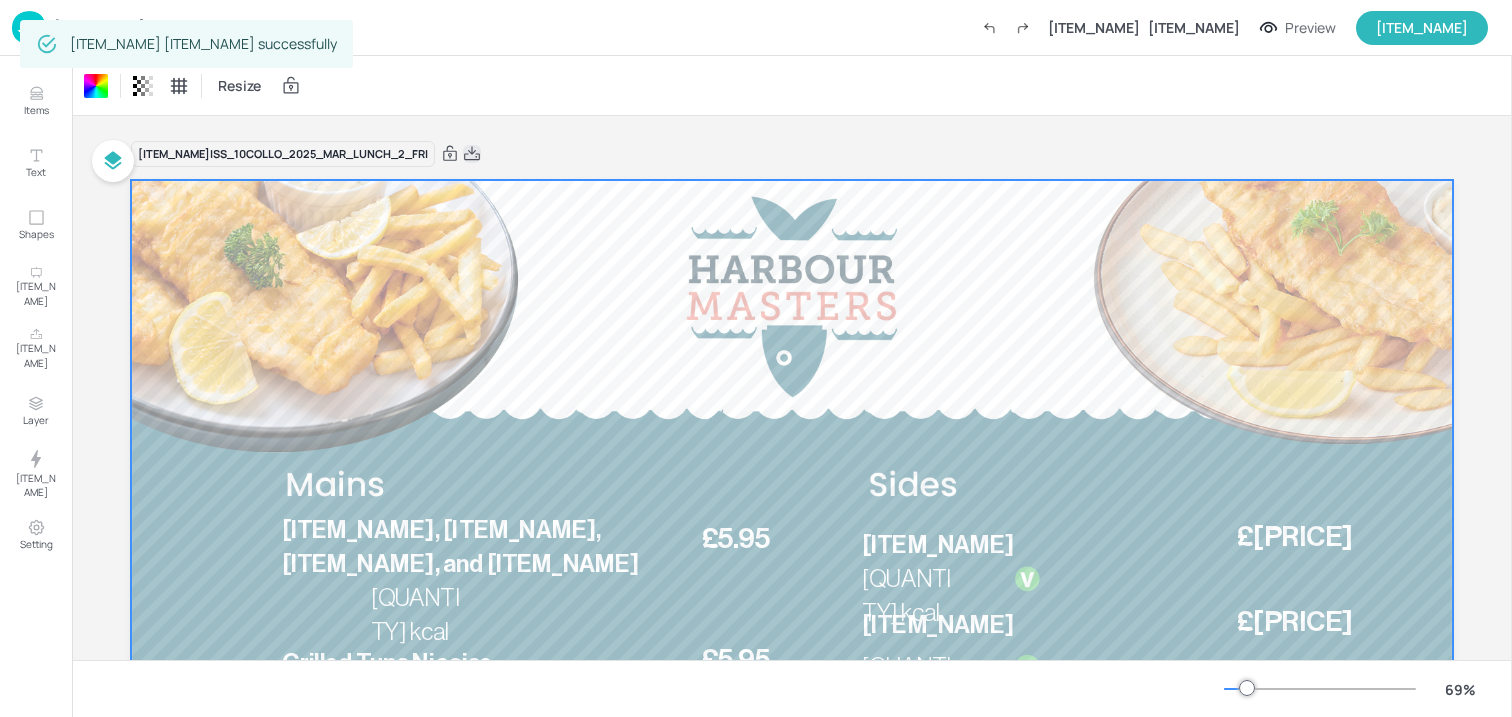 click 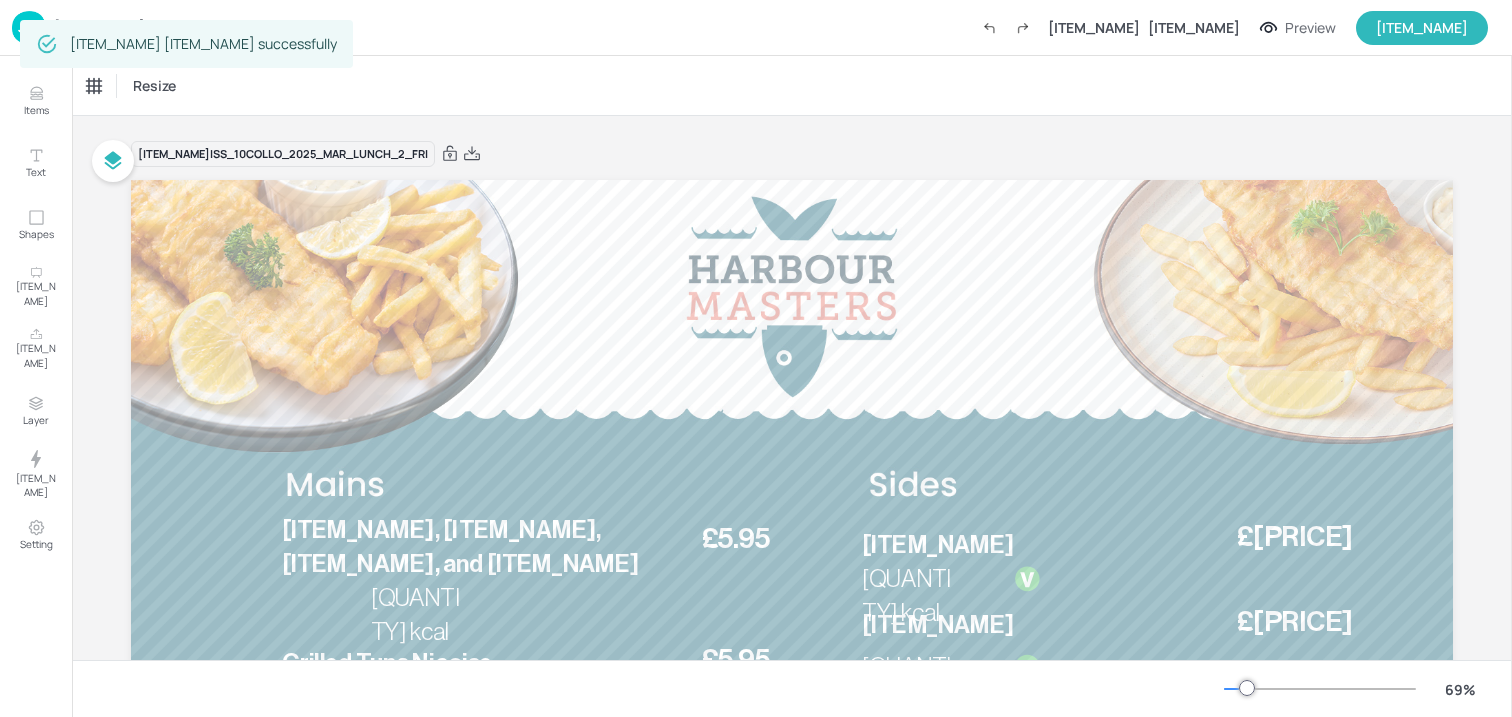 click at bounding box center (29, 27) 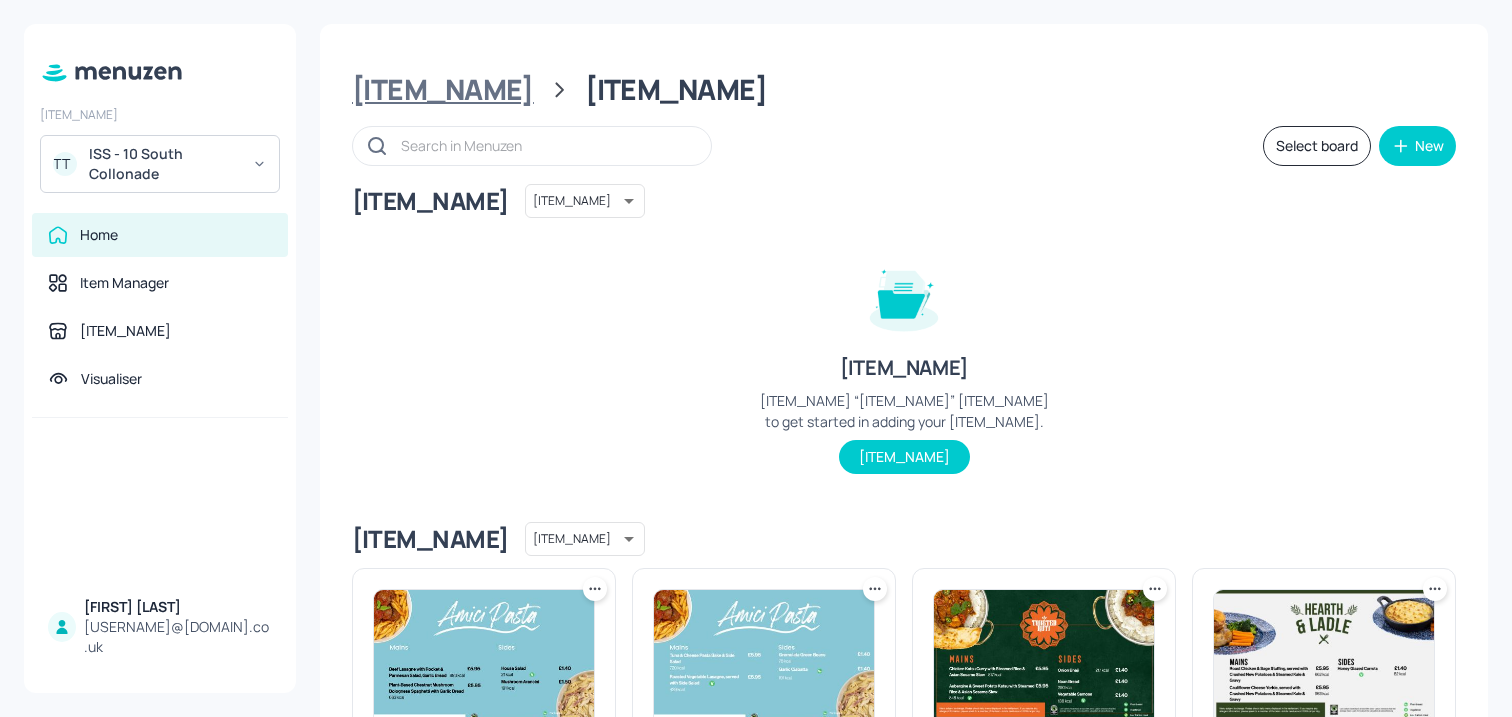 click on "[ITEM_NAME]" at bounding box center (443, 90) 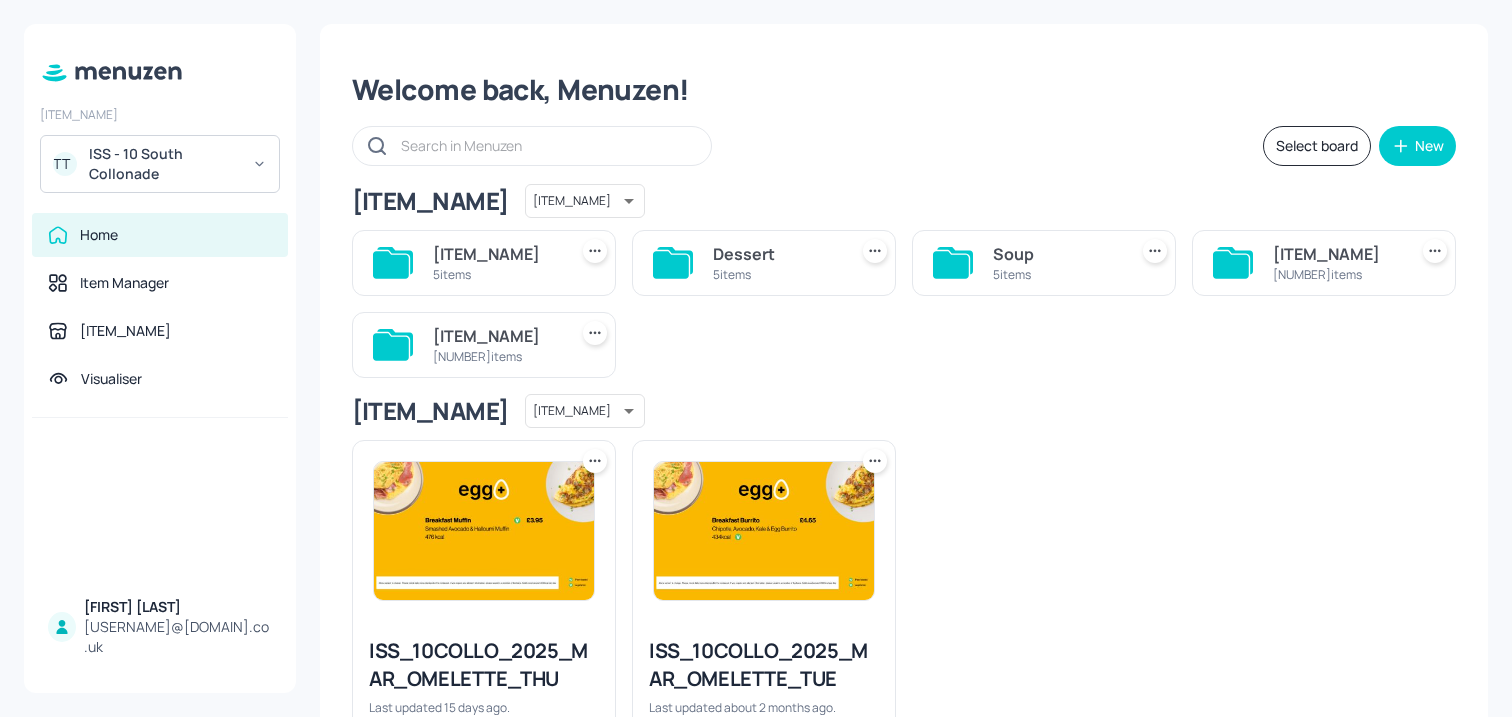 click on "[ITEM_NAME]" at bounding box center (1336, 254) 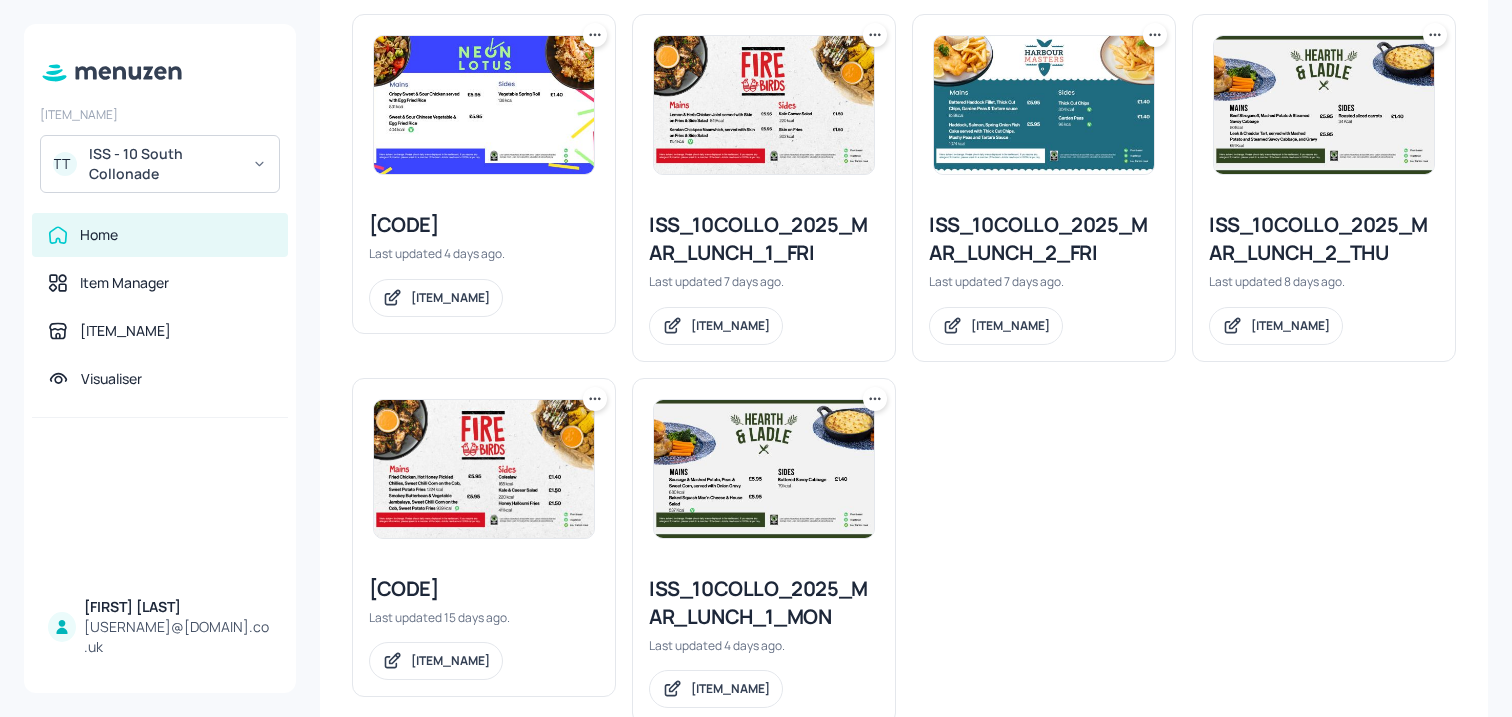 scroll, scrollTop: 937, scrollLeft: 0, axis: vertical 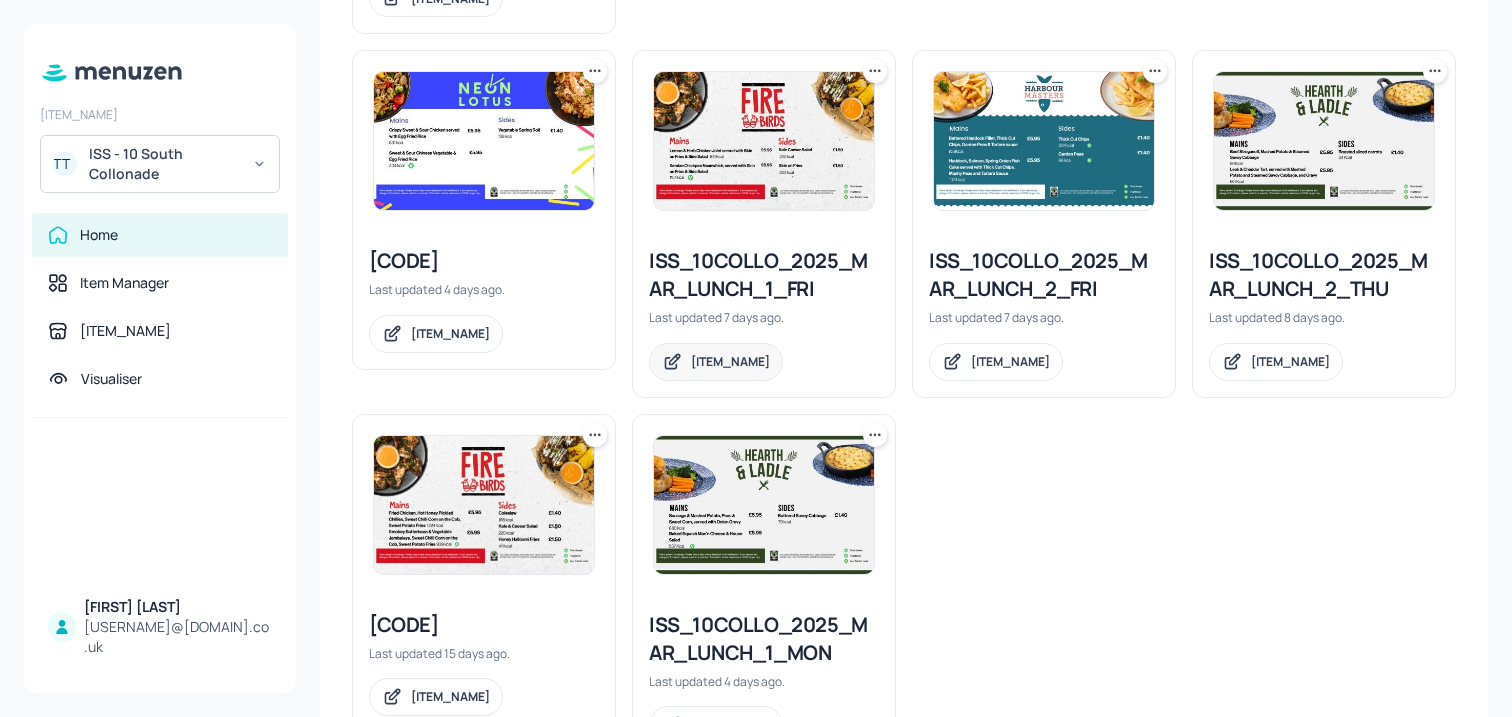 click 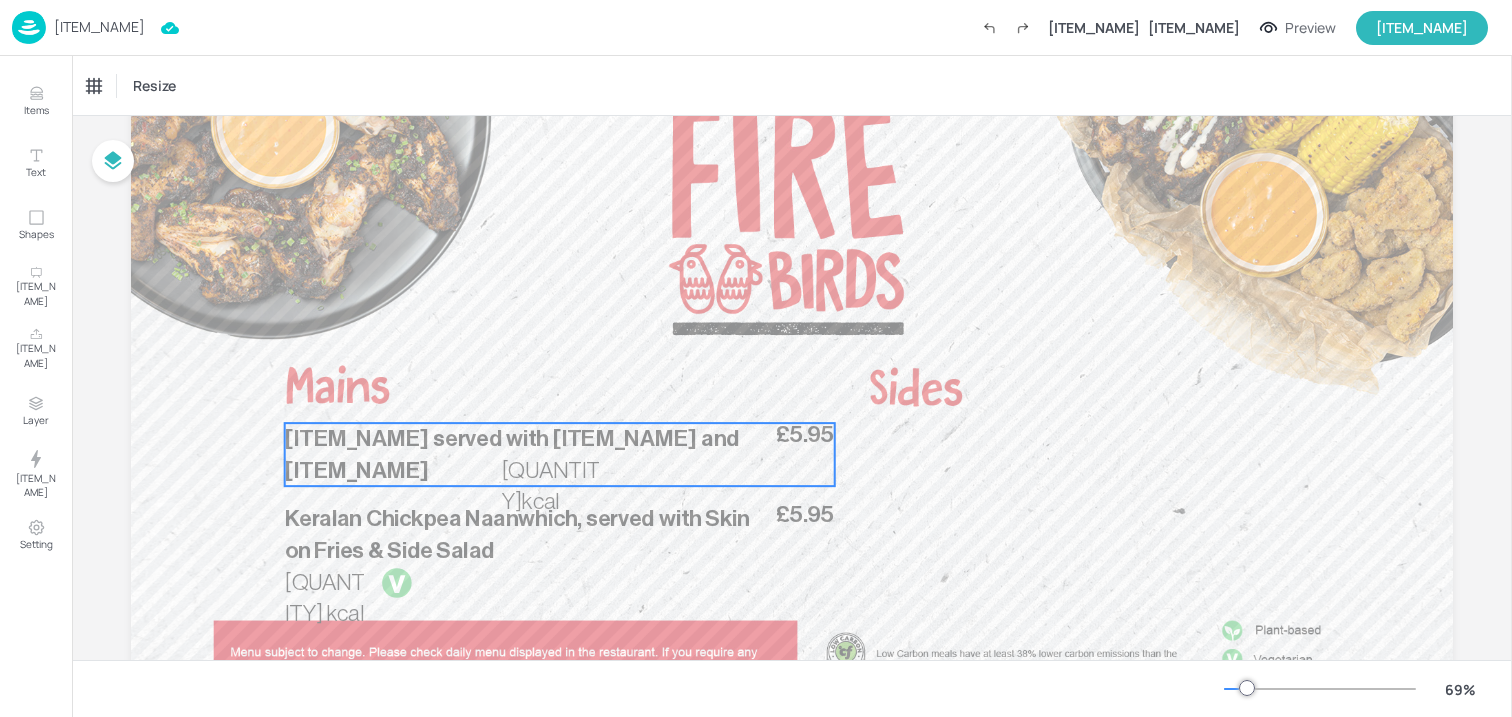 scroll, scrollTop: 200, scrollLeft: 0, axis: vertical 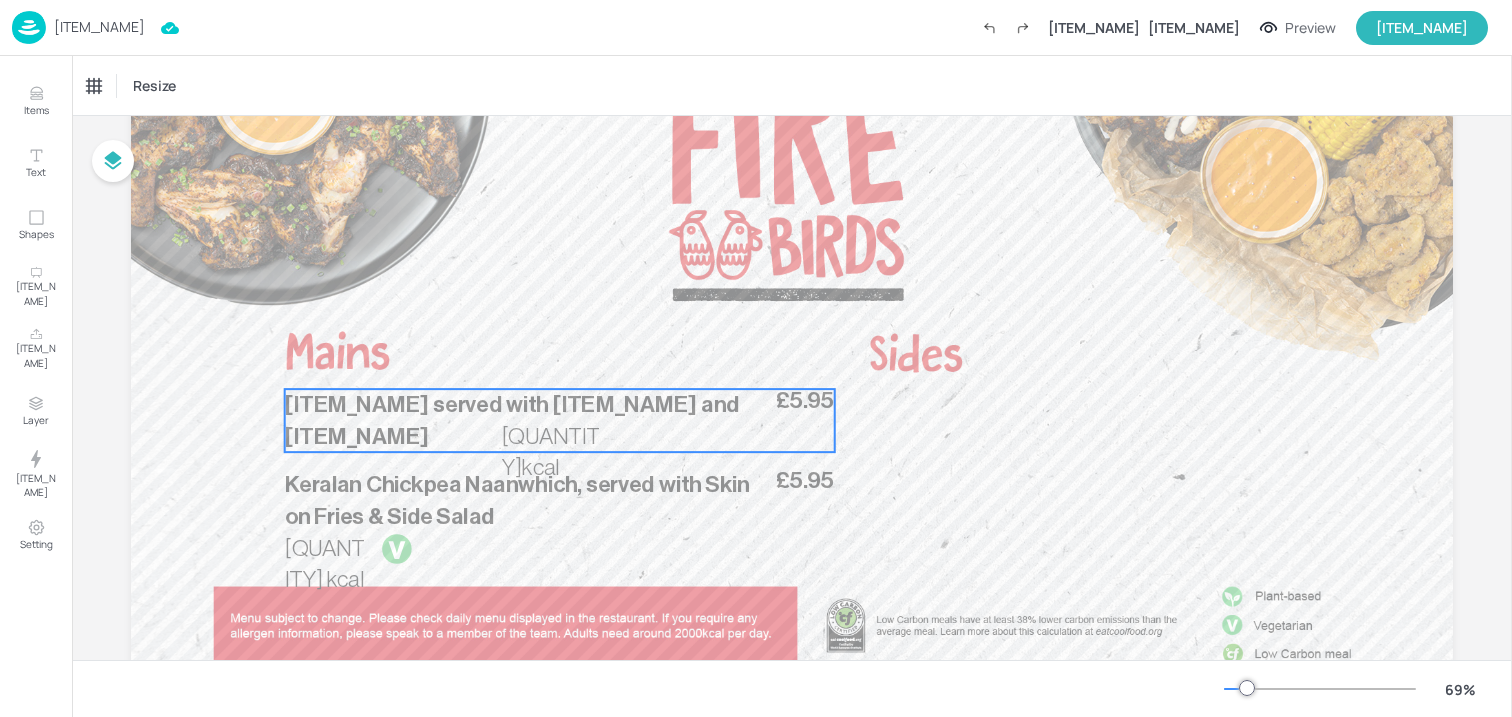click on "[ITEM_NAME] served with [ITEM_NAME] and [ITEM_NAME]" at bounding box center [512, 420] 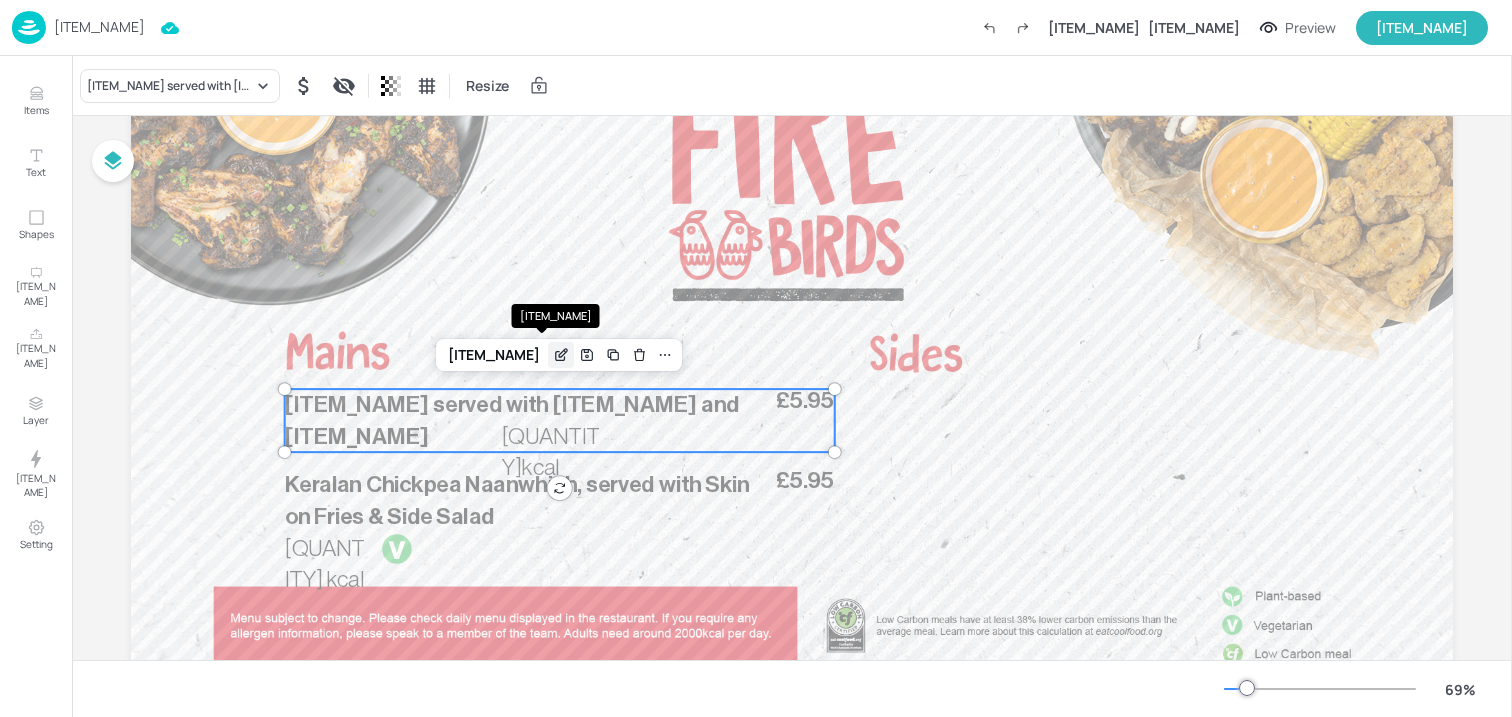 click 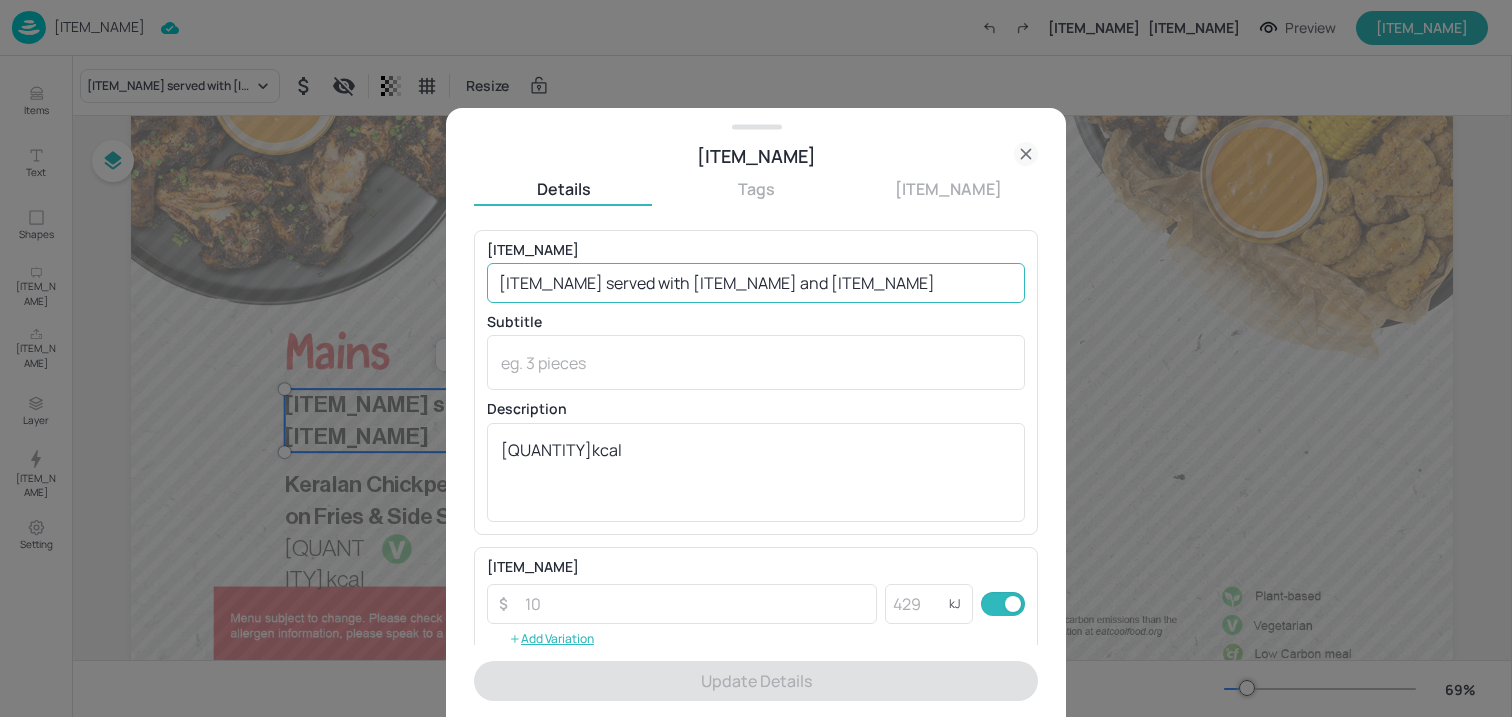 click on "[ITEM_NAME] served with [ITEM_NAME] and [ITEM_NAME]" at bounding box center [756, 283] 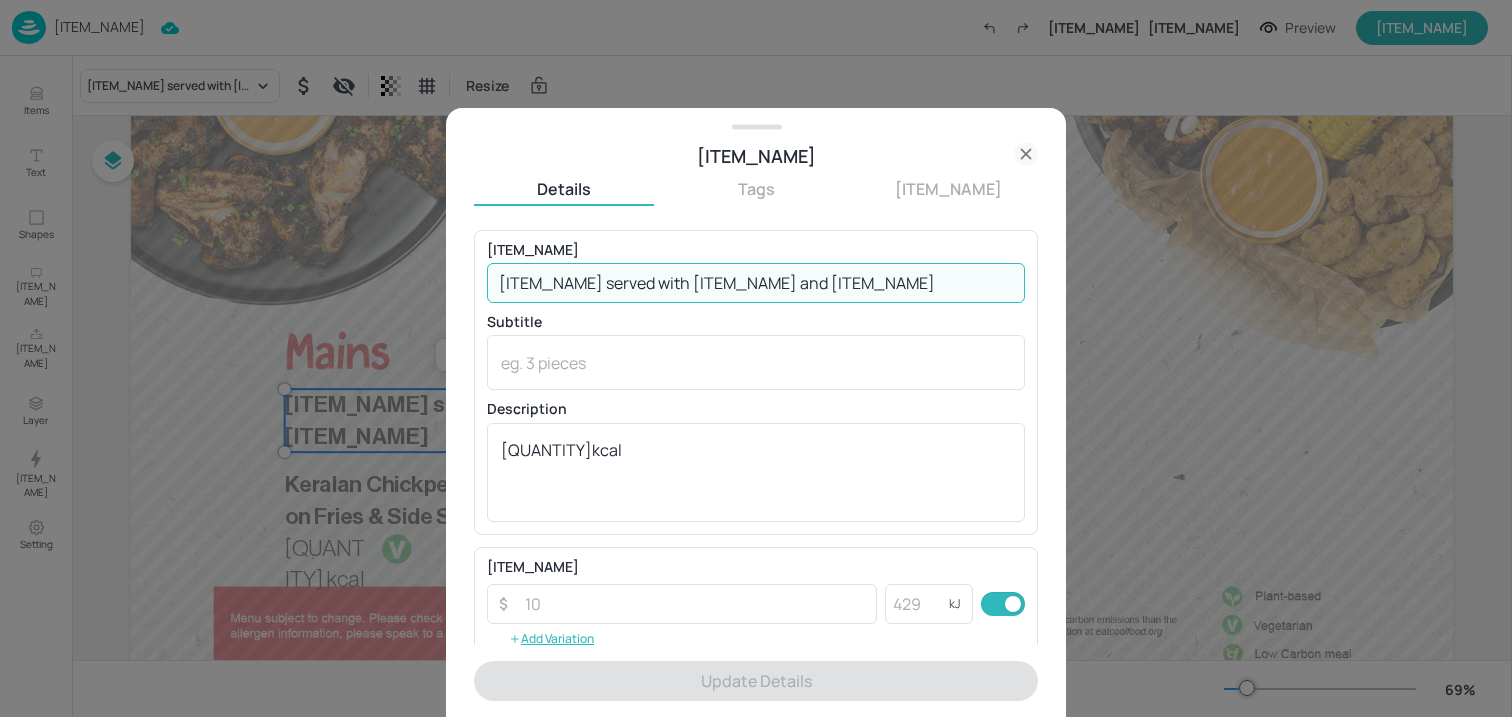 click on "[ITEM_NAME] served with [ITEM_NAME] and [ITEM_NAME]" at bounding box center [756, 283] 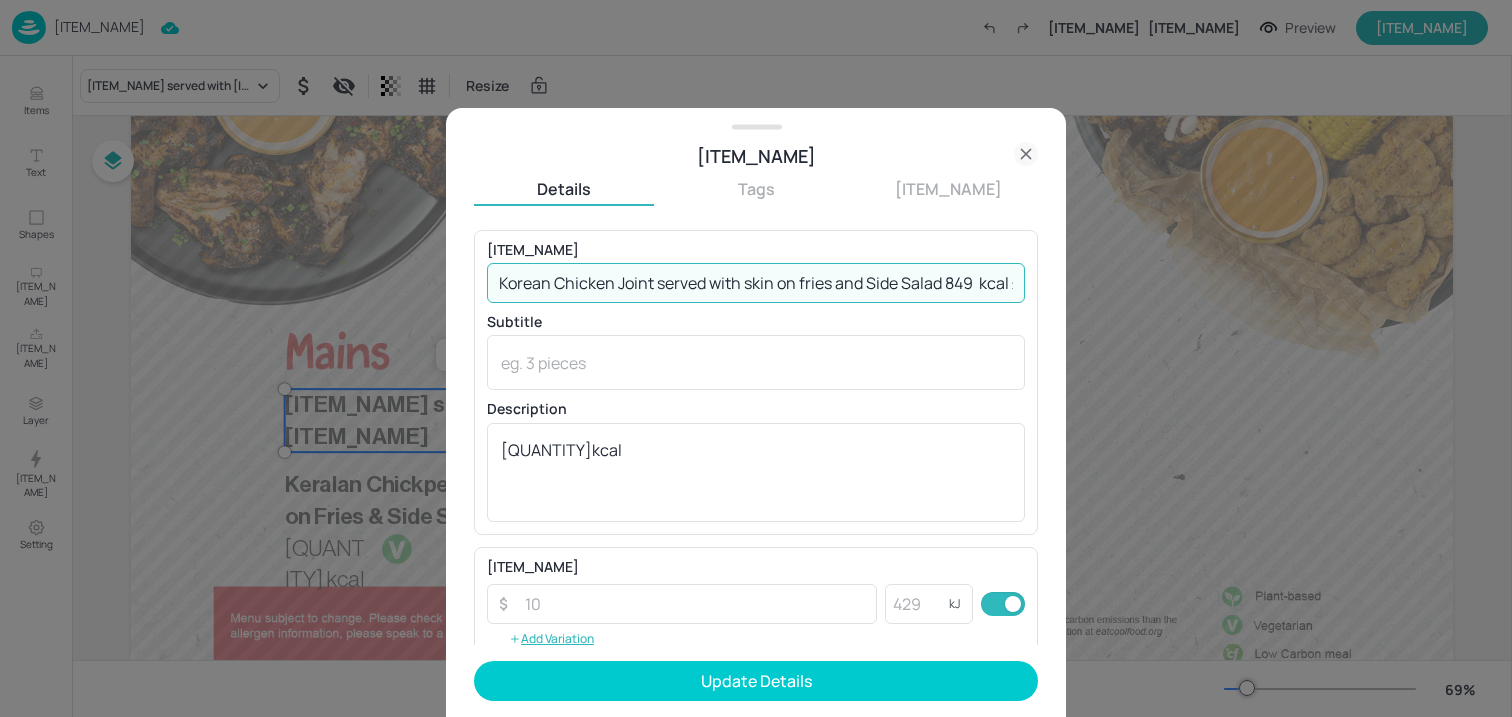 scroll, scrollTop: 0, scrollLeft: 48, axis: horizontal 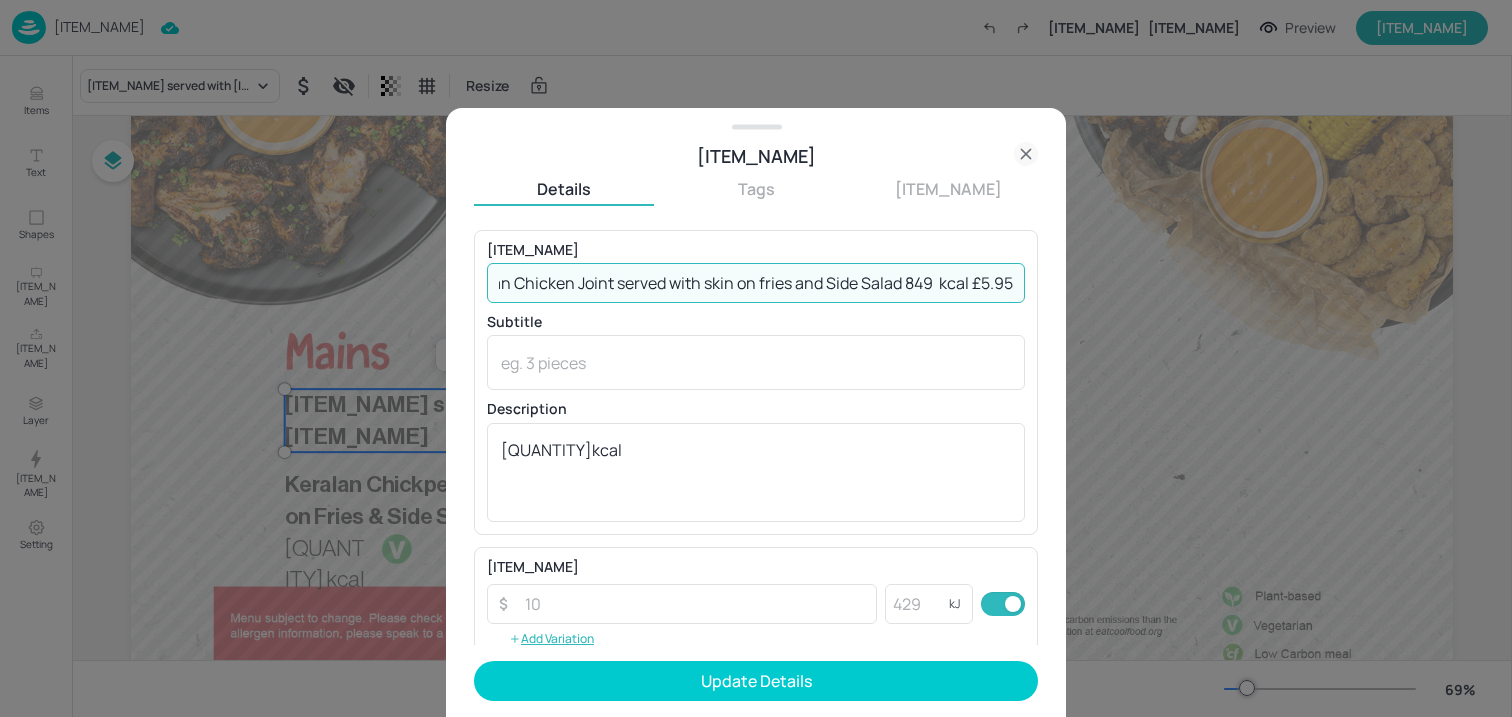 click on "Korean Chicken Joint served with skin on fries and Side Salad 849  kcal £5.95" at bounding box center [756, 283] 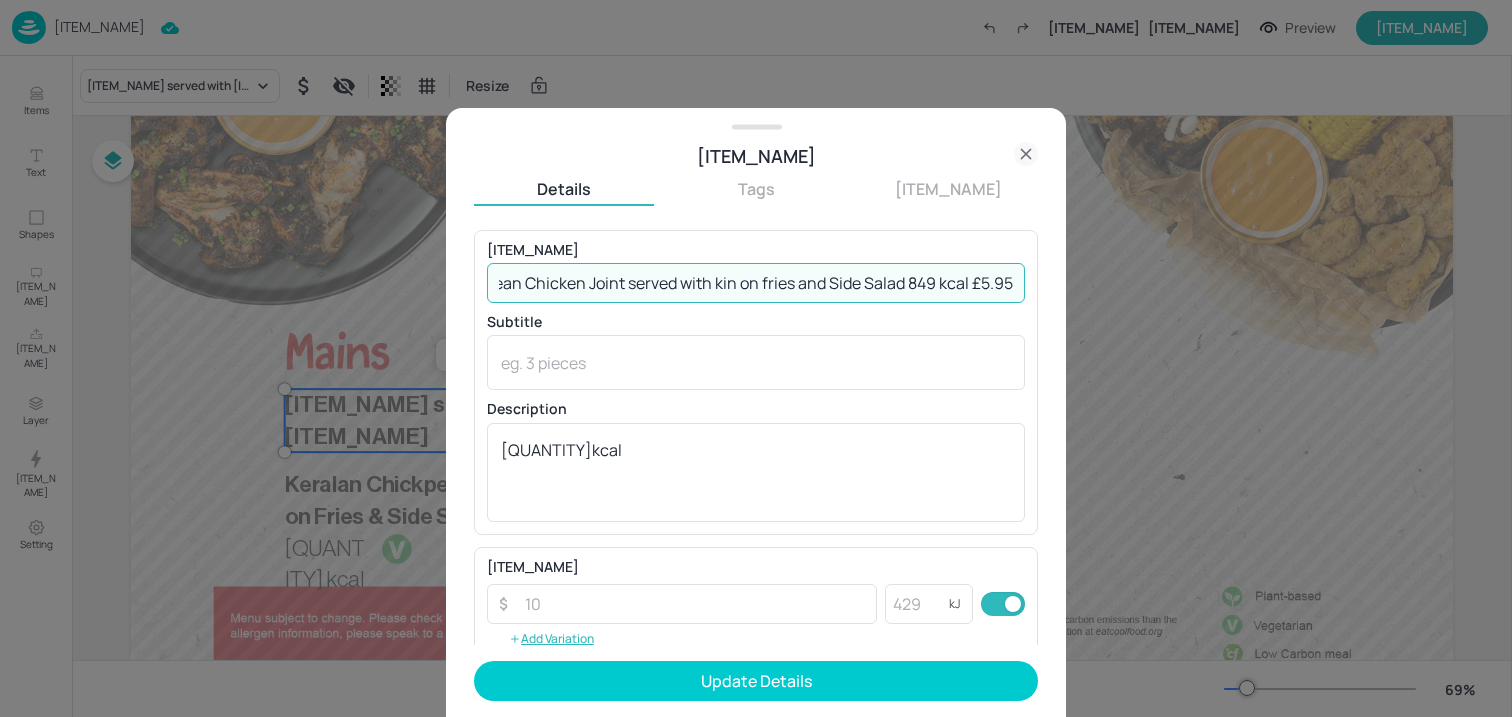 scroll, scrollTop: 0, scrollLeft: 40, axis: horizontal 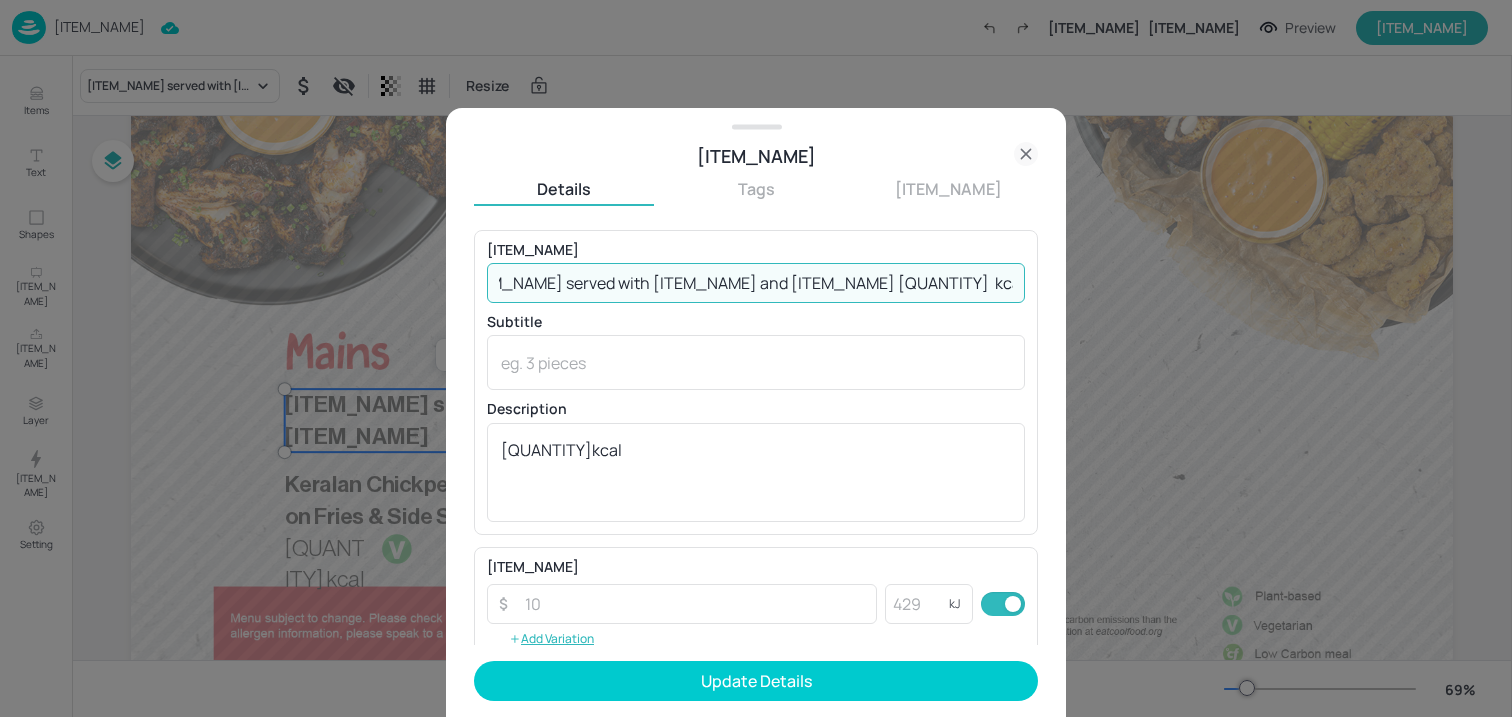 click on "[ITEM_NAME] served with [ITEM_NAME] and [ITEM_NAME] [QUANTITY]  kcal £[PRICE]" at bounding box center [756, 283] 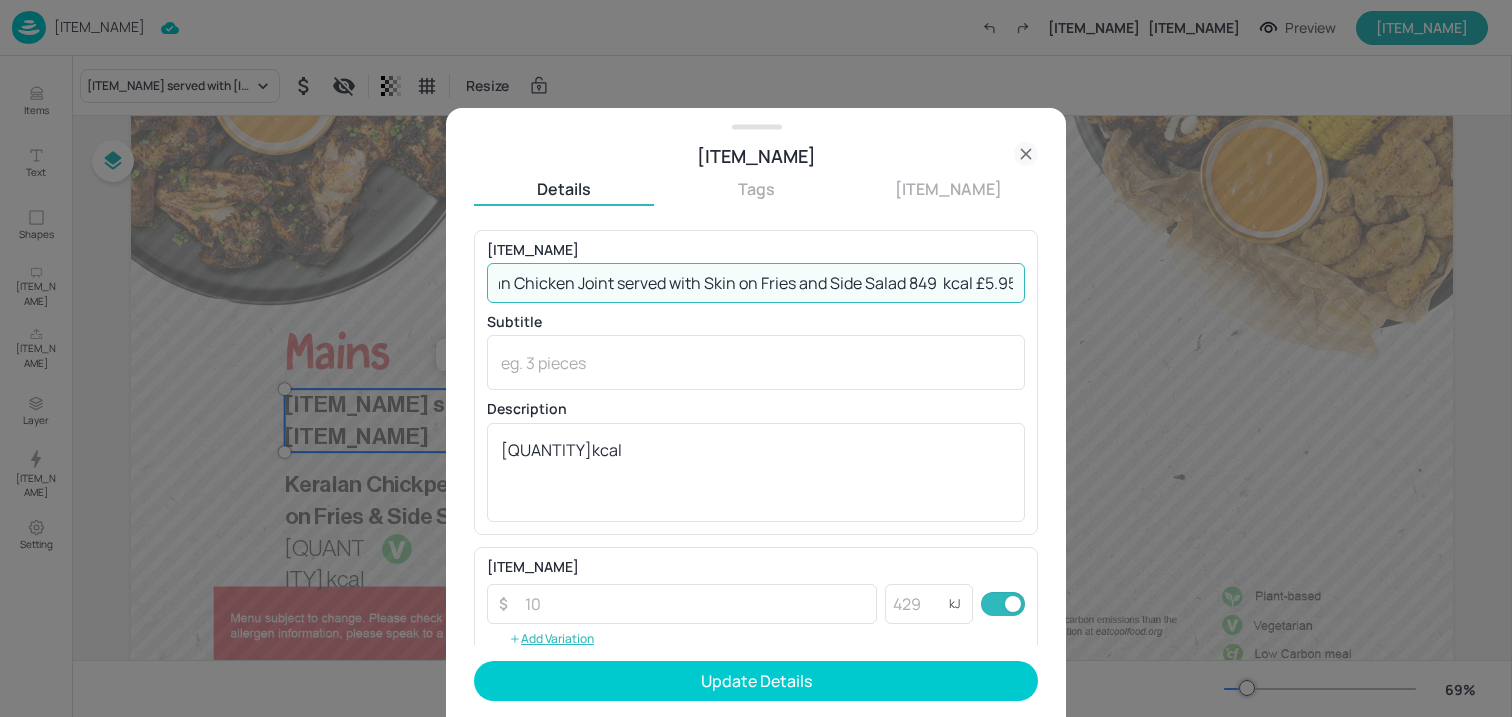 click on "Korean Chicken Joint served with Skin on Fries and Side Salad 849  kcal £5.95" at bounding box center [756, 283] 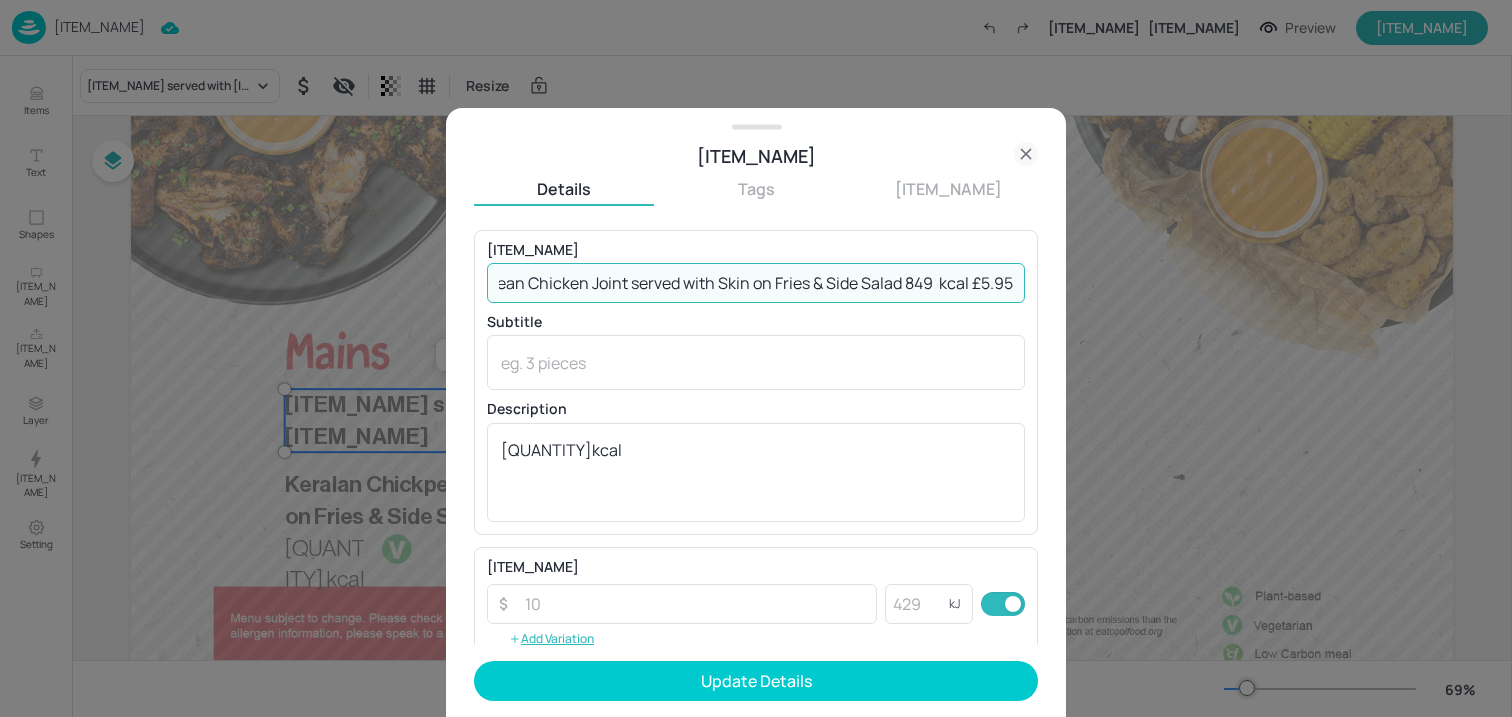 scroll, scrollTop: 0, scrollLeft: 35, axis: horizontal 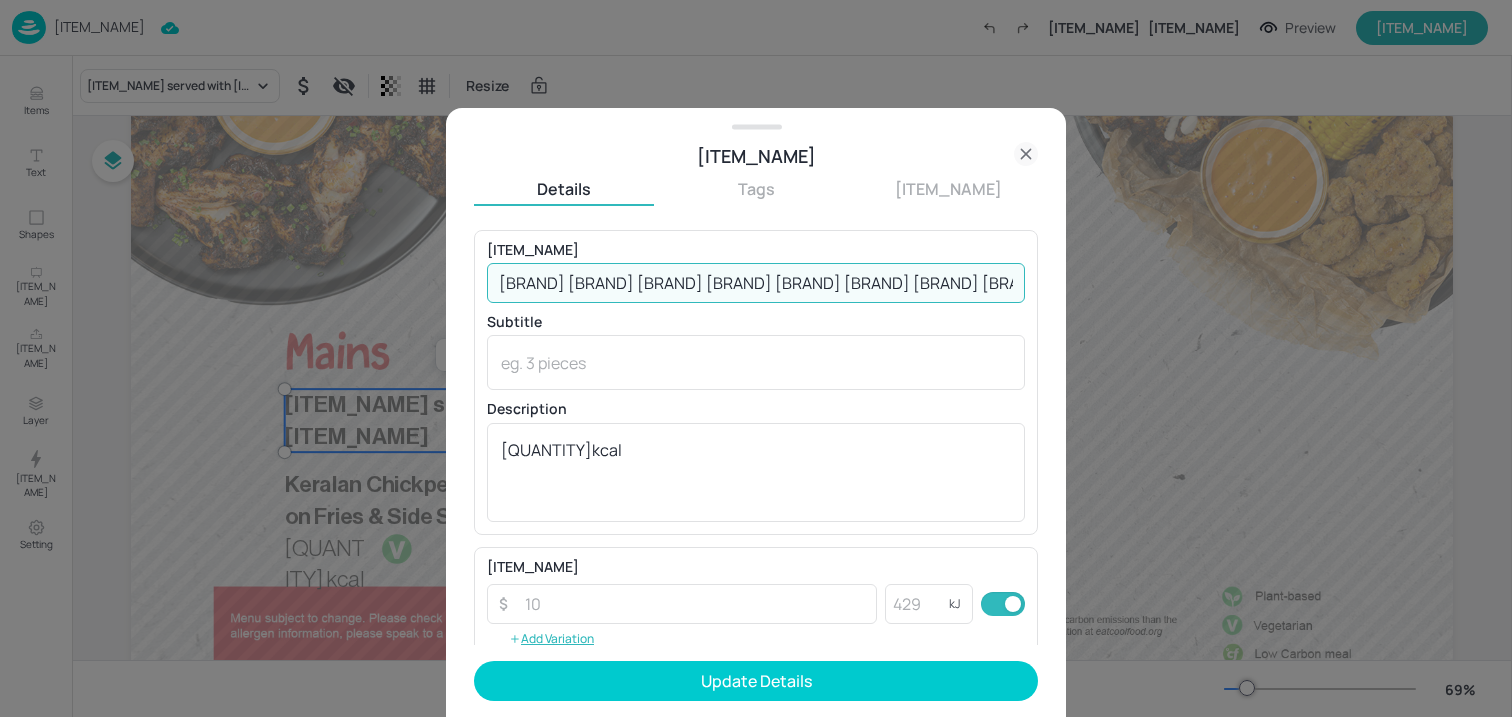 drag, startPoint x: 935, startPoint y: 286, endPoint x: 1035, endPoint y: 286, distance: 100 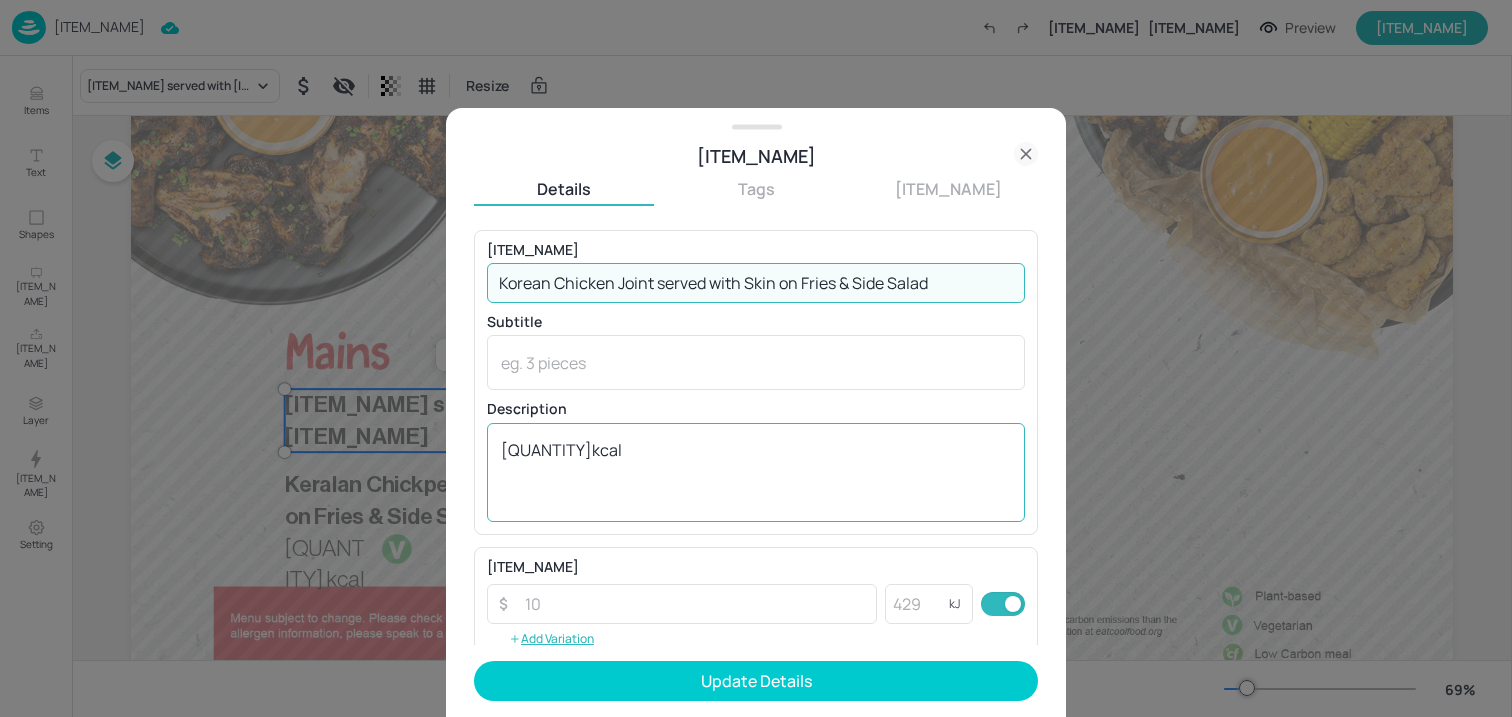 type on "Korean Chicken Joint served with Skin on Fries & Side Salad" 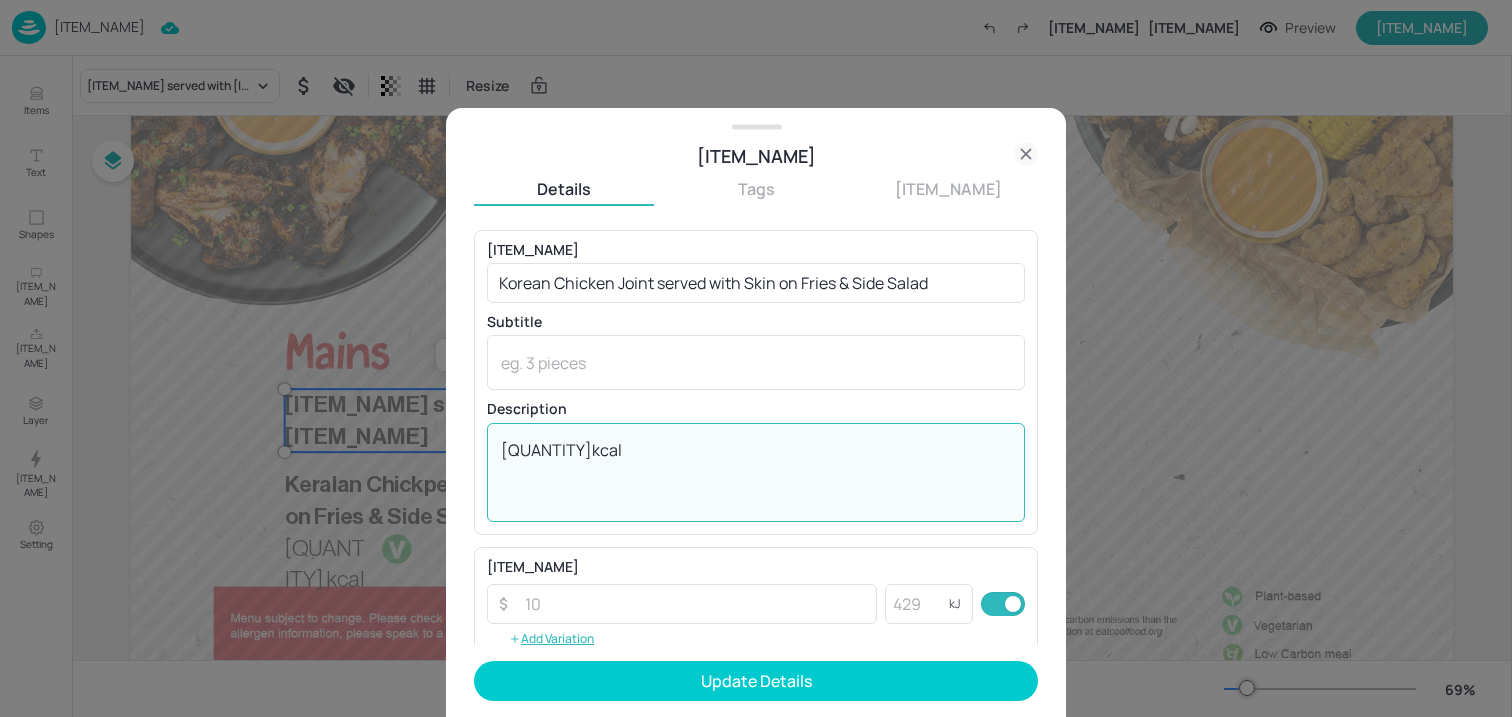 click on "[QUANTITY]kcal" at bounding box center (756, 472) 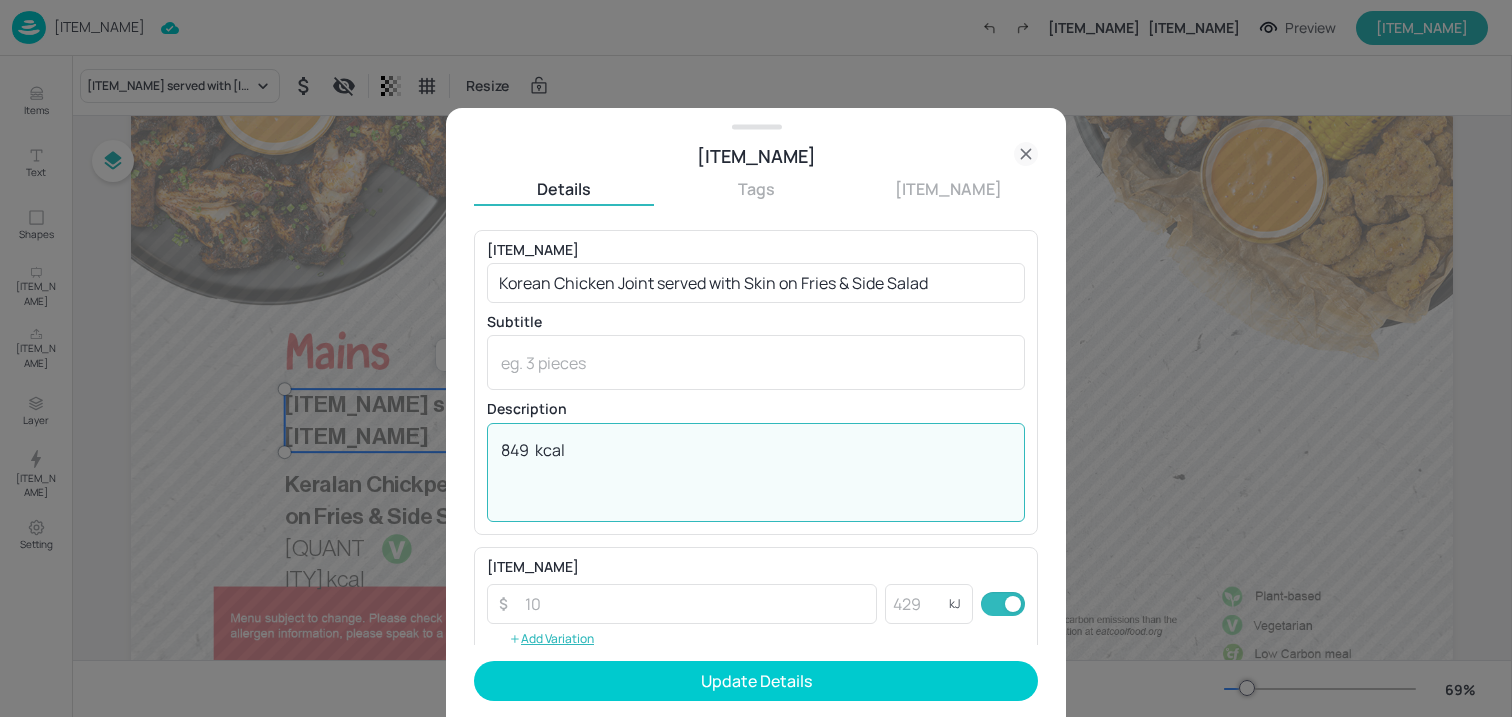 click on "849  kcal" at bounding box center [756, 472] 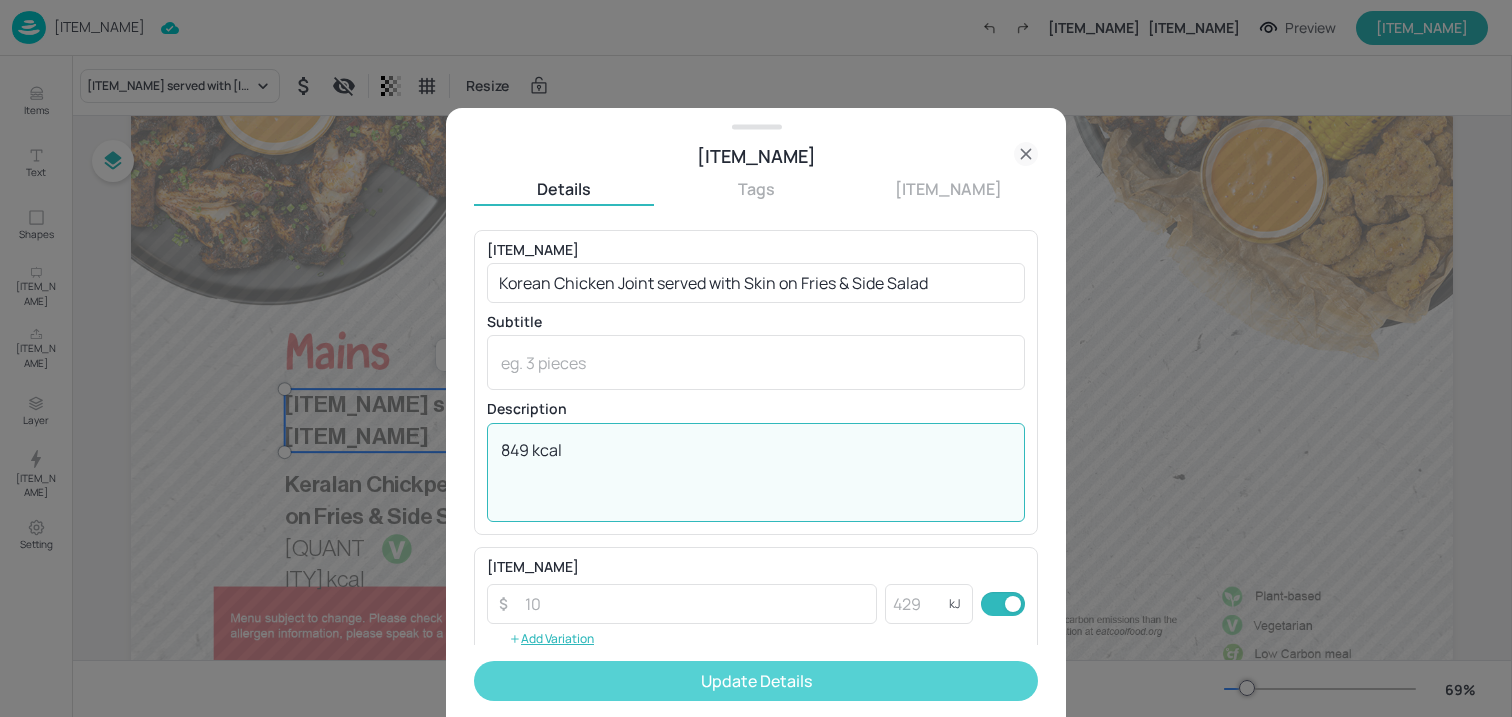 type on "849 kcal" 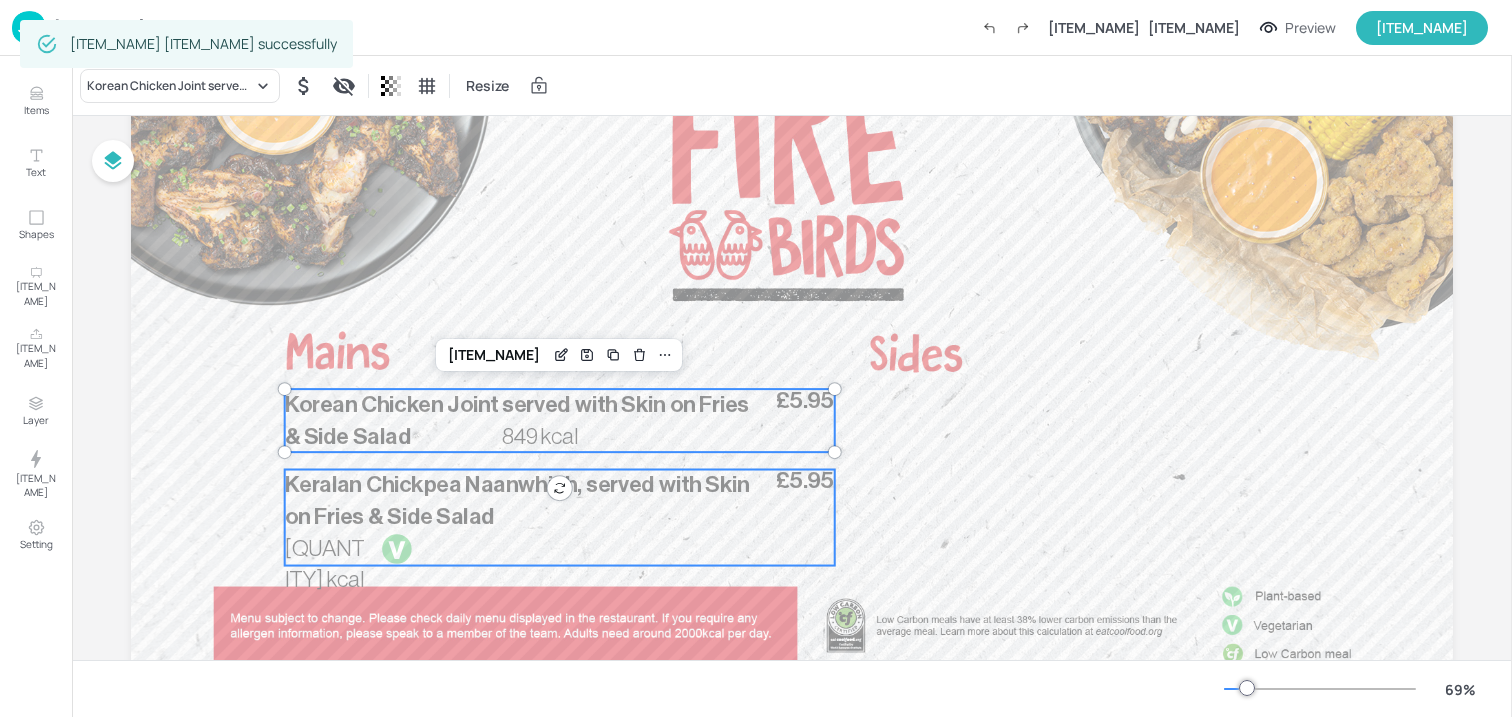 click on "1154 kcal £5.95 Keralan Chickpea Naanwhich, served with Skin on Fries & Side Salad" at bounding box center [560, 518] 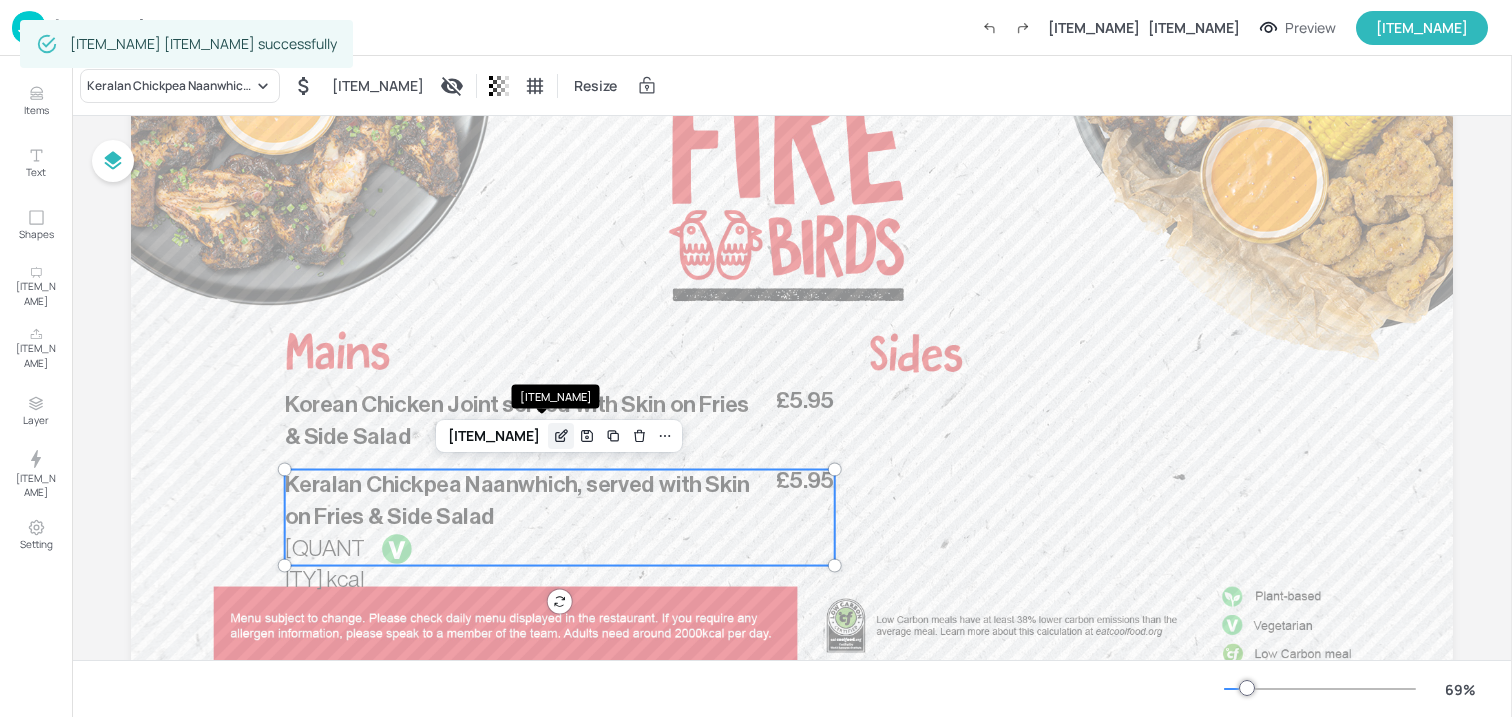 click 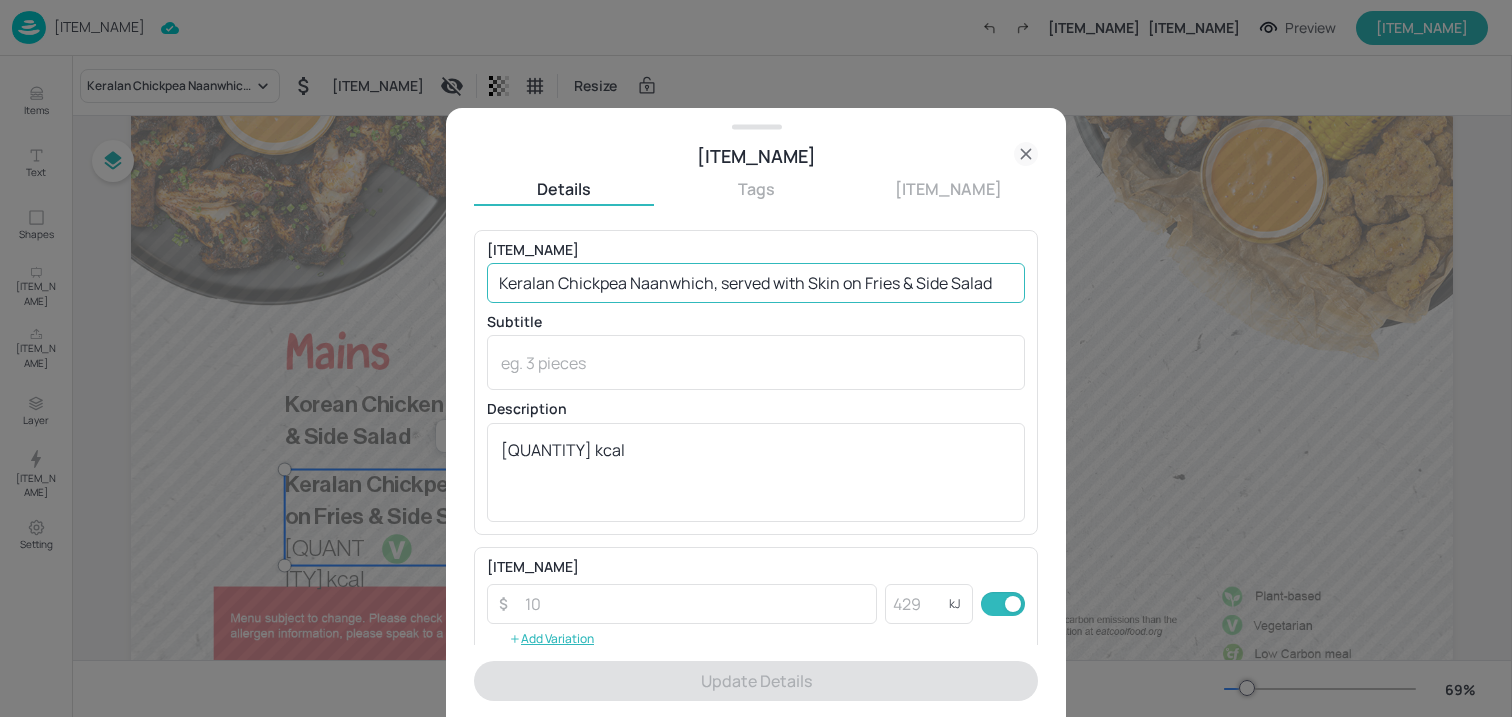 click on "Keralan Chickpea Naanwhich, served with Skin on Fries & Side Salad" at bounding box center (756, 283) 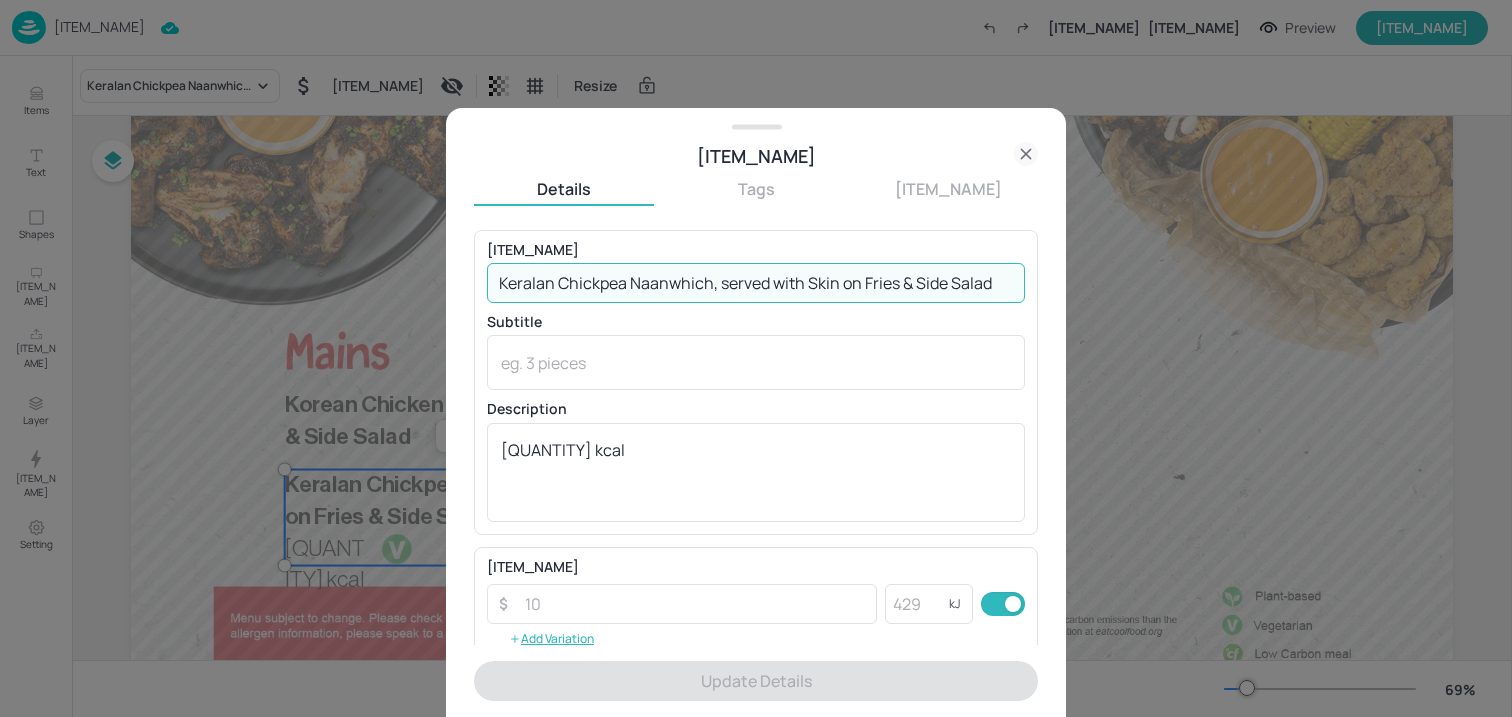 click on "Keralan Chickpea Naanwhich, served with Skin on Fries & Side Salad" at bounding box center (756, 283) 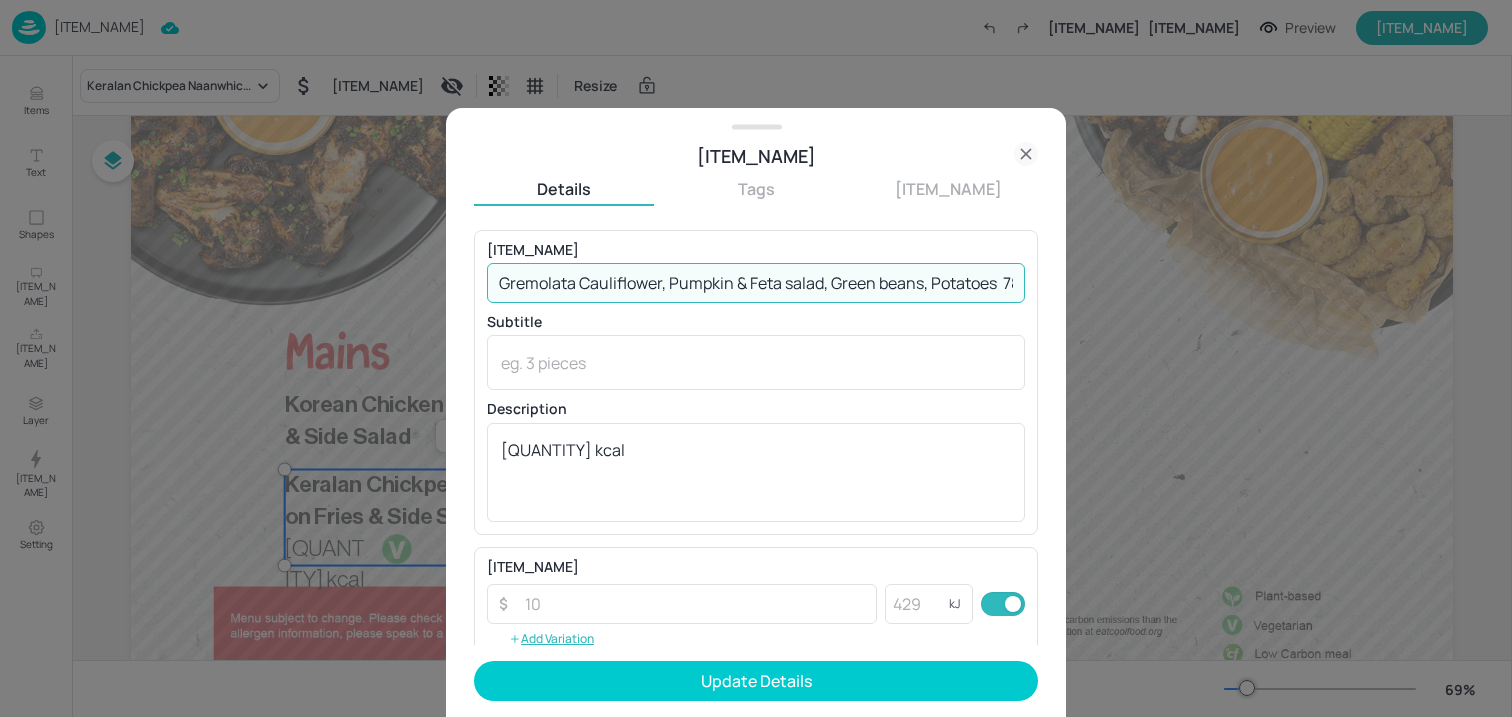 scroll, scrollTop: 0, scrollLeft: 102, axis: horizontal 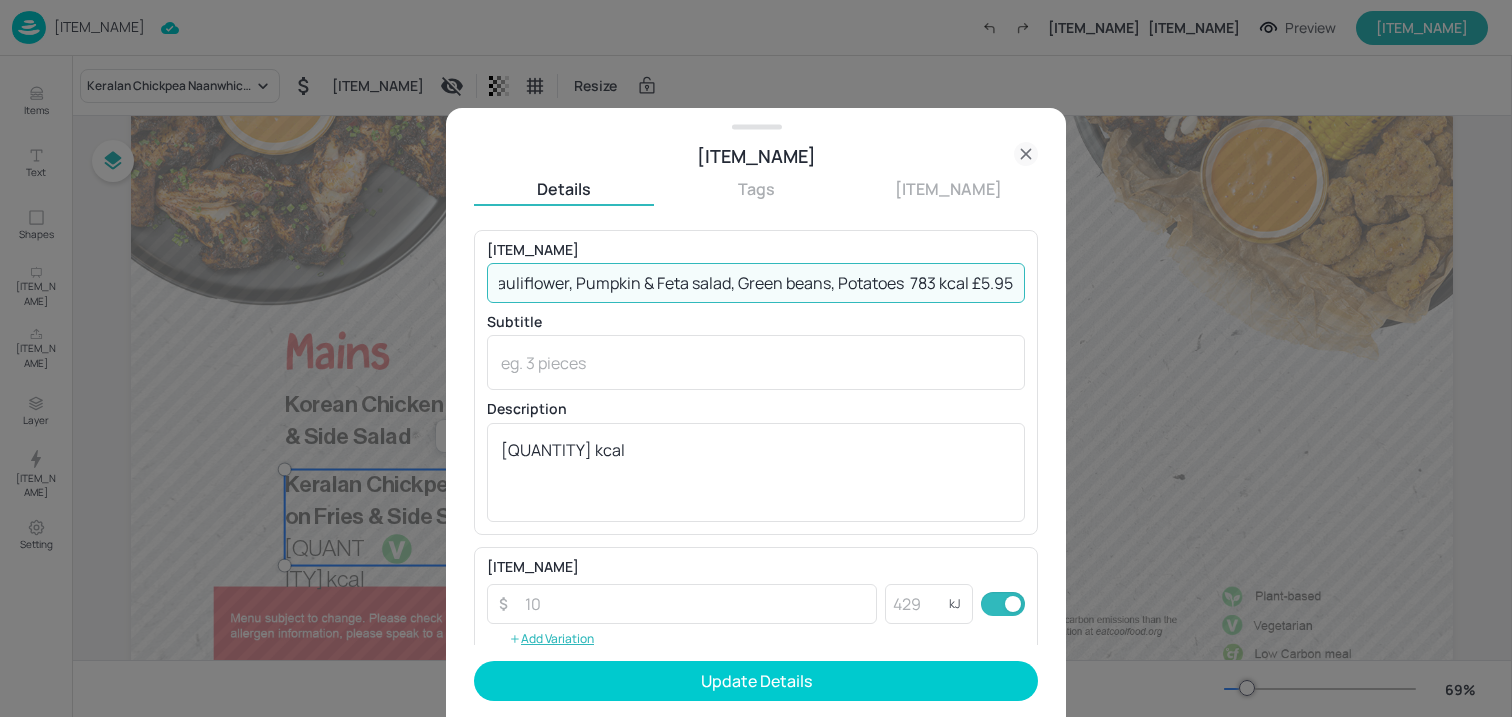 drag, startPoint x: 969, startPoint y: 285, endPoint x: 1036, endPoint y: 285, distance: 67 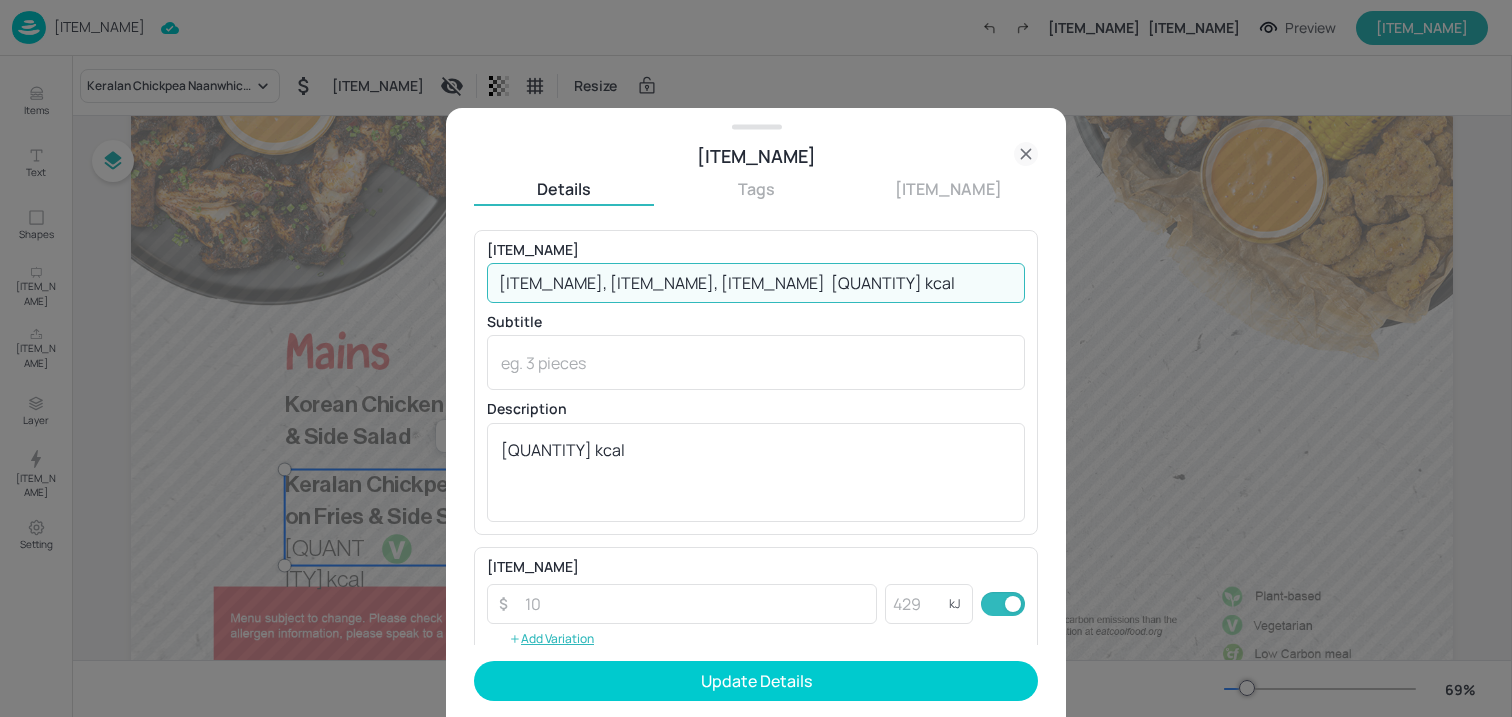 scroll, scrollTop: 0, scrollLeft: 58, axis: horizontal 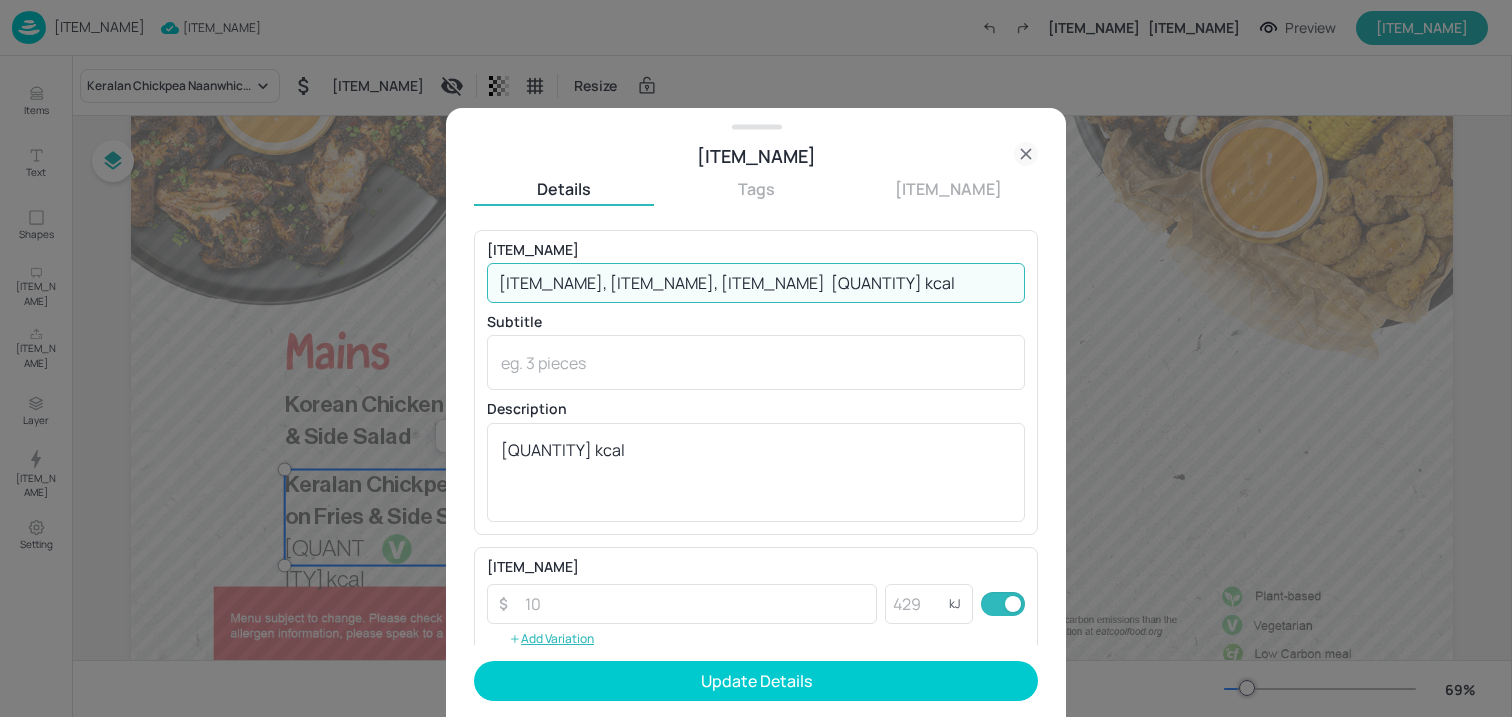 drag, startPoint x: 949, startPoint y: 284, endPoint x: 1120, endPoint y: 289, distance: 171.07309 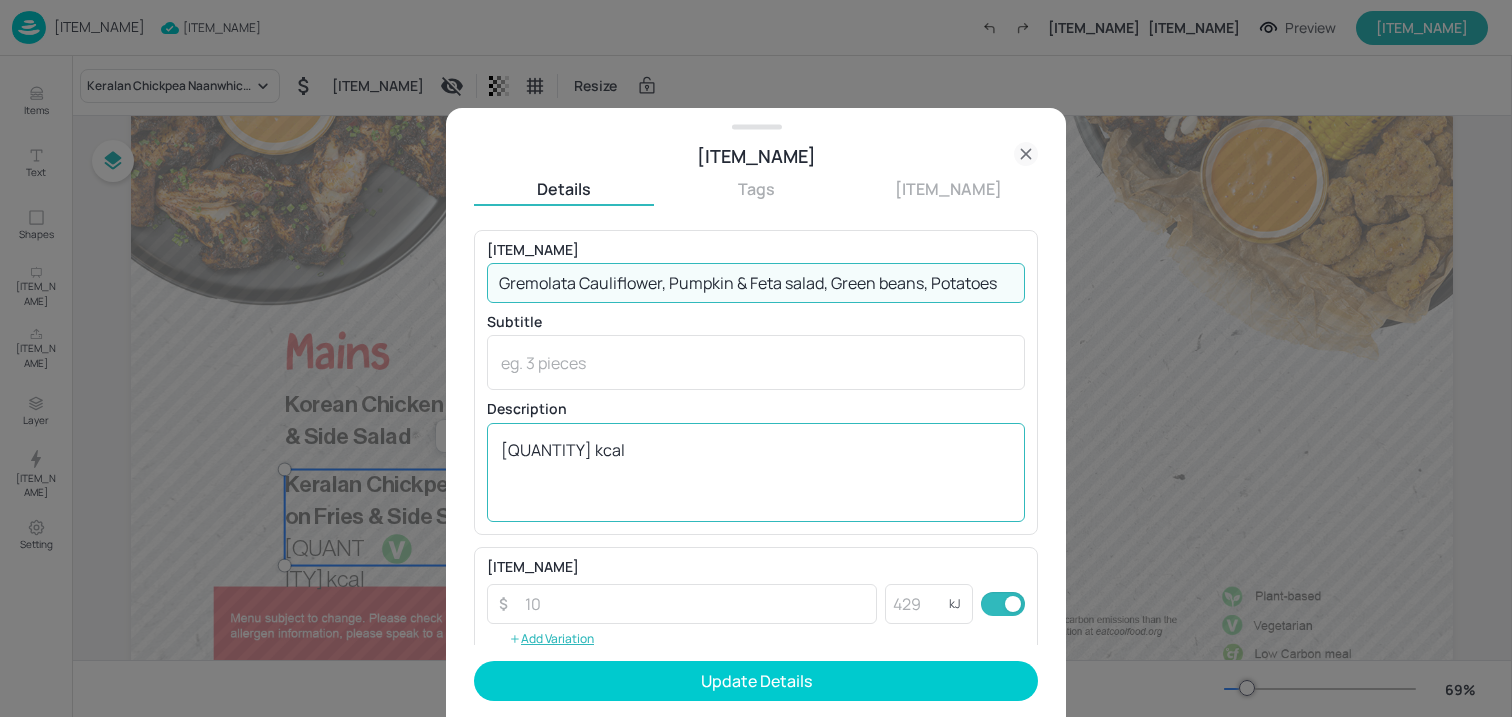 scroll, scrollTop: 0, scrollLeft: 0, axis: both 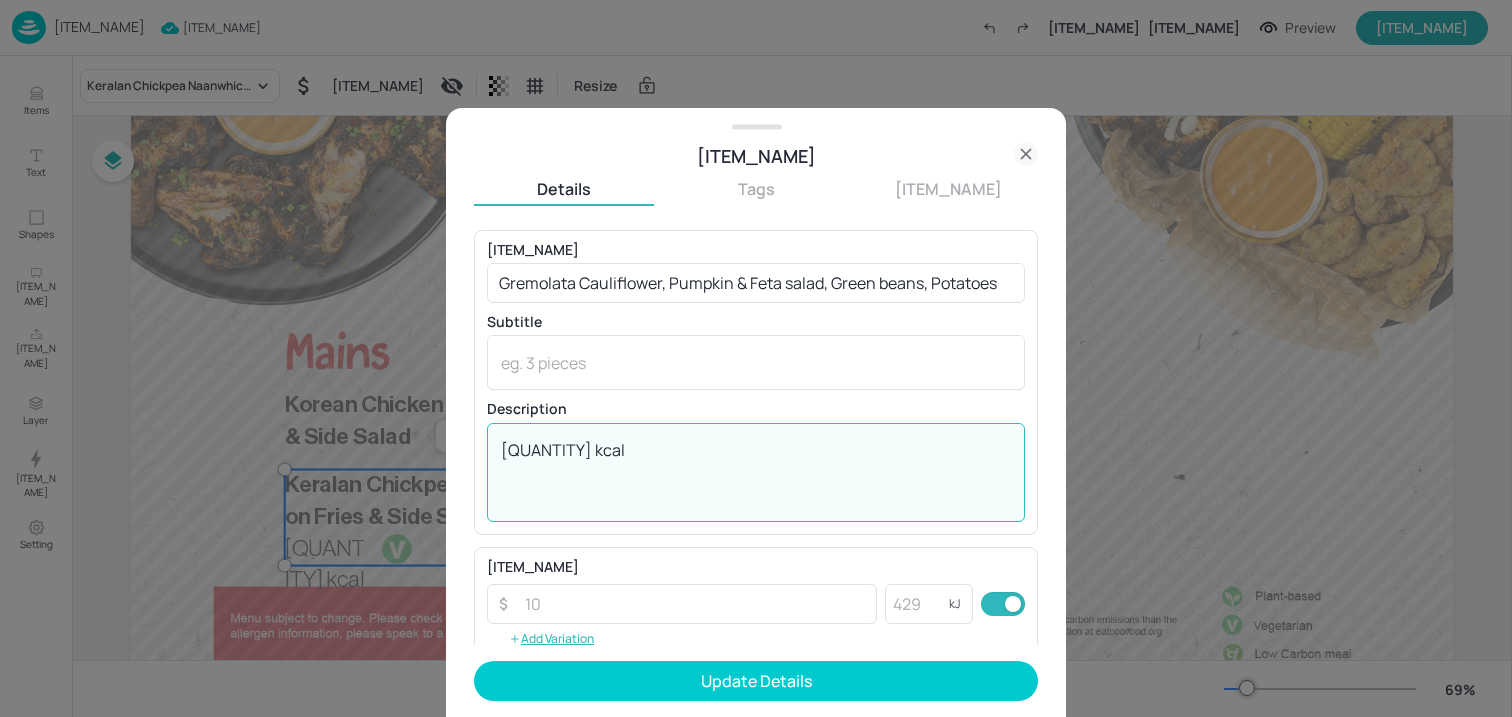 click on "[QUANTITY] kcal" at bounding box center [756, 472] 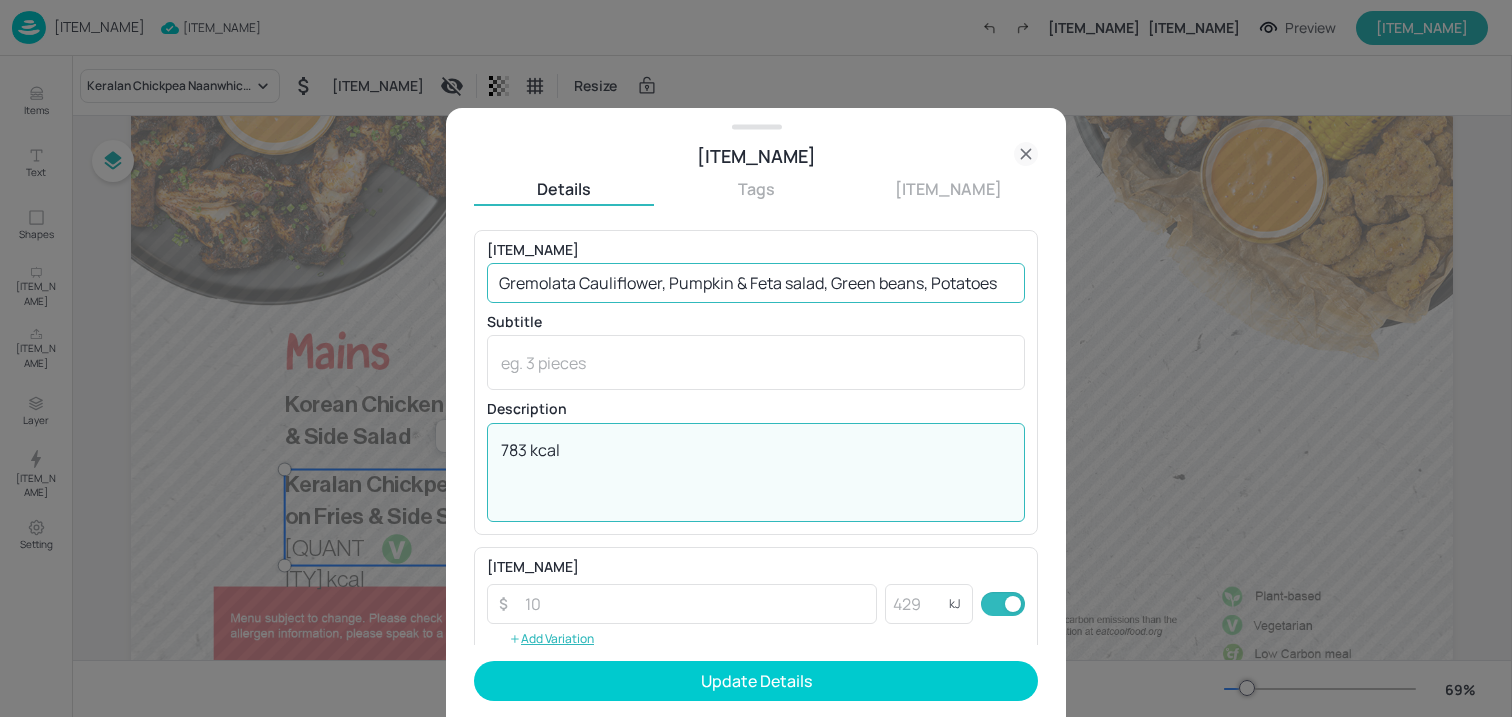 type on "783 kcal" 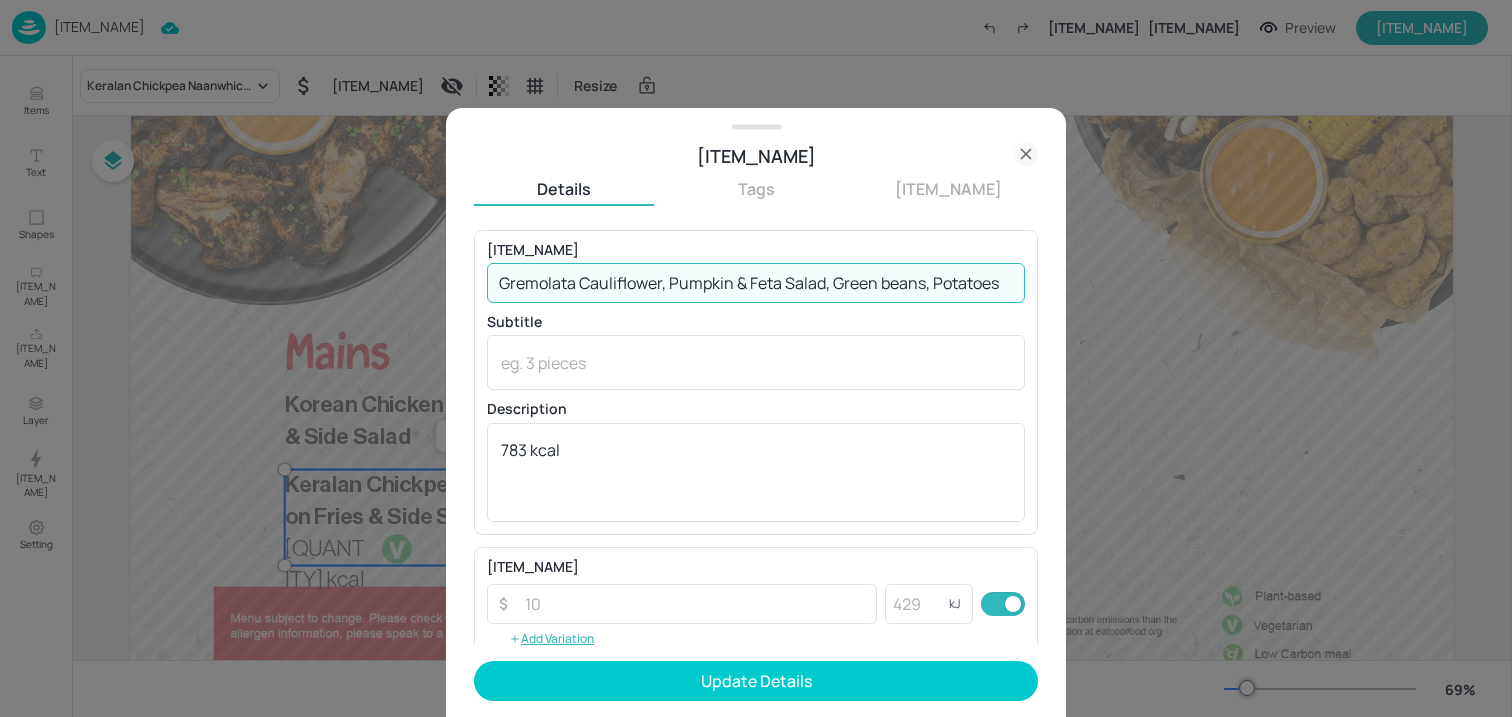 click on "Gremolata Cauliflower, Pumpkin & Feta Salad, Green beans, Potatoes" at bounding box center (756, 283) 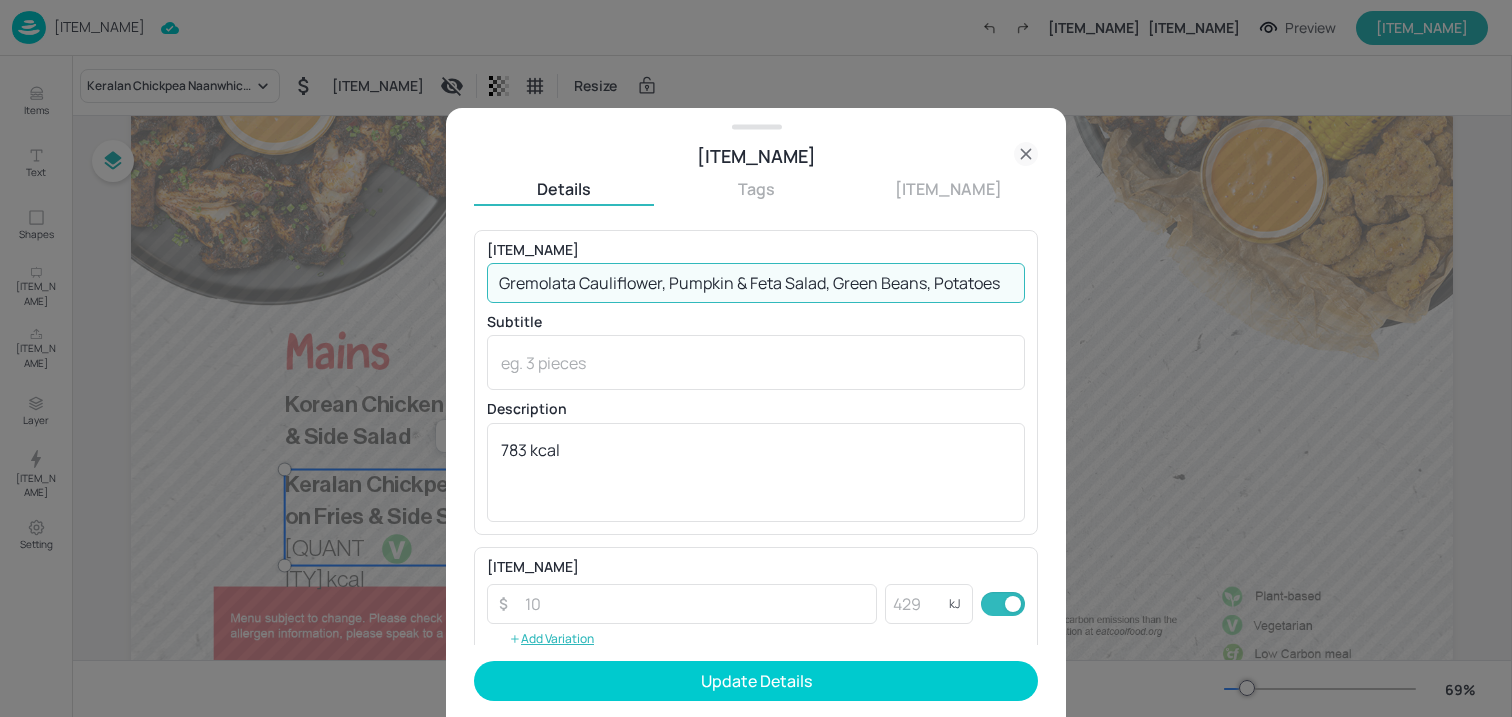 scroll, scrollTop: 0, scrollLeft: 0, axis: both 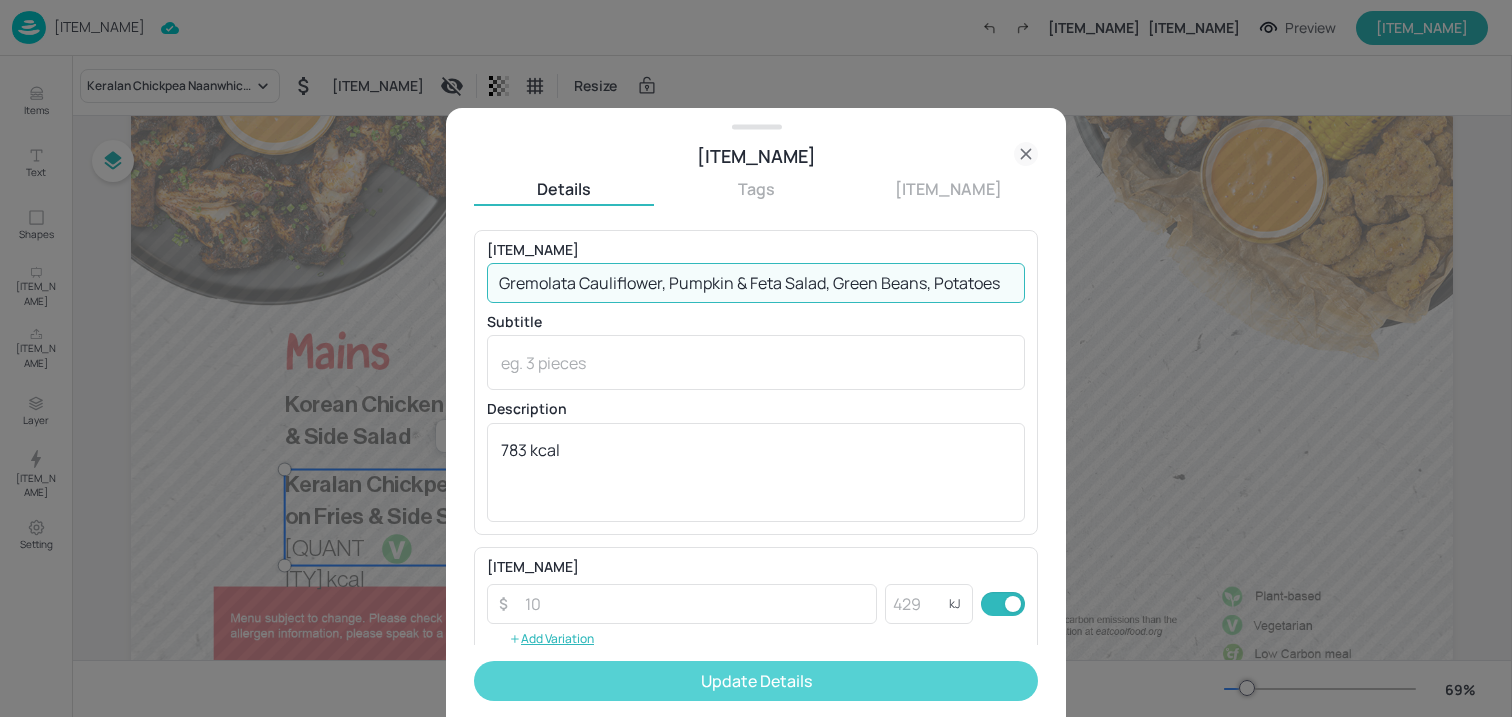 type on "Gremolata Cauliflower, Pumpkin & Feta Salad, Green Beans, Potatoes" 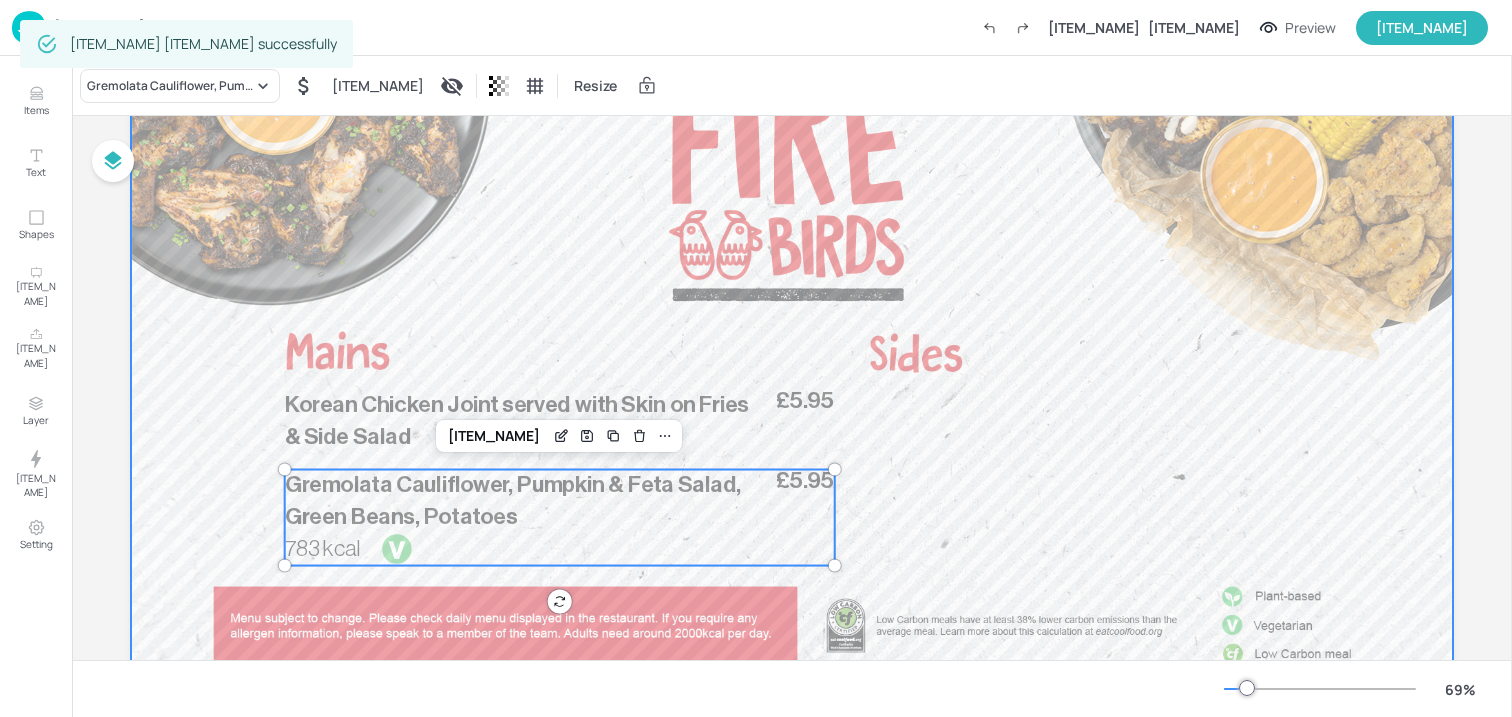 click at bounding box center (792, 352) 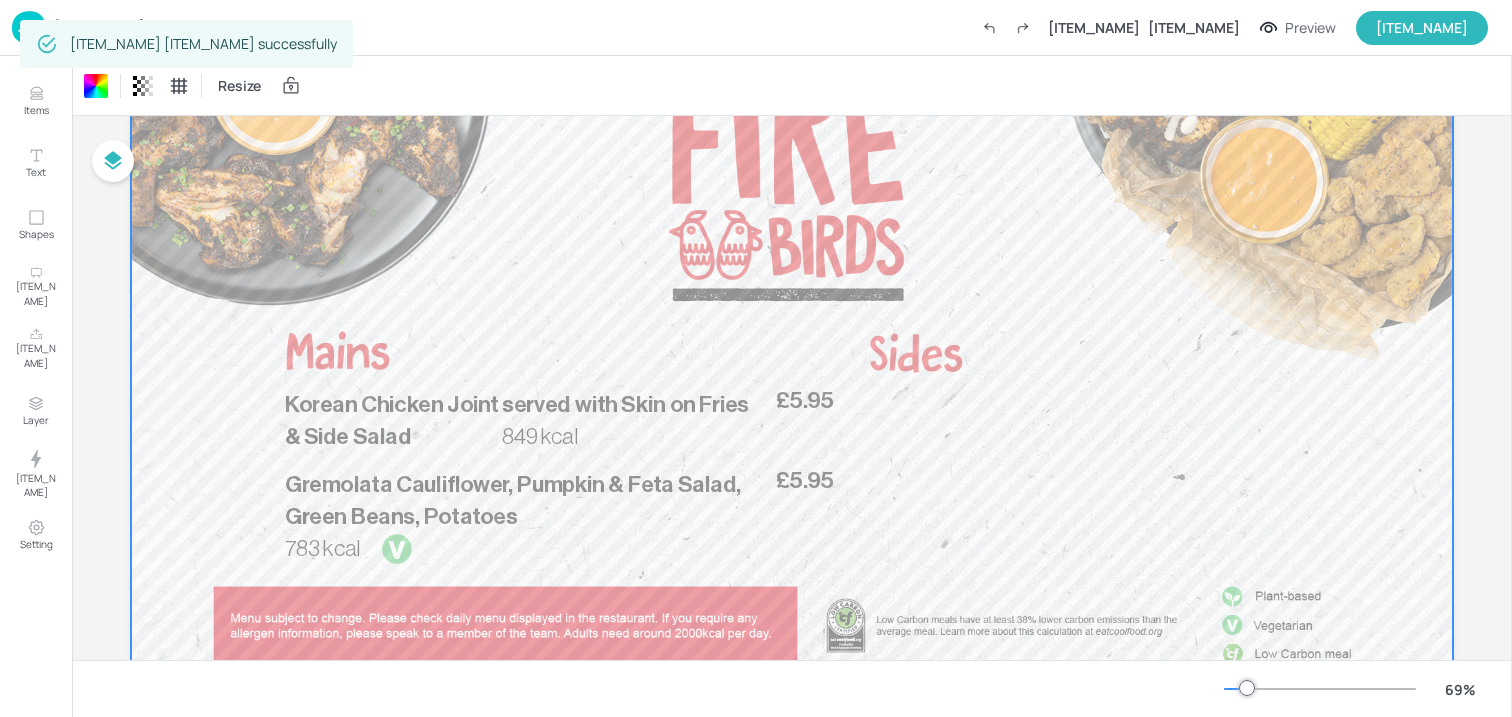 click at bounding box center (792, 352) 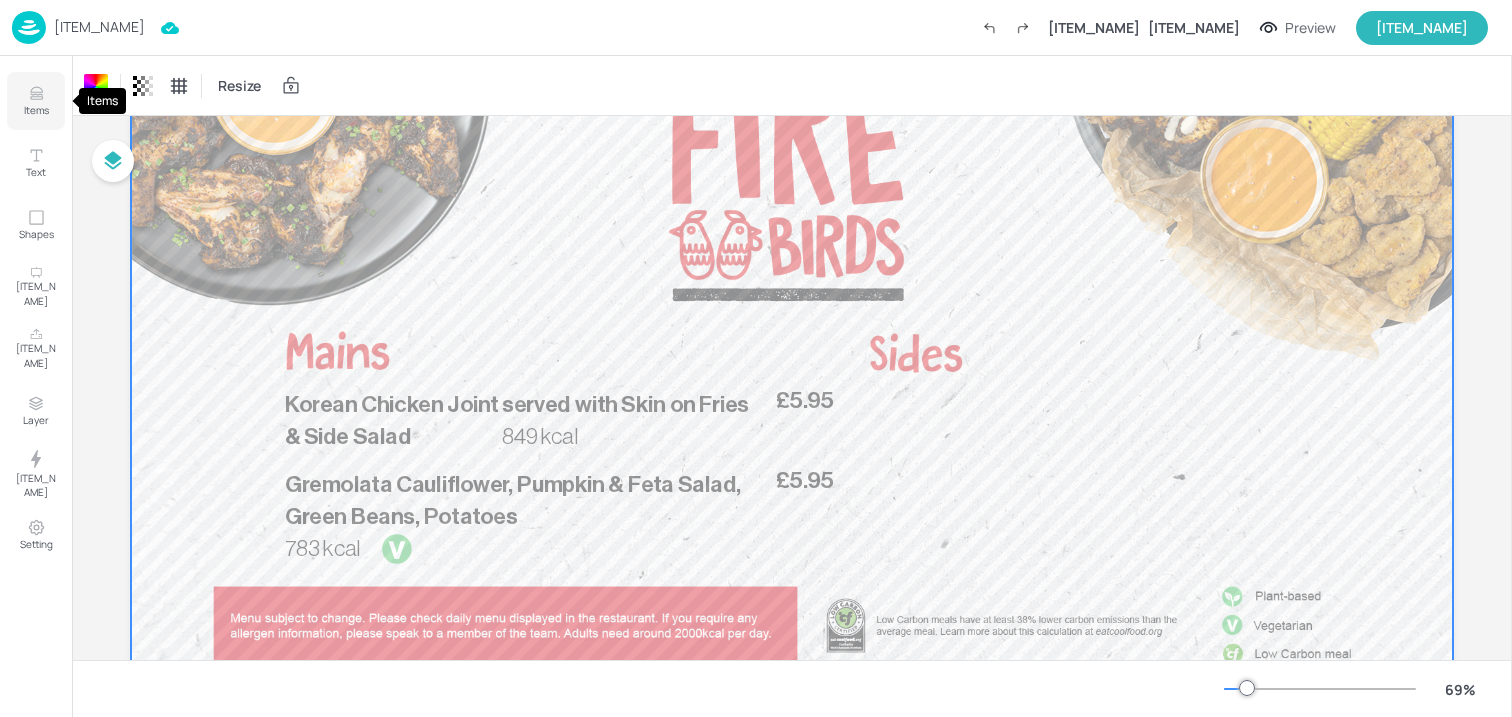click on "Items" at bounding box center (36, 101) 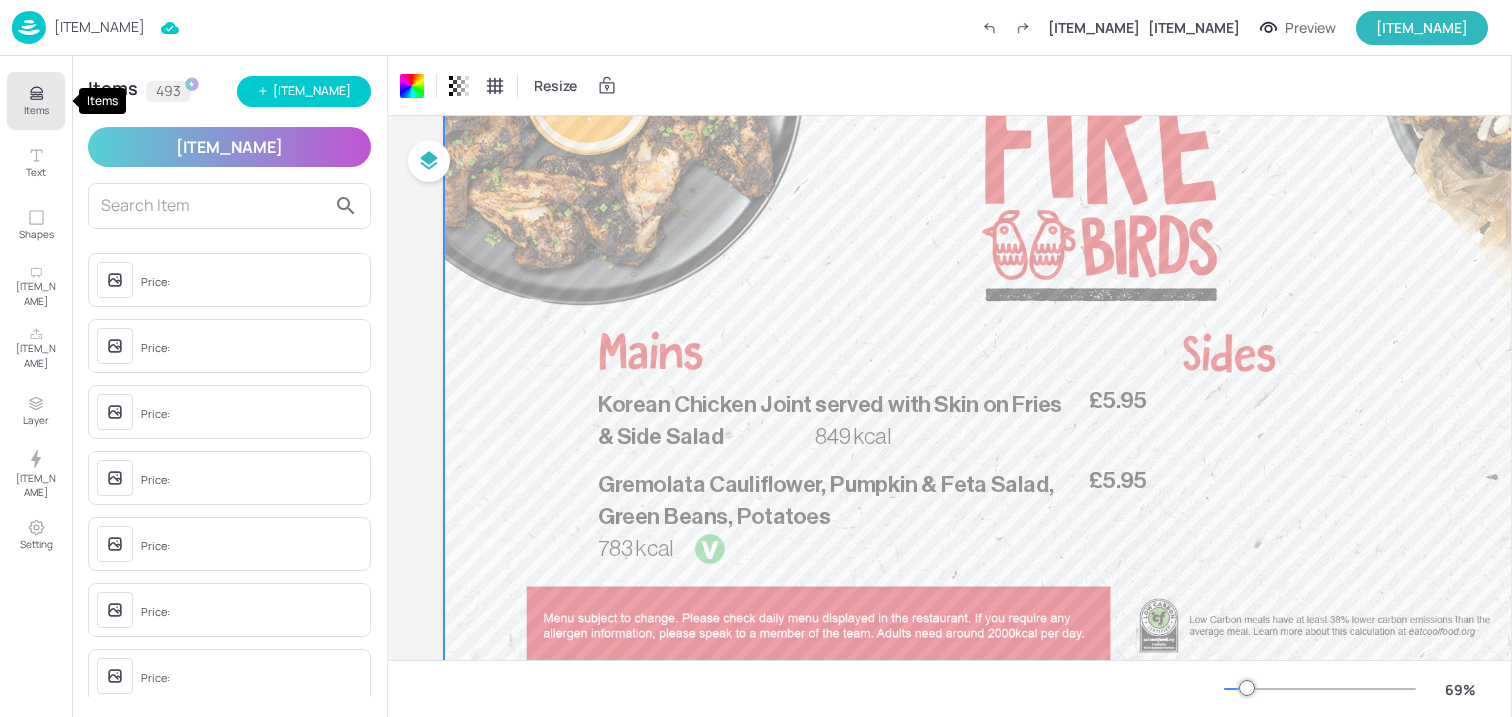 click on "Items" at bounding box center (36, 101) 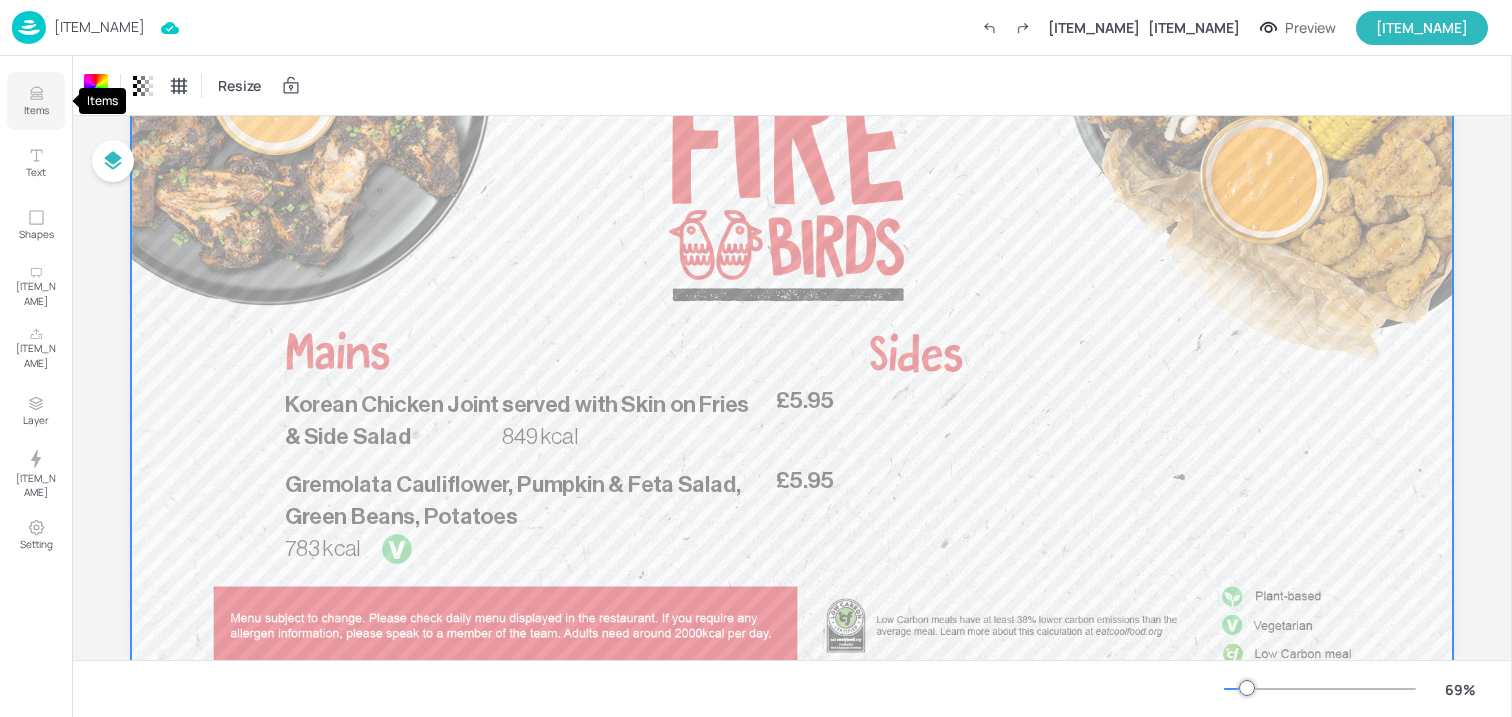 click 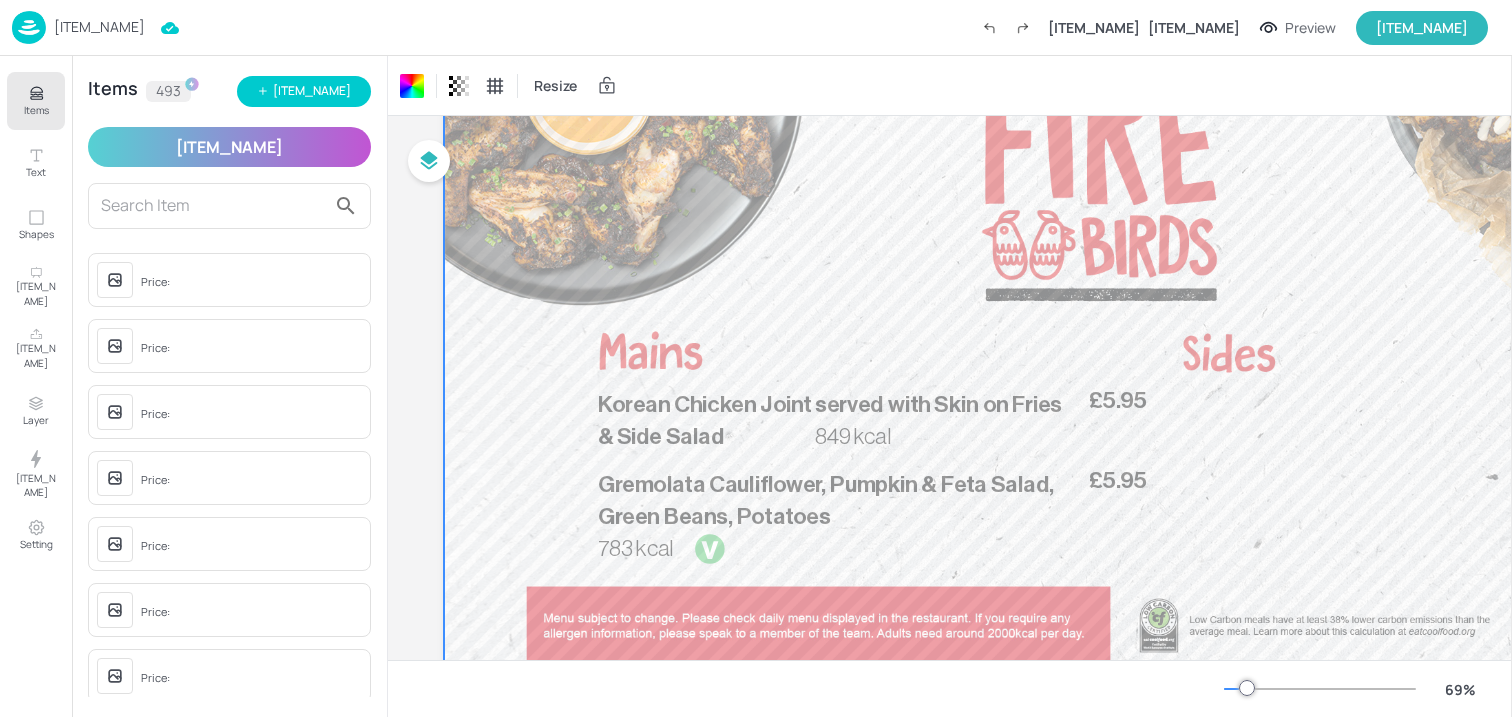 click at bounding box center [213, 206] 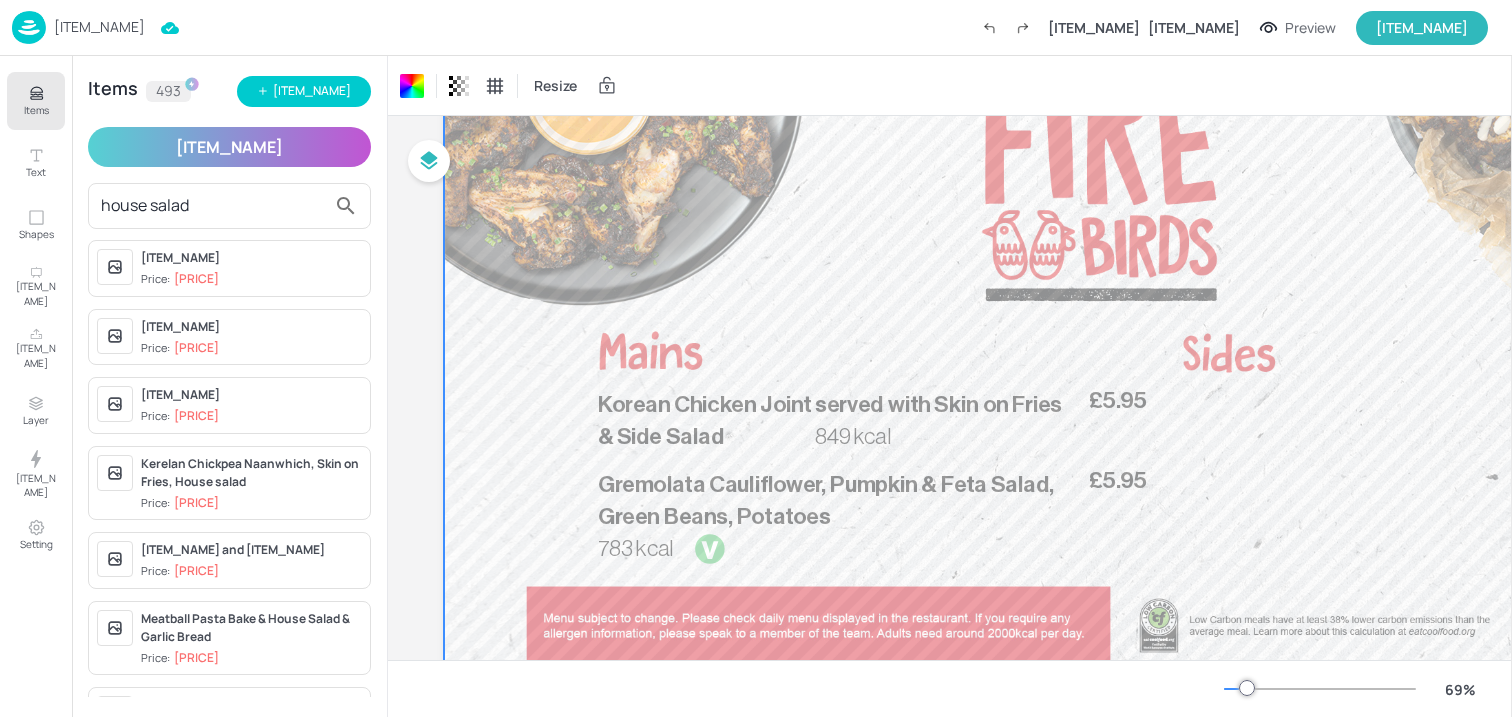 scroll, scrollTop: 788, scrollLeft: 0, axis: vertical 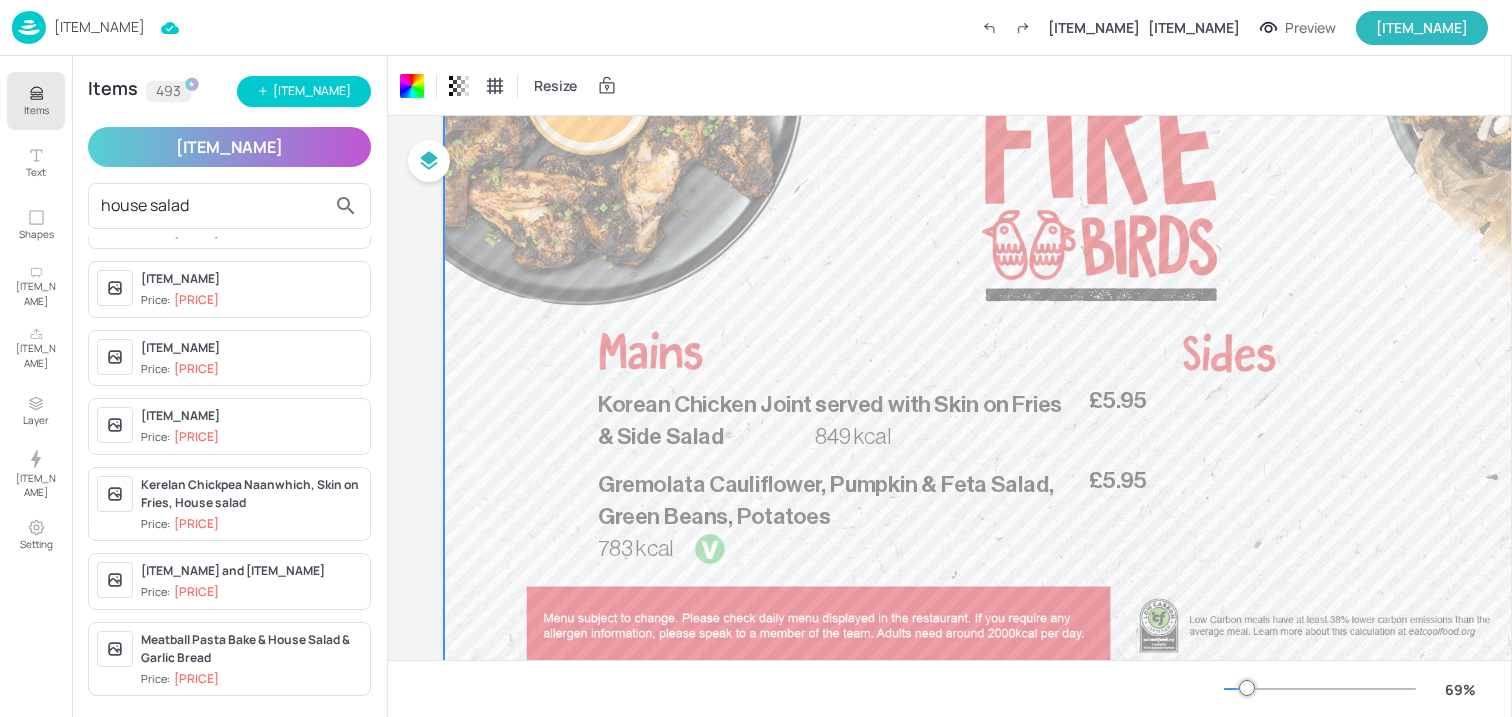 type on "house salad" 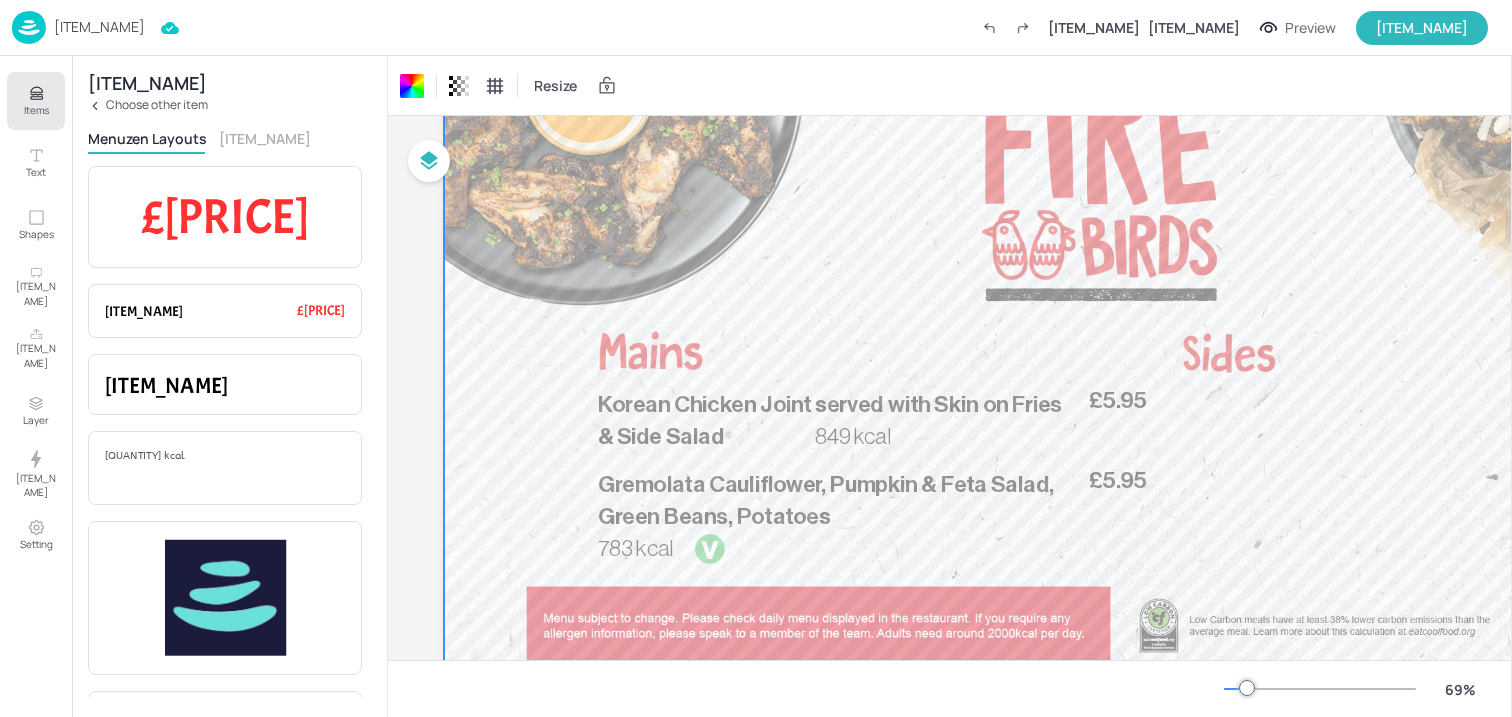 click on "[ITEM_NAME]" at bounding box center (265, 138) 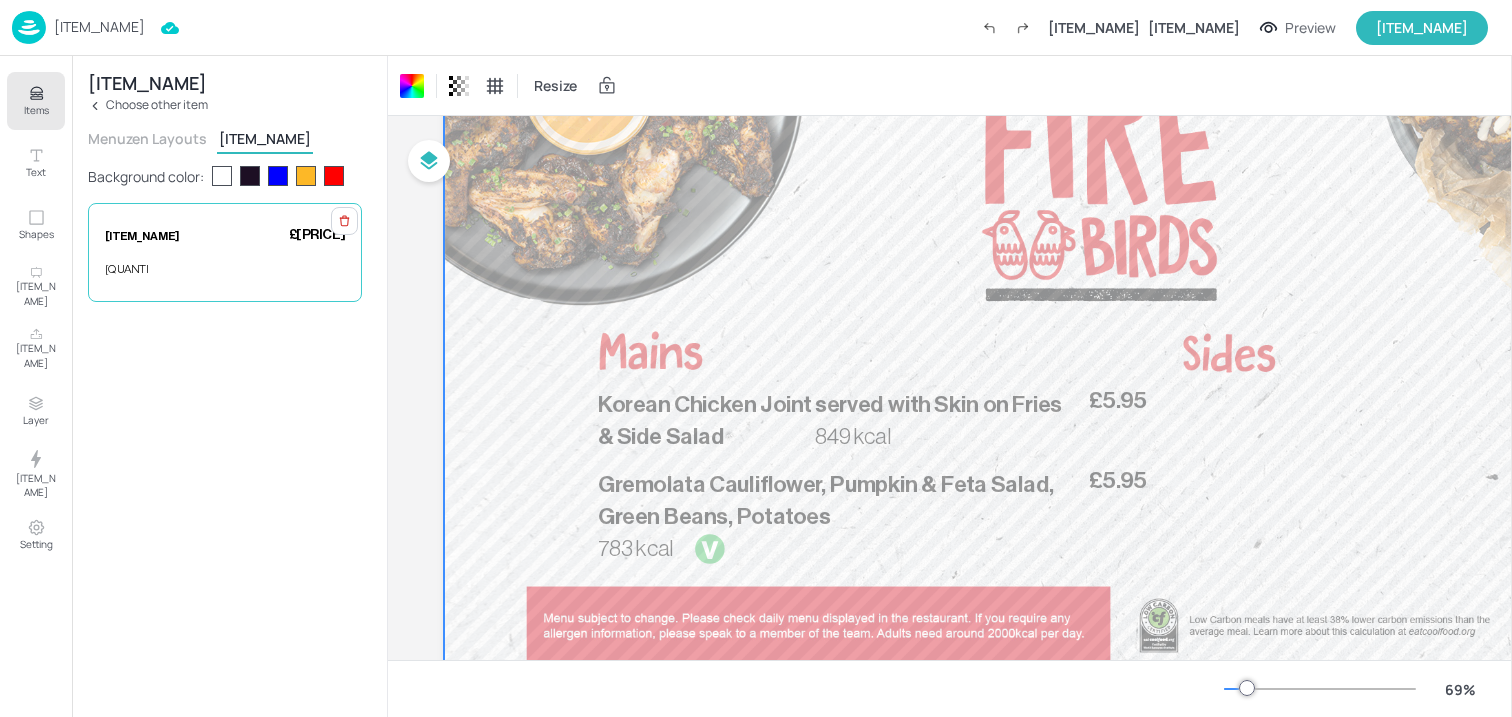 click on "[ITEM_NAME]" at bounding box center [199, 236] 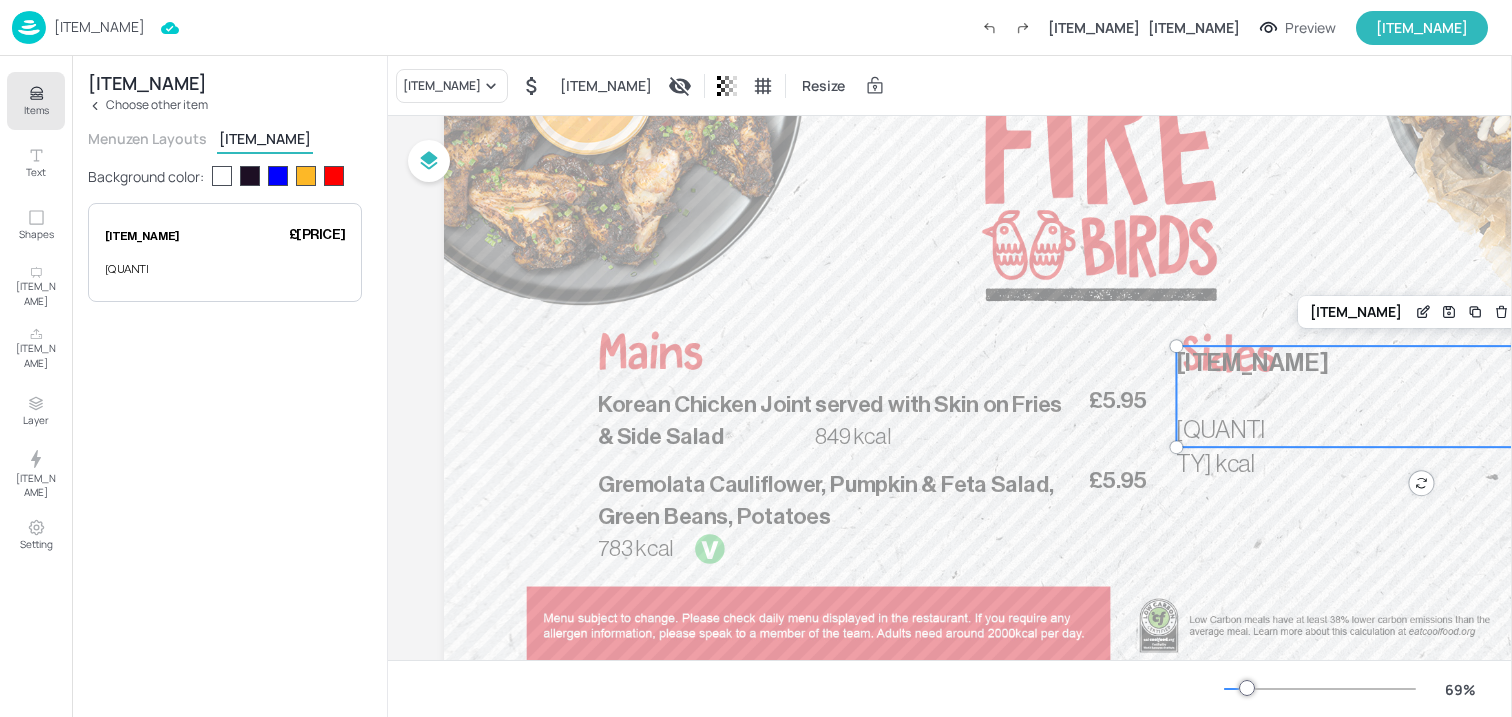 click on "Items" at bounding box center [36, 110] 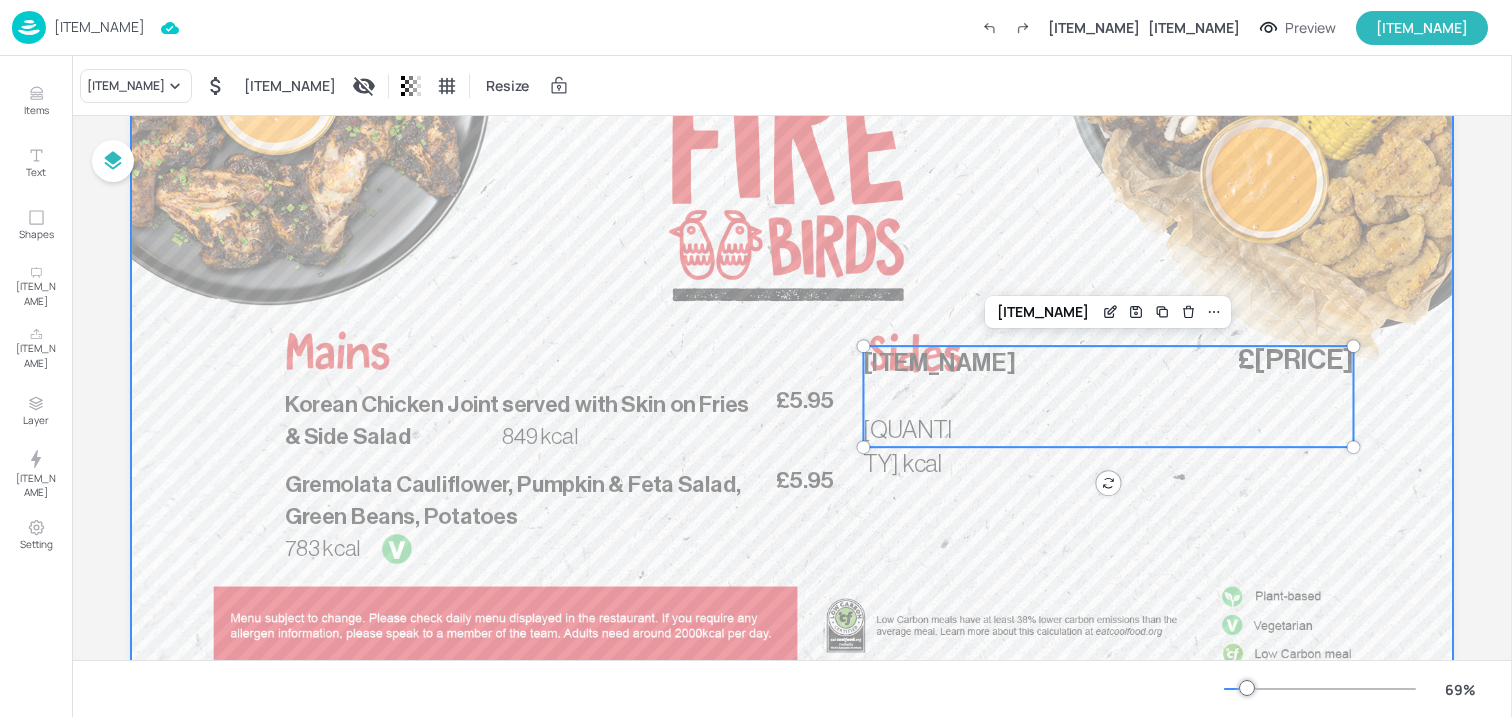 scroll, scrollTop: 200, scrollLeft: 0, axis: vertical 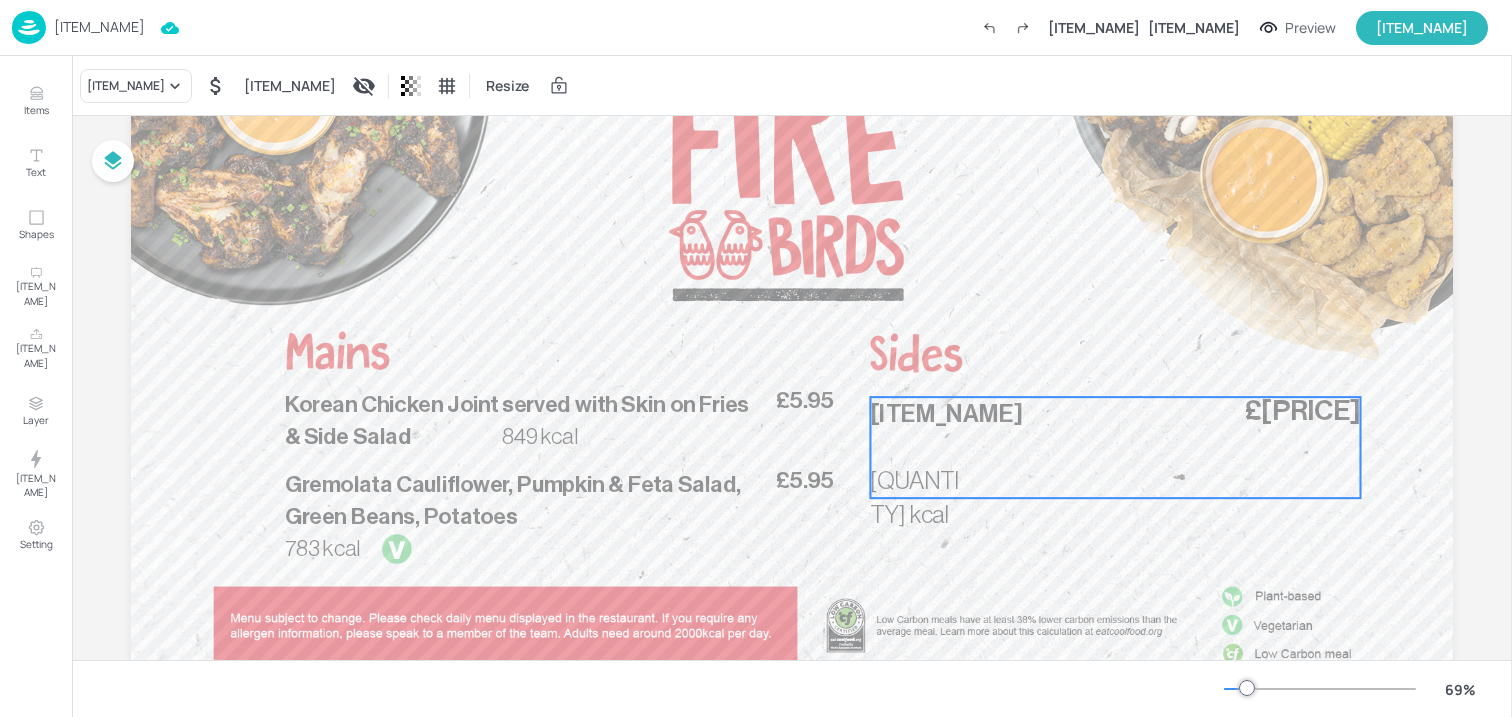 drag, startPoint x: 893, startPoint y: 391, endPoint x: 901, endPoint y: 442, distance: 51.62364 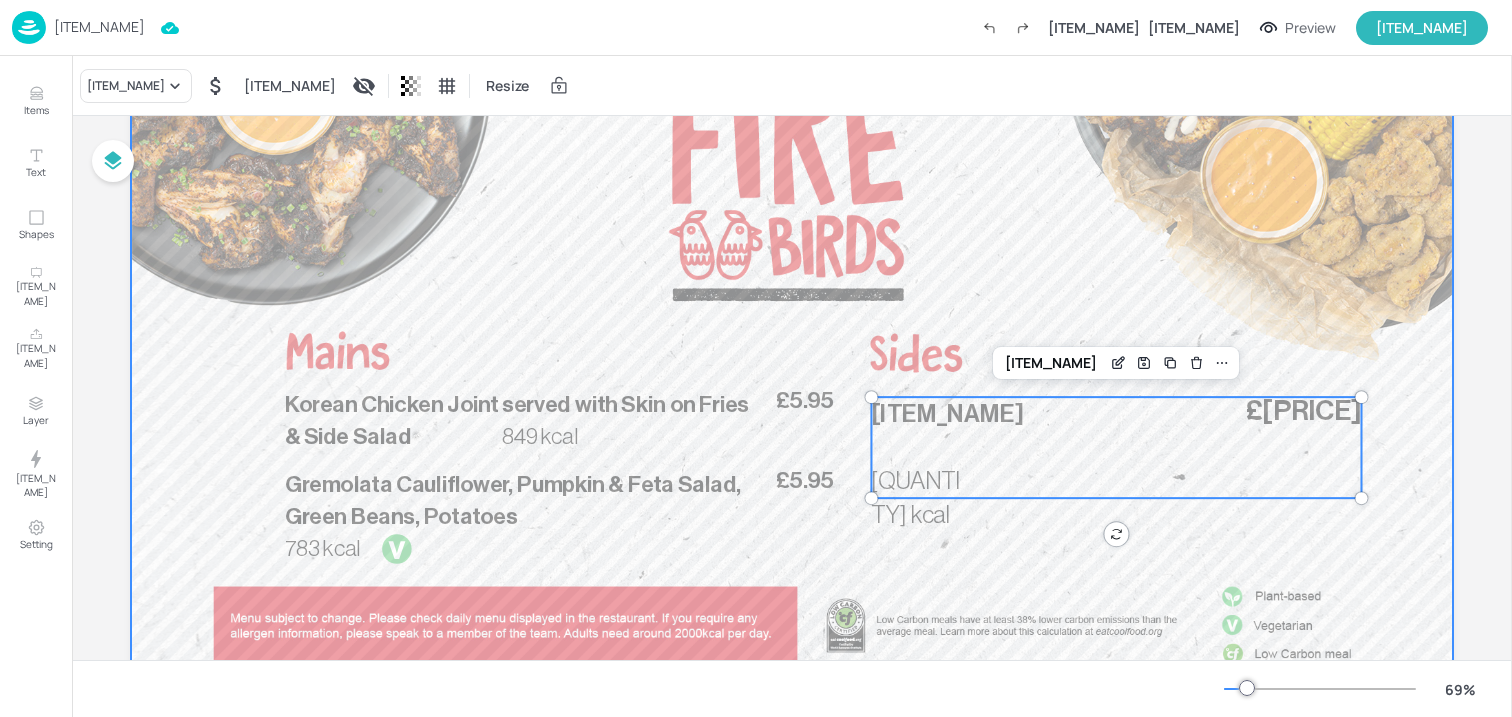click at bounding box center (792, 352) 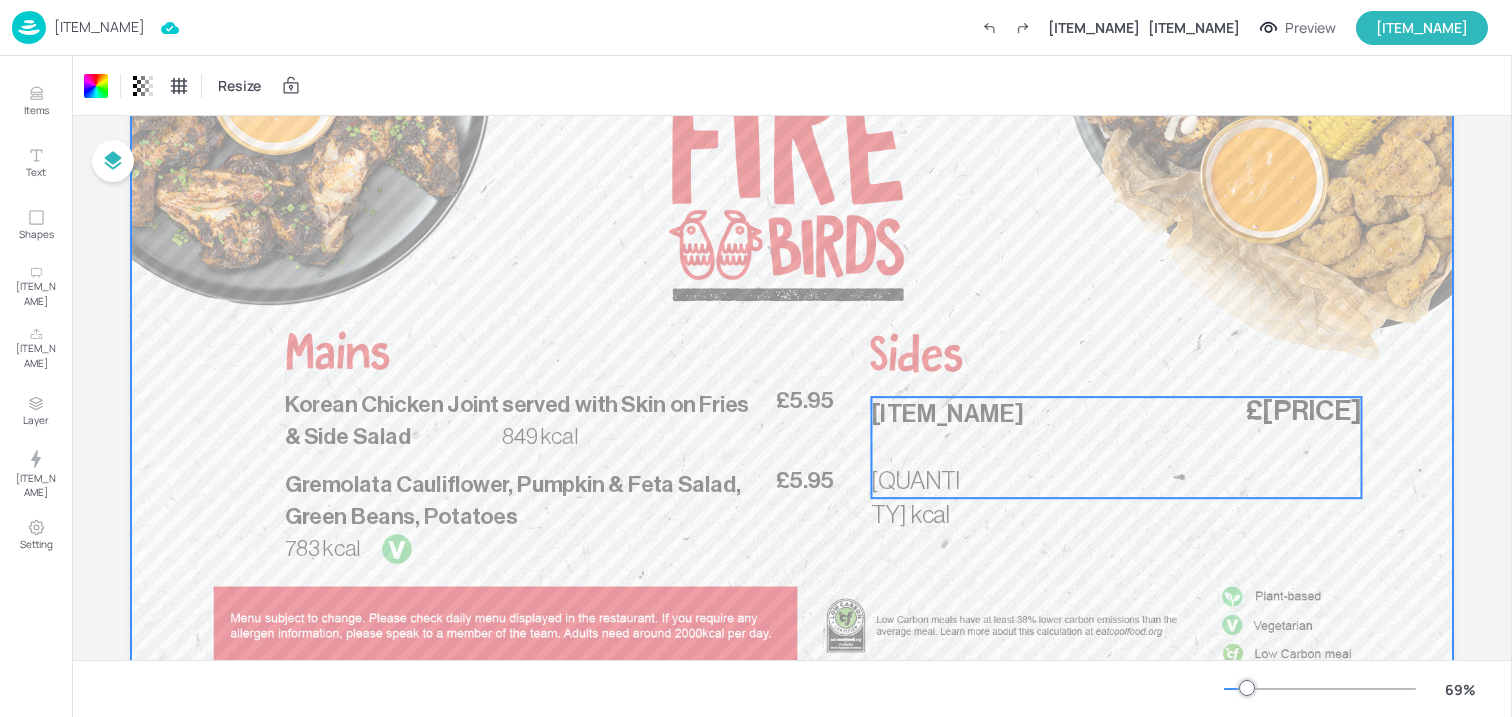 click on "[ITEM_NAME]" at bounding box center (1063, 414) 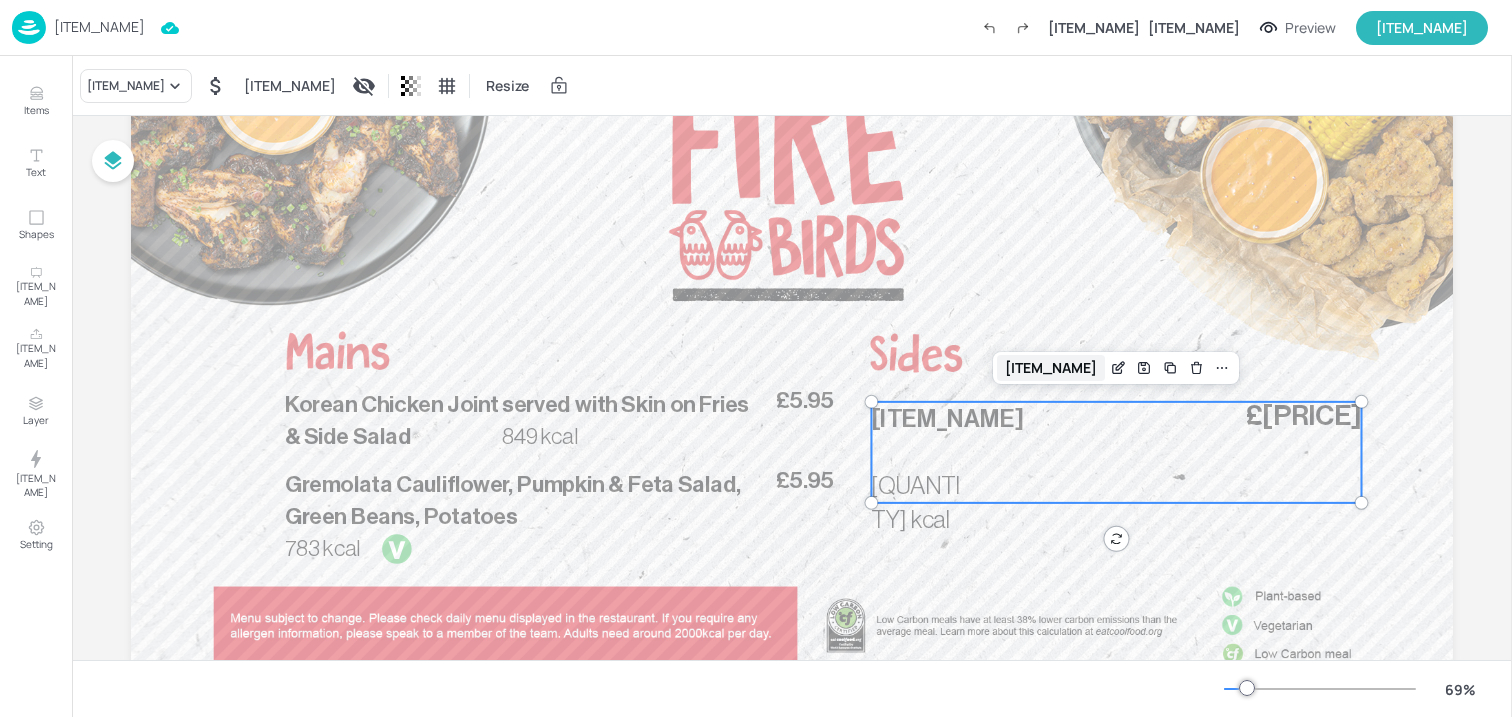 click on "[ITEM_NAME]" at bounding box center [1051, 368] 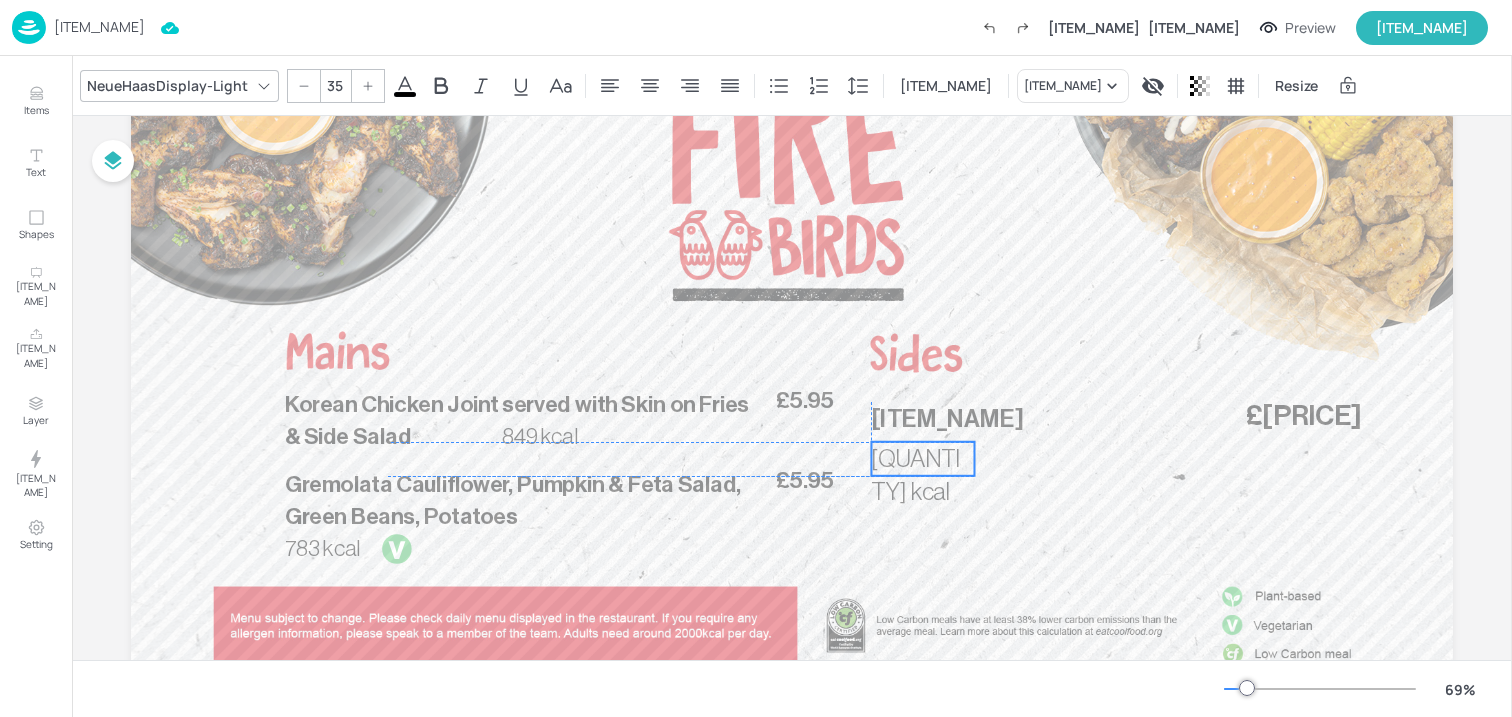 drag, startPoint x: 930, startPoint y: 484, endPoint x: 930, endPoint y: 457, distance: 27 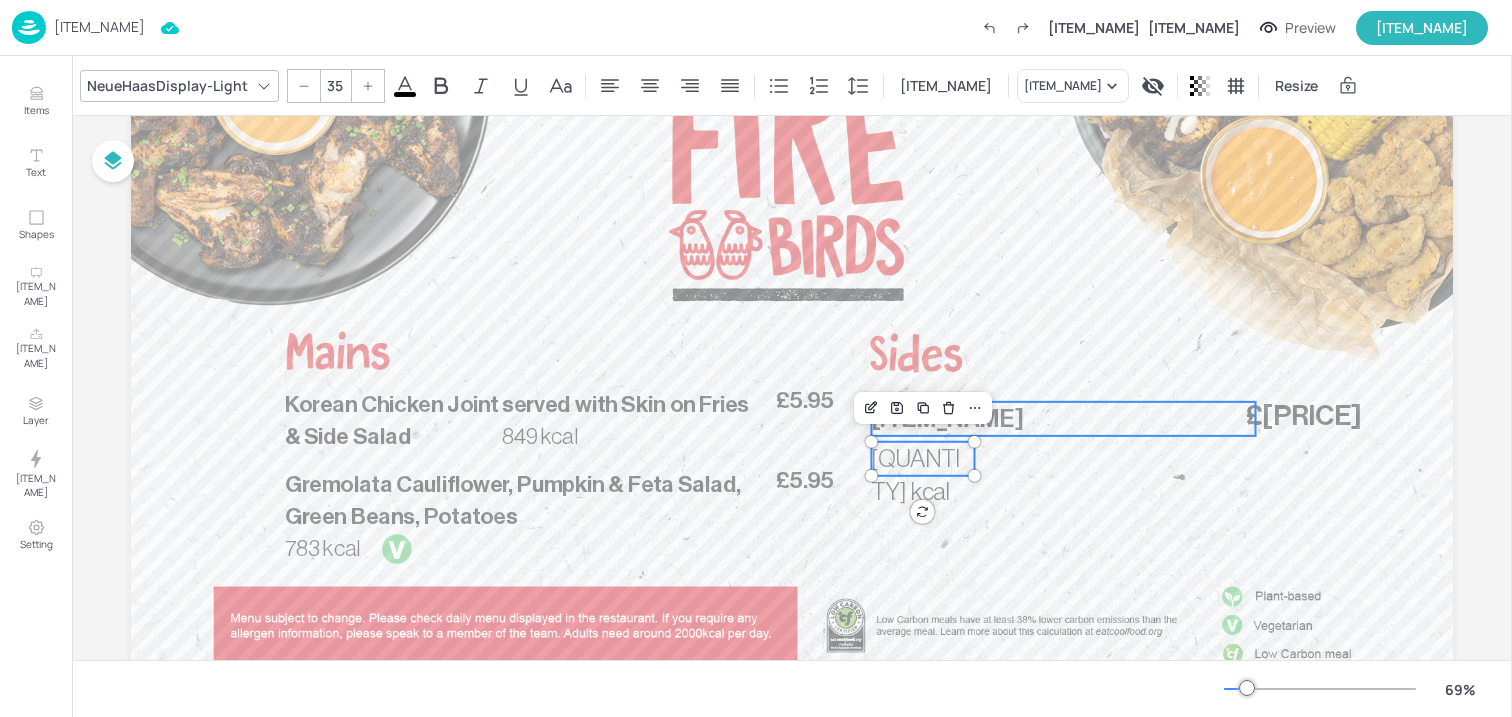 click on "[ITEM_NAME]" at bounding box center [1063, 419] 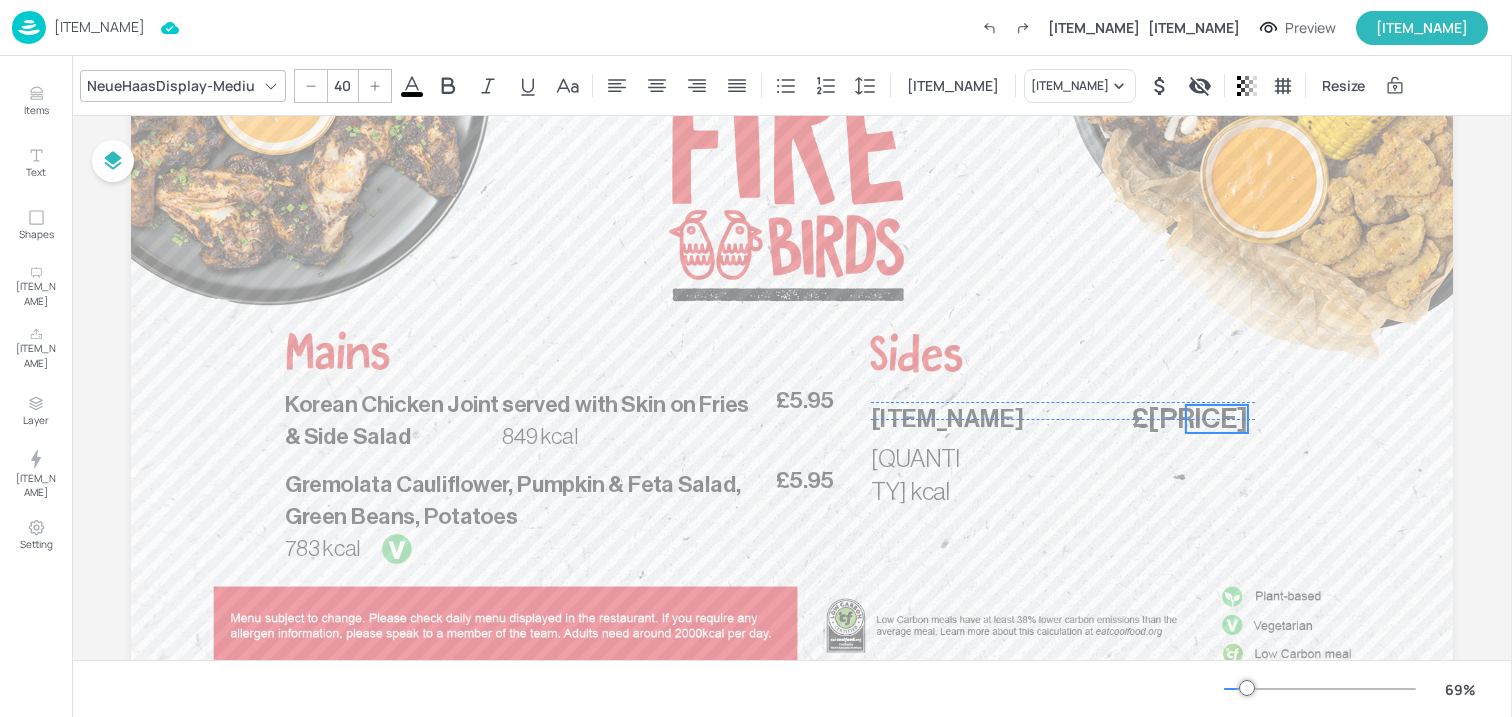 drag, startPoint x: 1299, startPoint y: 411, endPoint x: 1185, endPoint y: 412, distance: 114.00439 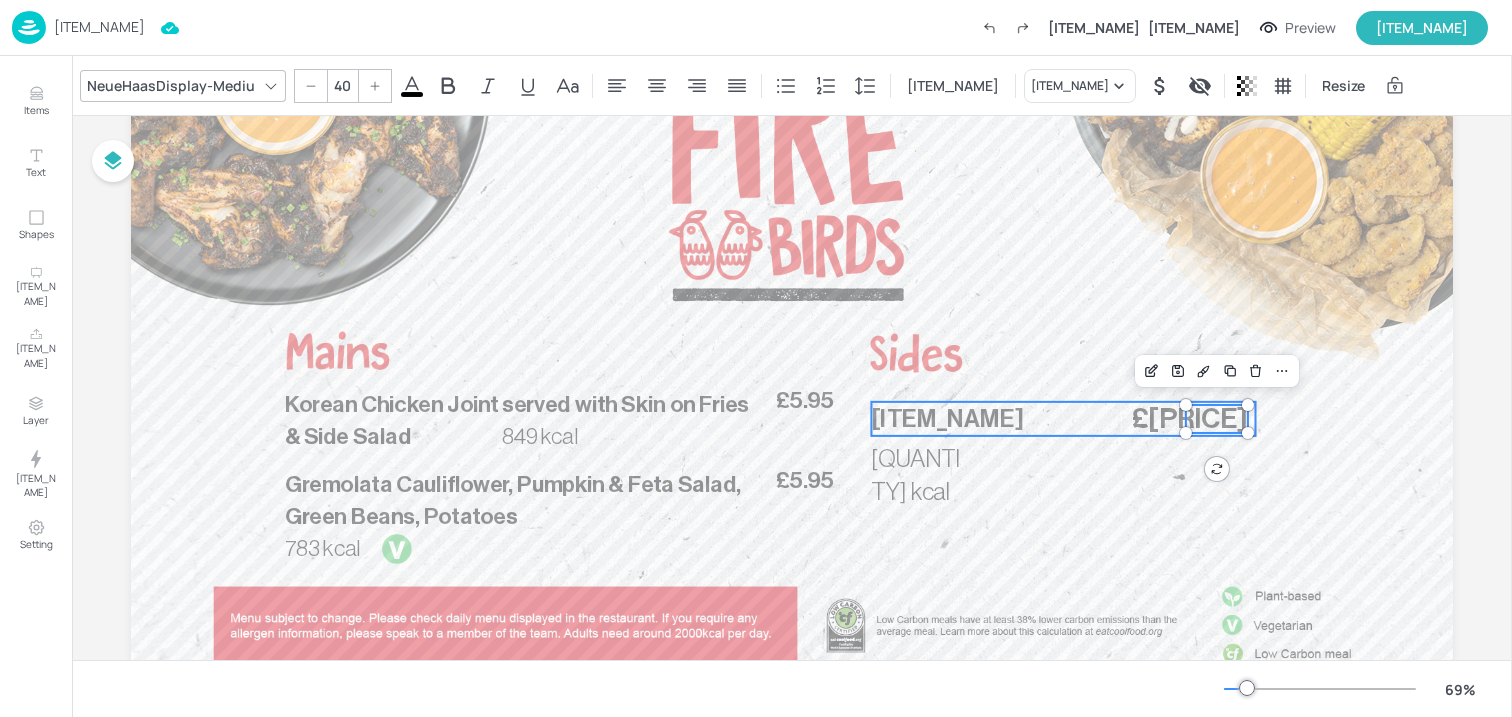 click on "[ITEM_NAME]" at bounding box center [947, 419] 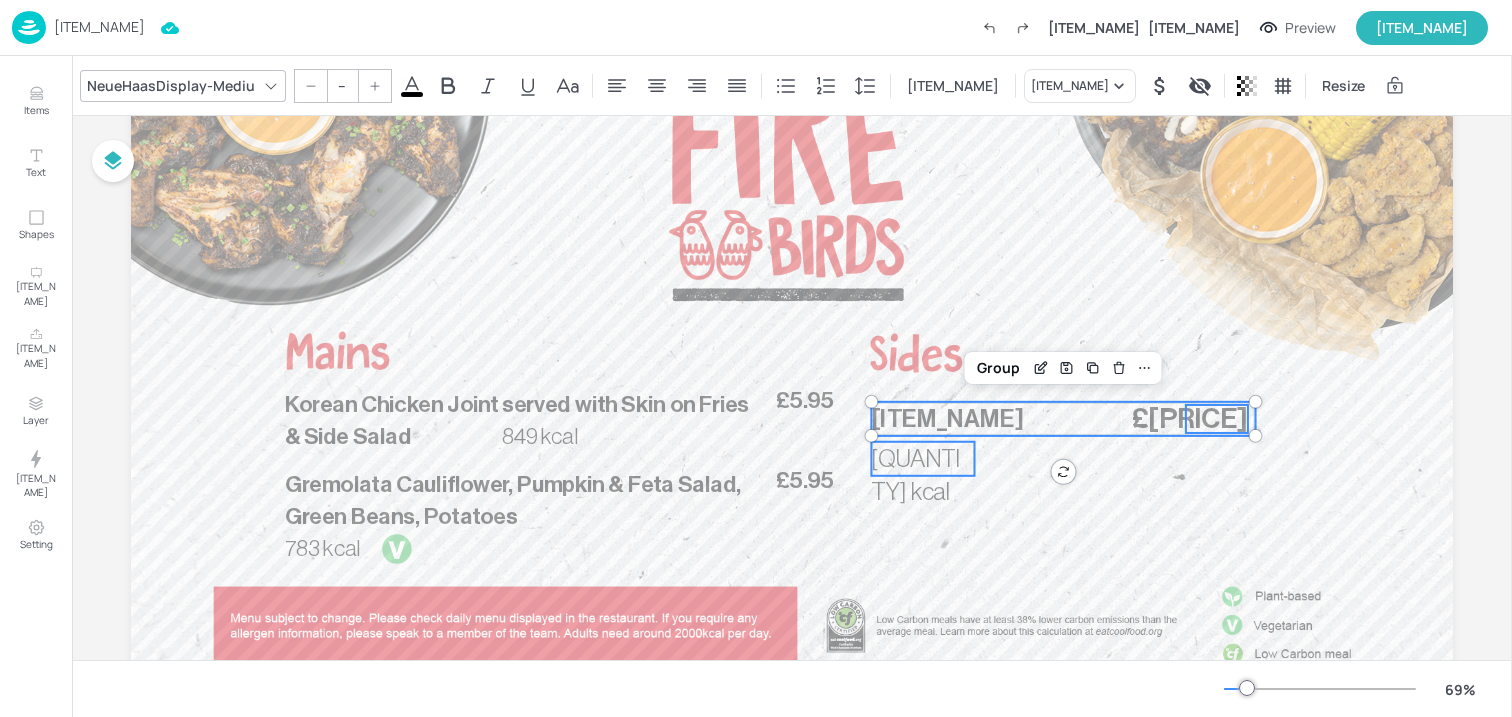 click on "[QUANTITY] kcal" at bounding box center (915, 476) 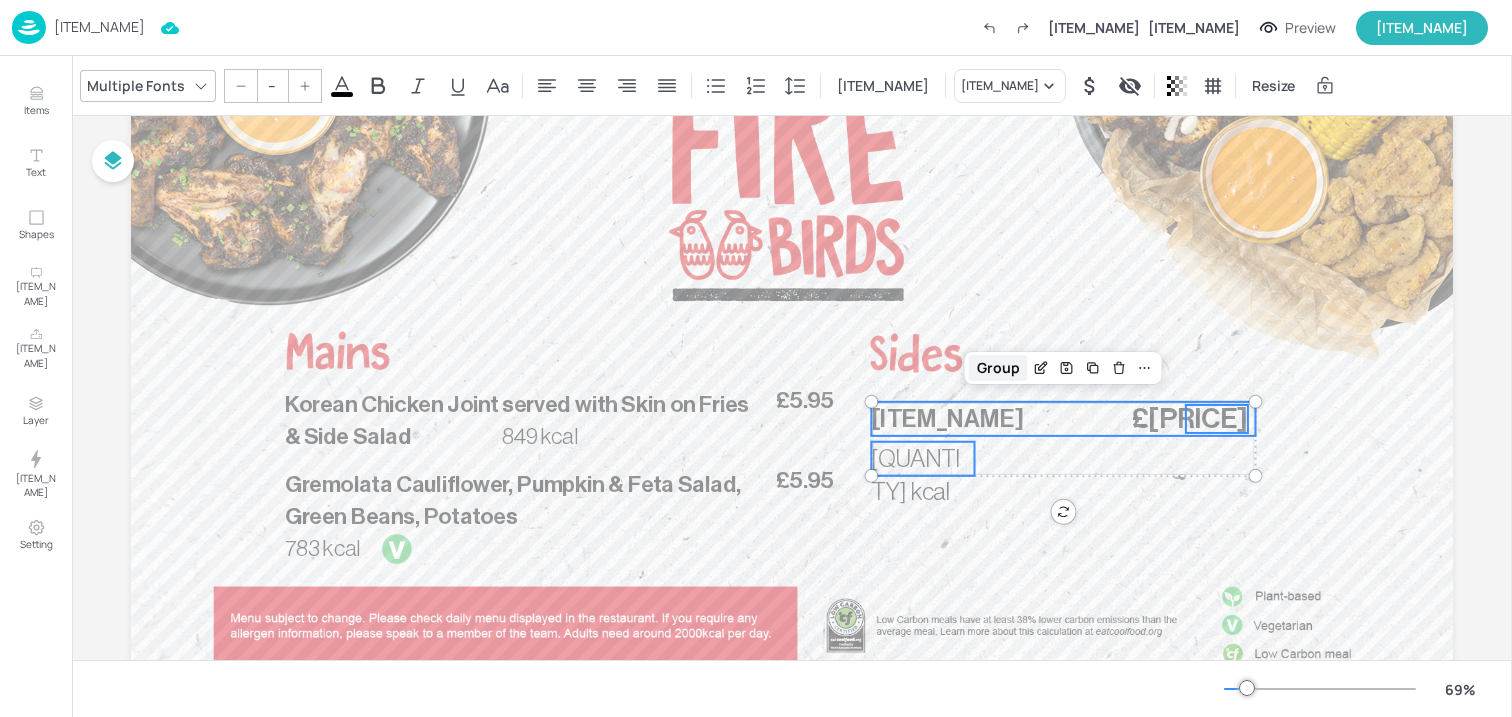 click on "Group" at bounding box center (998, 368) 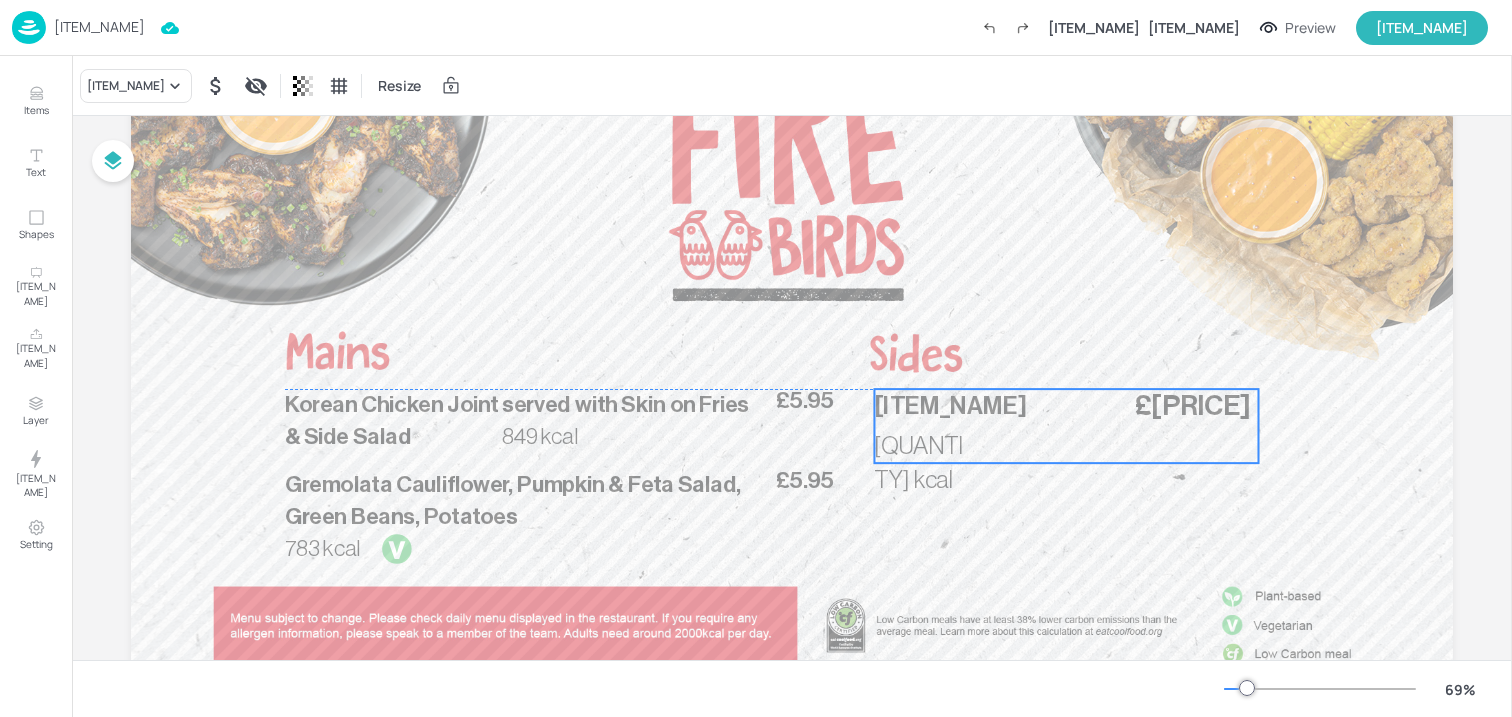 drag, startPoint x: 919, startPoint y: 433, endPoint x: 922, endPoint y: 419, distance: 14.3178215 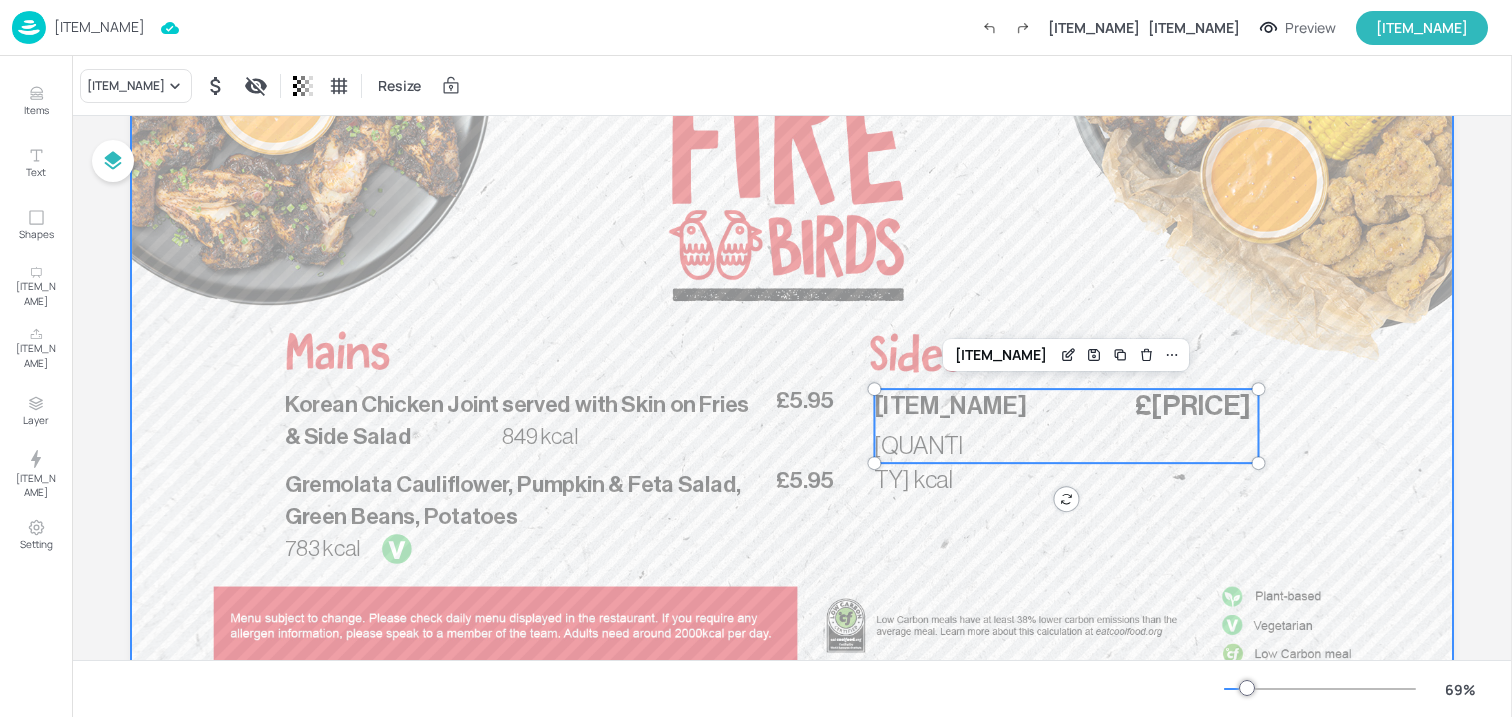 click at bounding box center [792, 352] 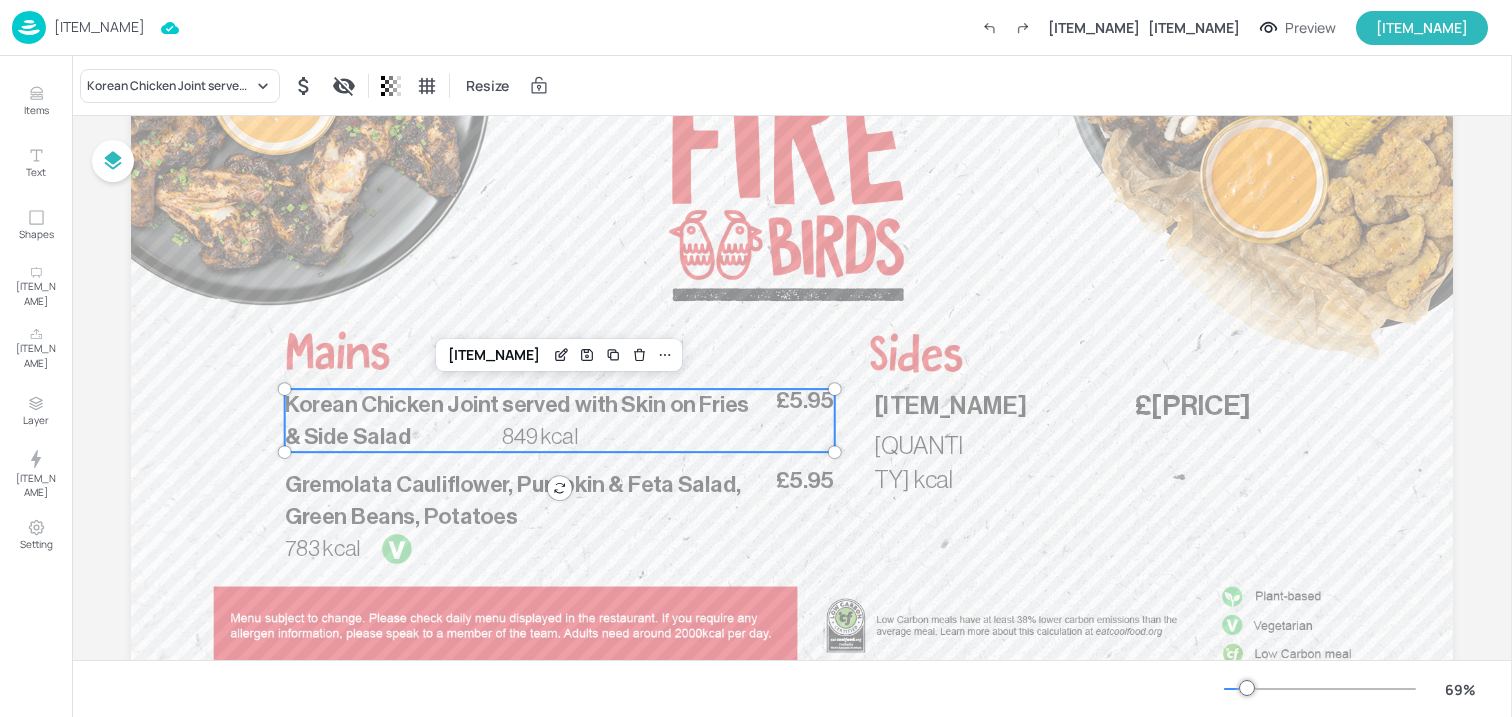 click on "Korean Chicken Joint served with Skin on Fries & Side Salad" at bounding box center [517, 420] 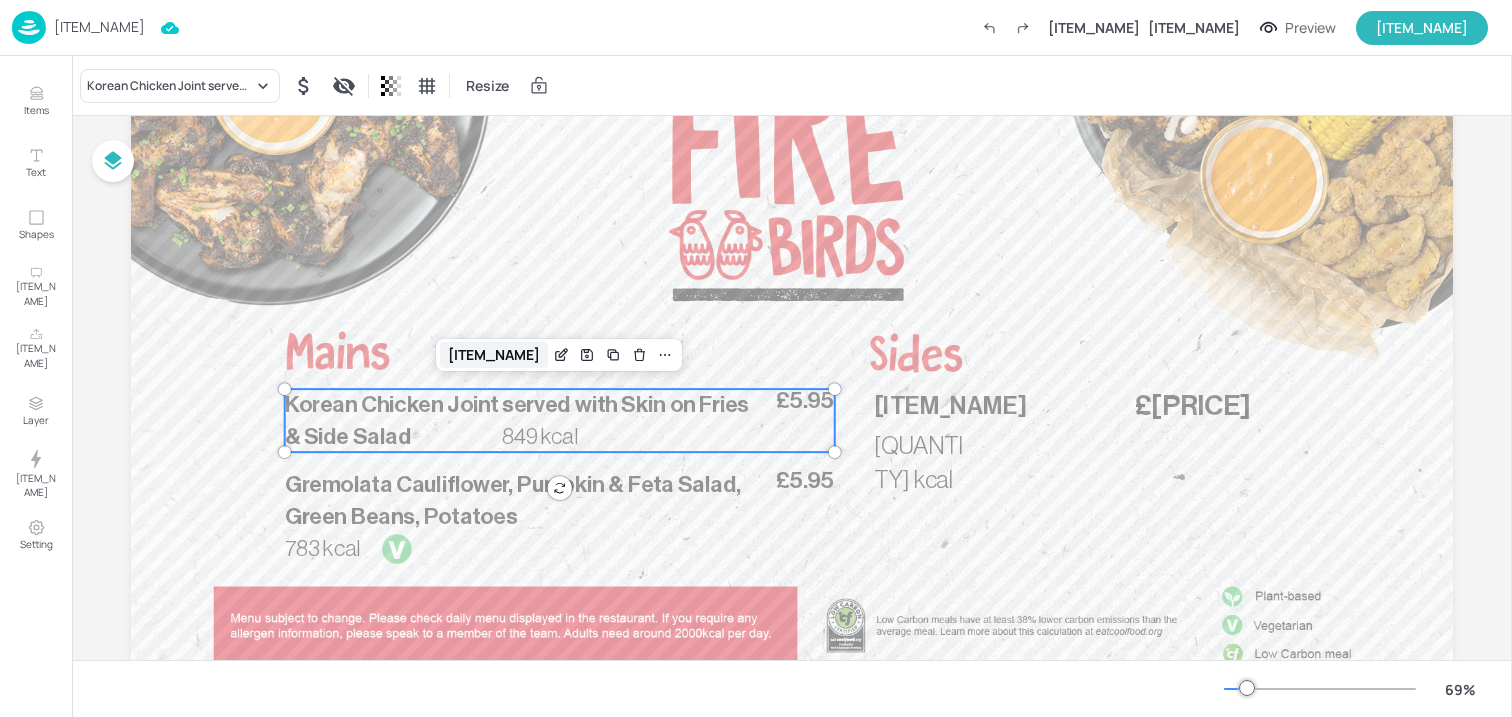 click on "[ITEM_NAME]" at bounding box center [494, 355] 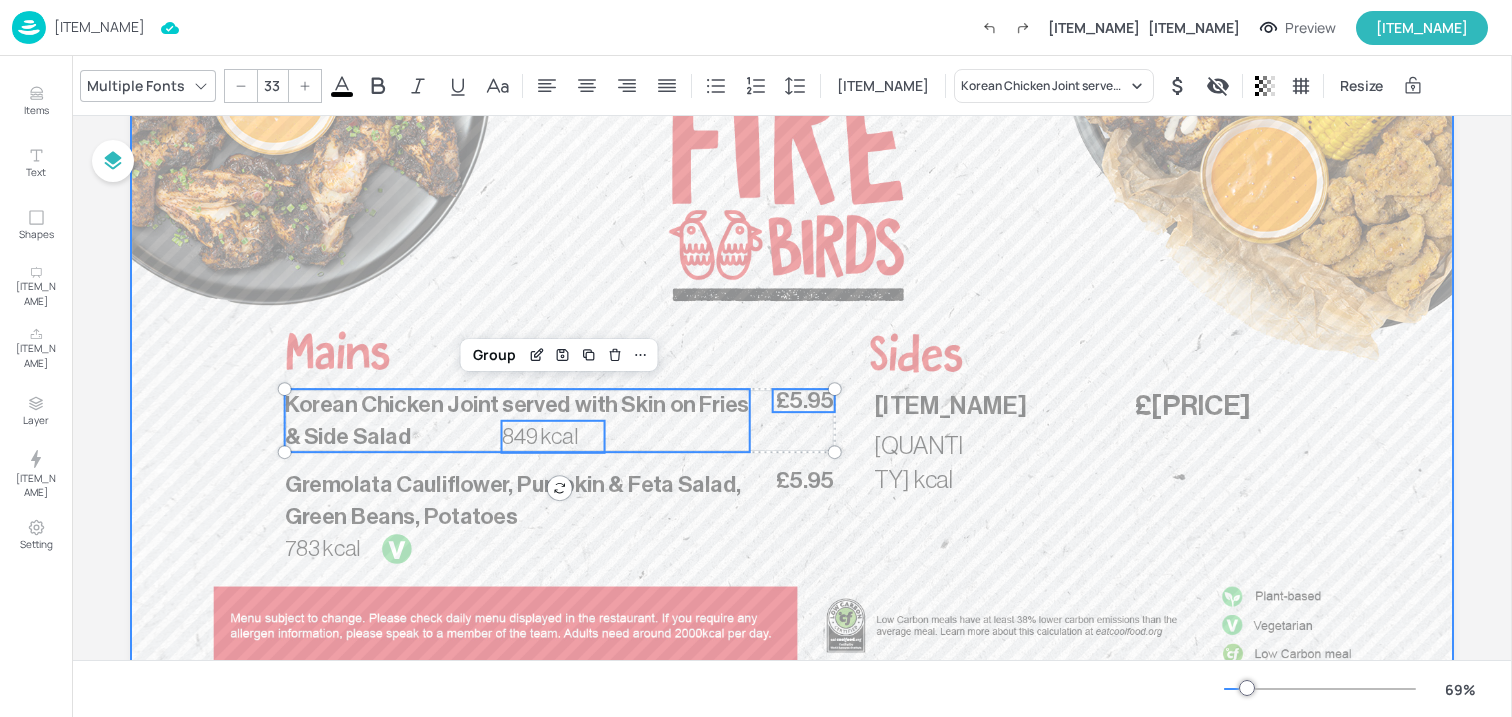 click at bounding box center [792, 352] 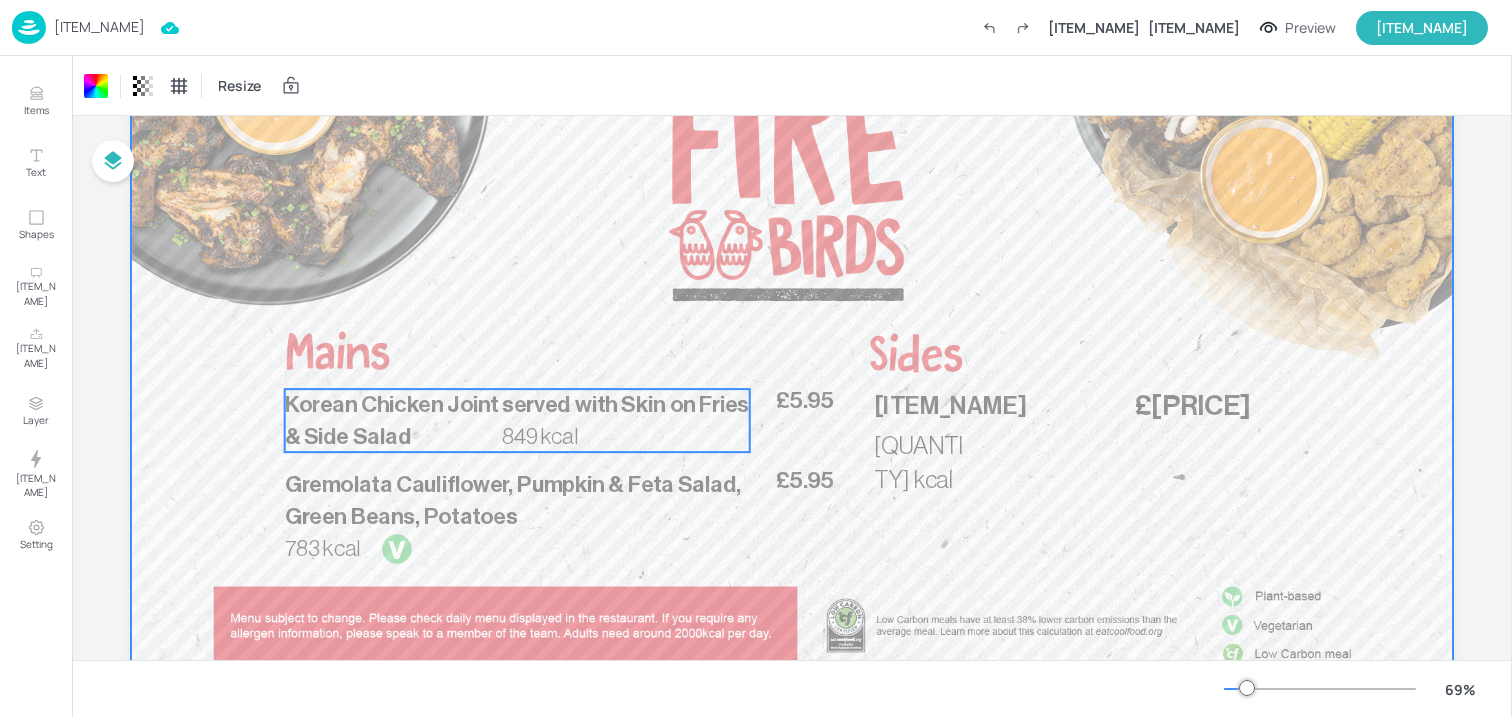 click on "Korean Chicken Joint served with Skin on Fries & Side Salad" at bounding box center [517, 421] 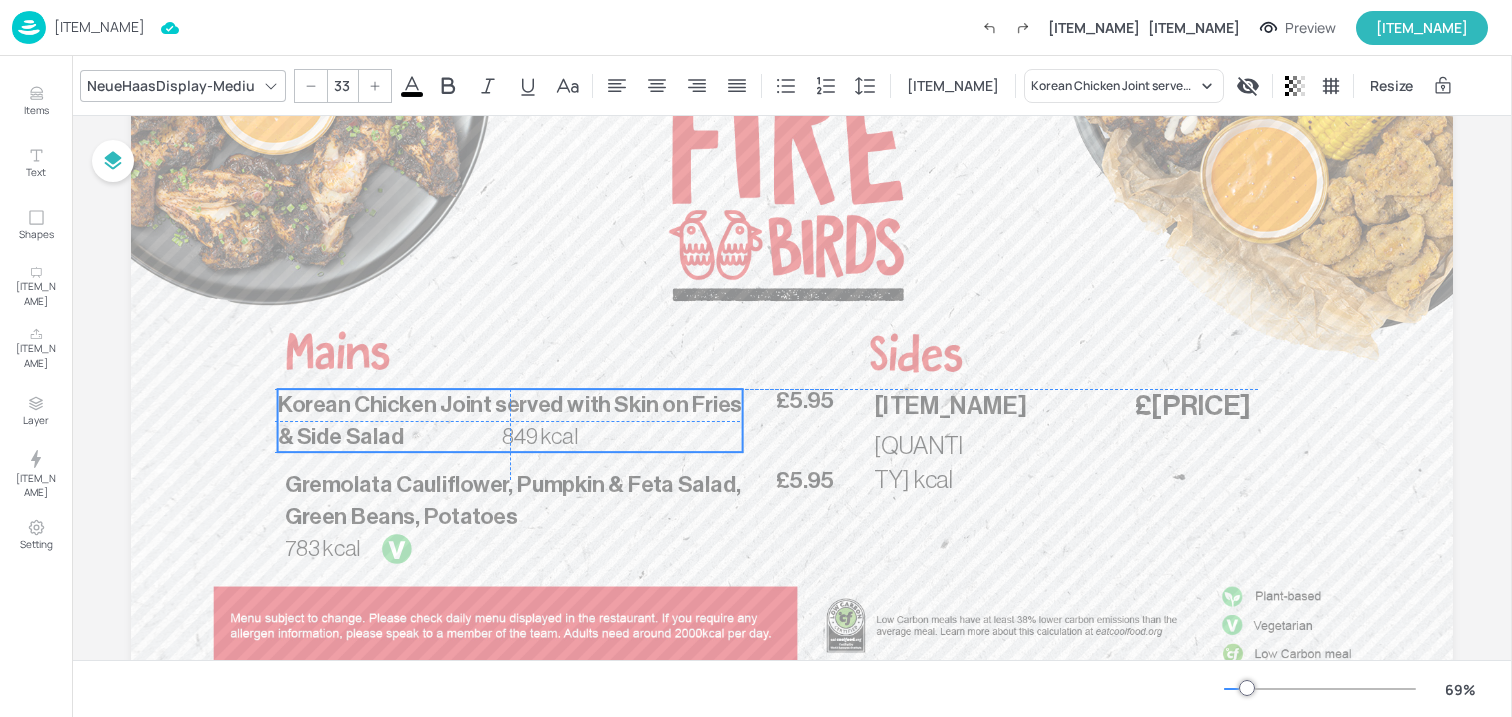 drag, startPoint x: 527, startPoint y: 408, endPoint x: 516, endPoint y: 407, distance: 11.045361 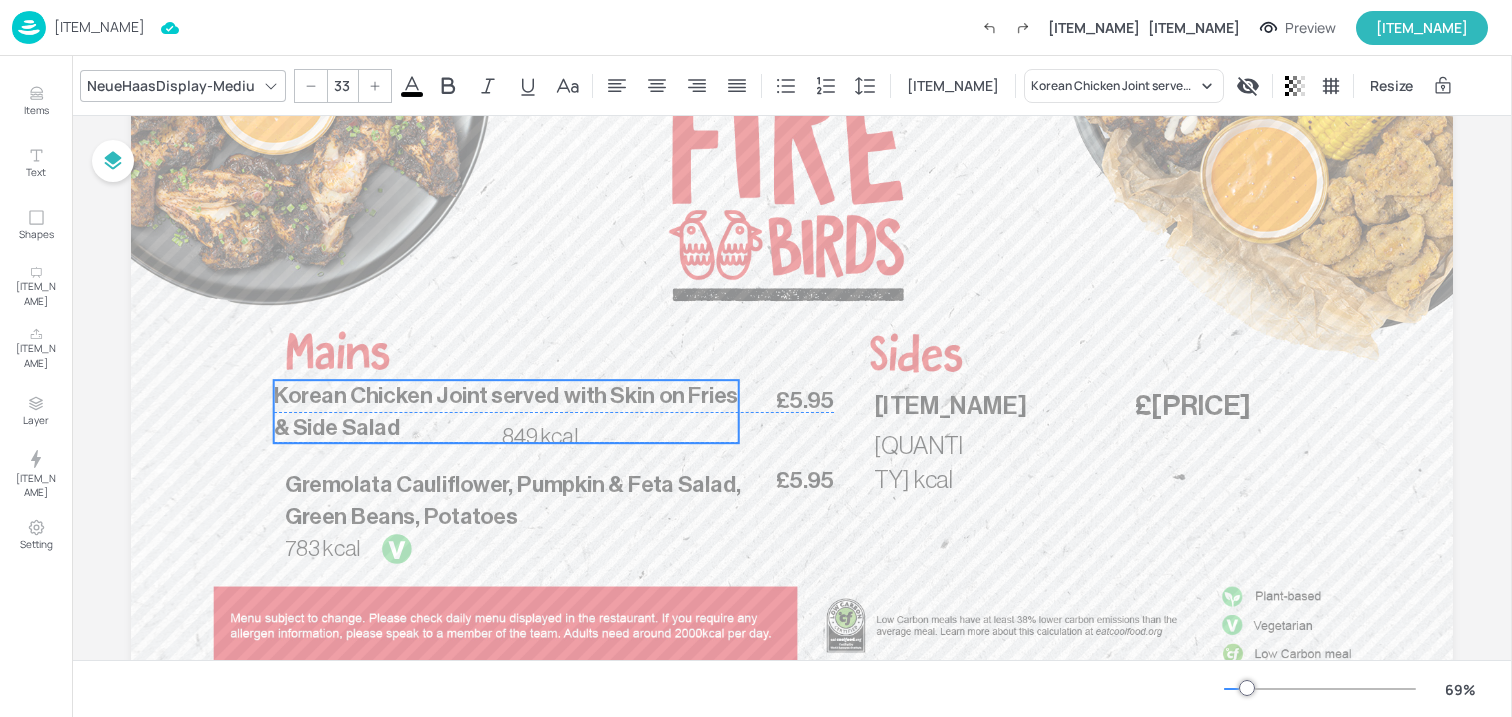 drag, startPoint x: 574, startPoint y: 400, endPoint x: 574, endPoint y: 379, distance: 21 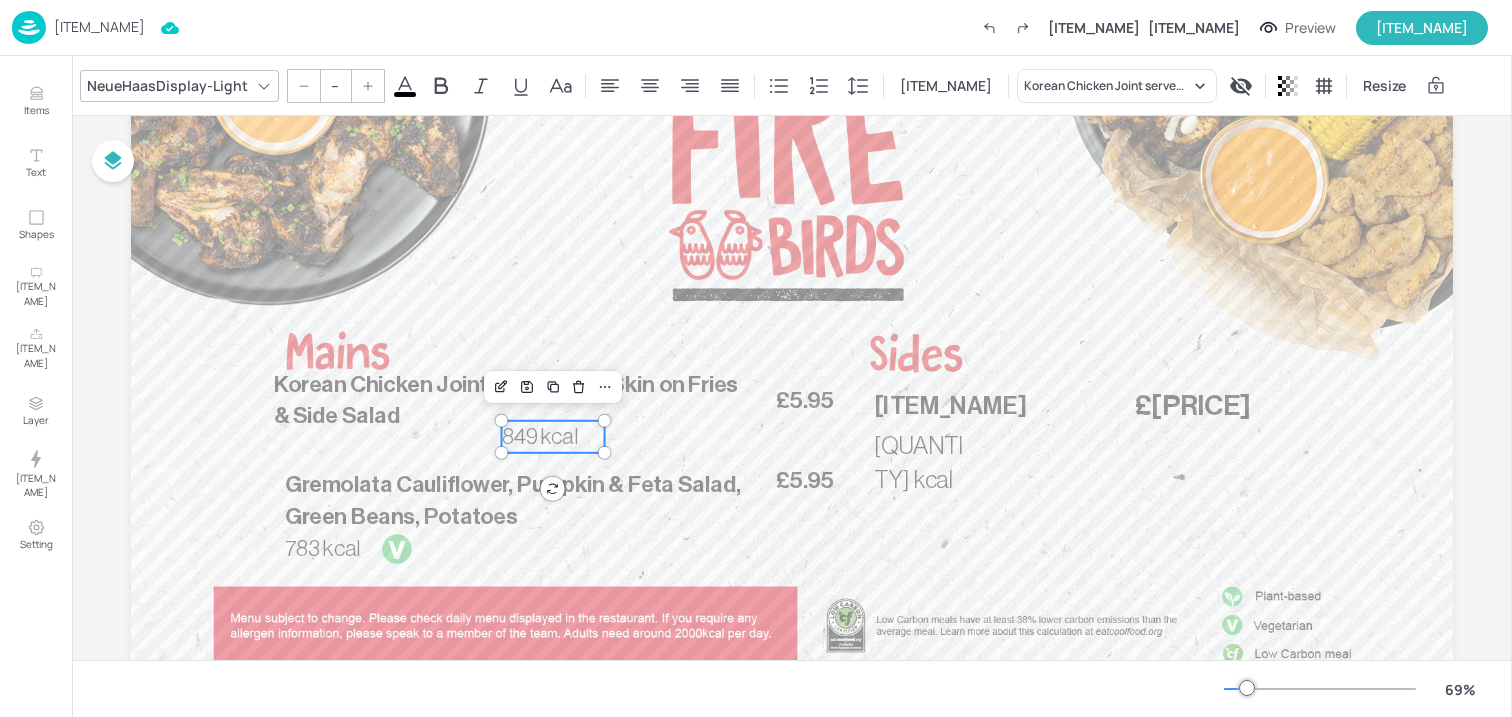 type on "33" 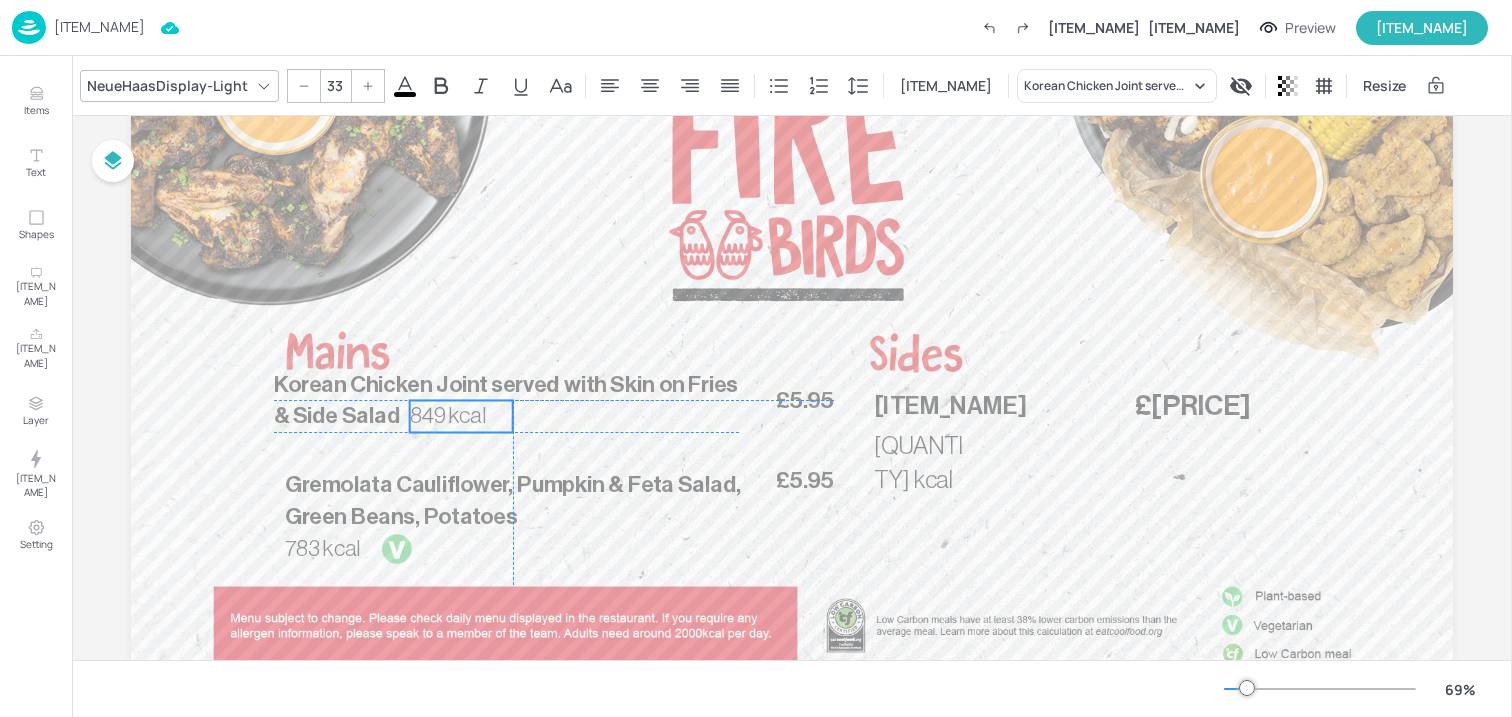 drag, startPoint x: 536, startPoint y: 443, endPoint x: 445, endPoint y: 423, distance: 93.17188 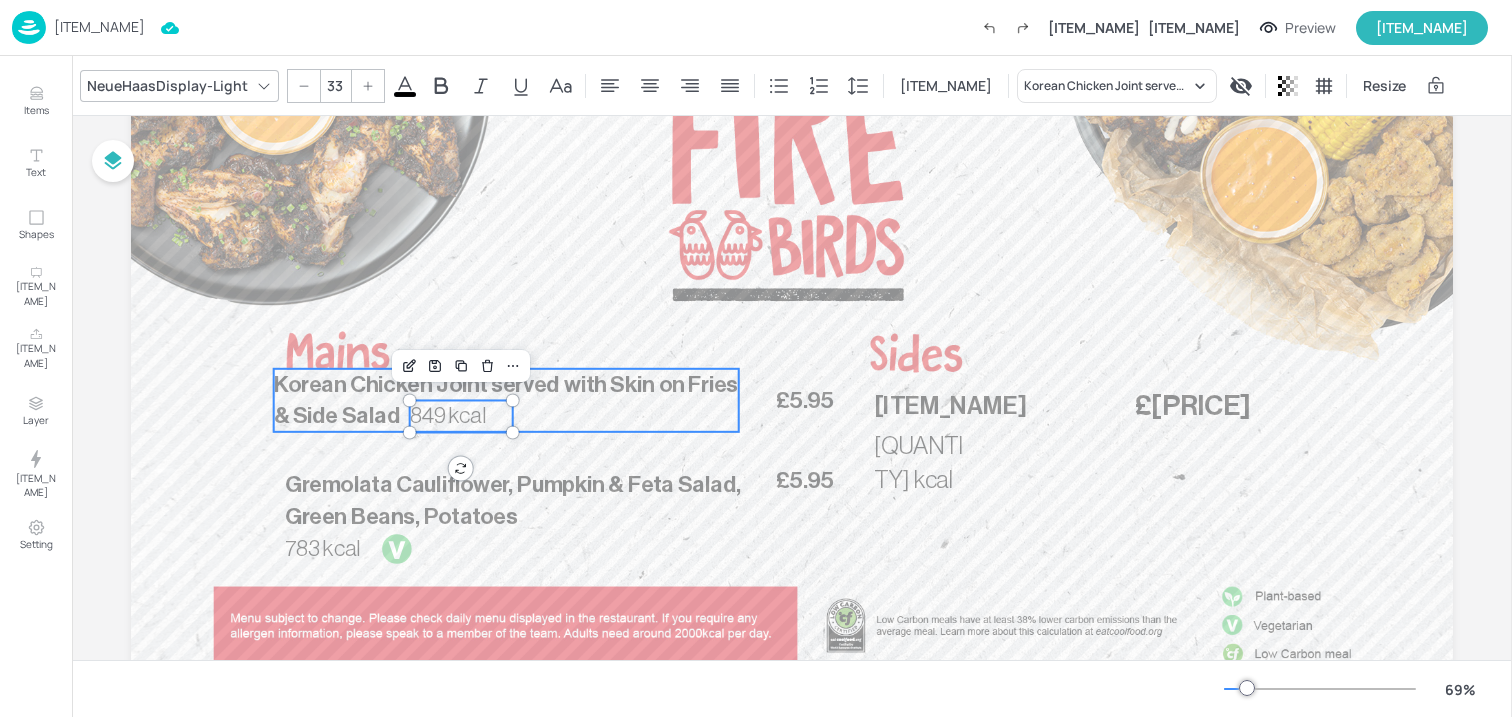 click on "Korean Chicken Joint served with Skin on Fries & Side Salad" at bounding box center (506, 400) 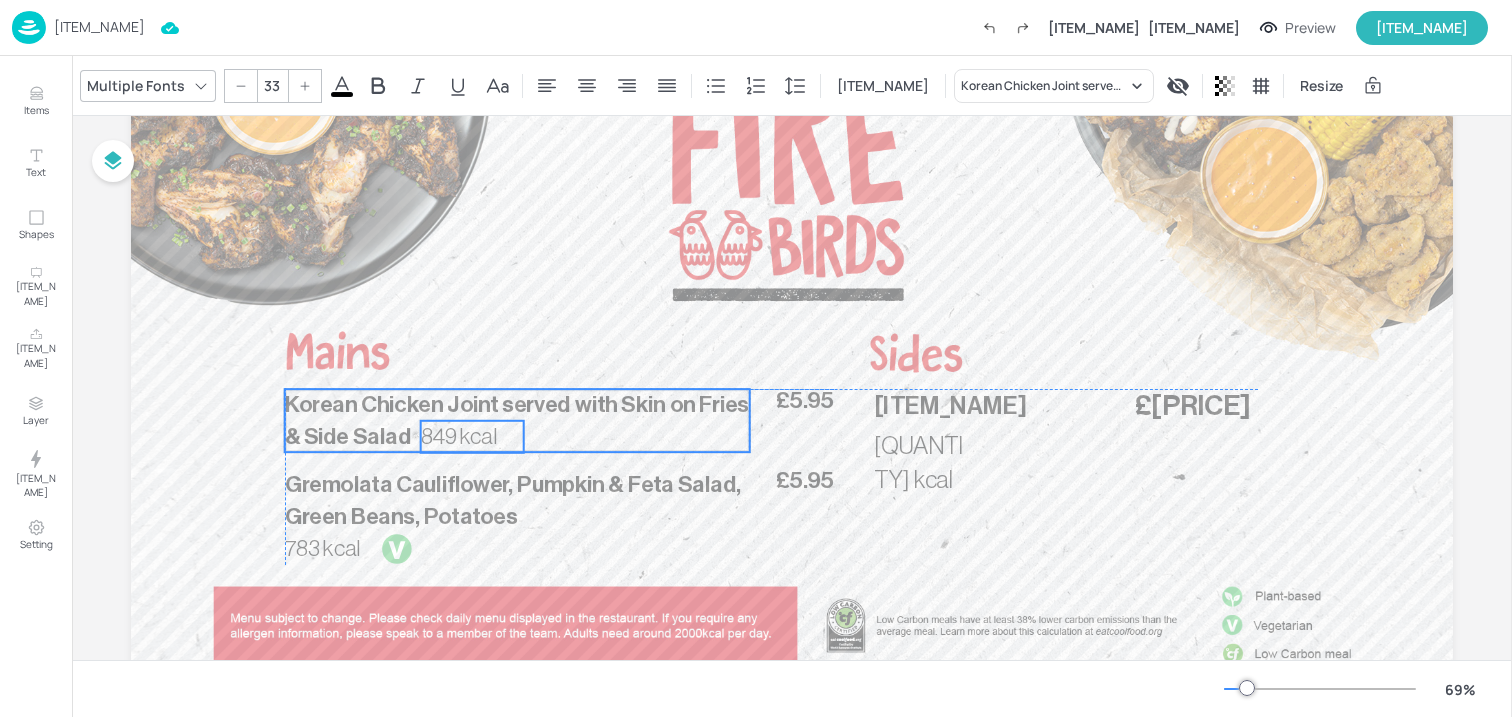 drag, startPoint x: 361, startPoint y: 405, endPoint x: 371, endPoint y: 424, distance: 21.470911 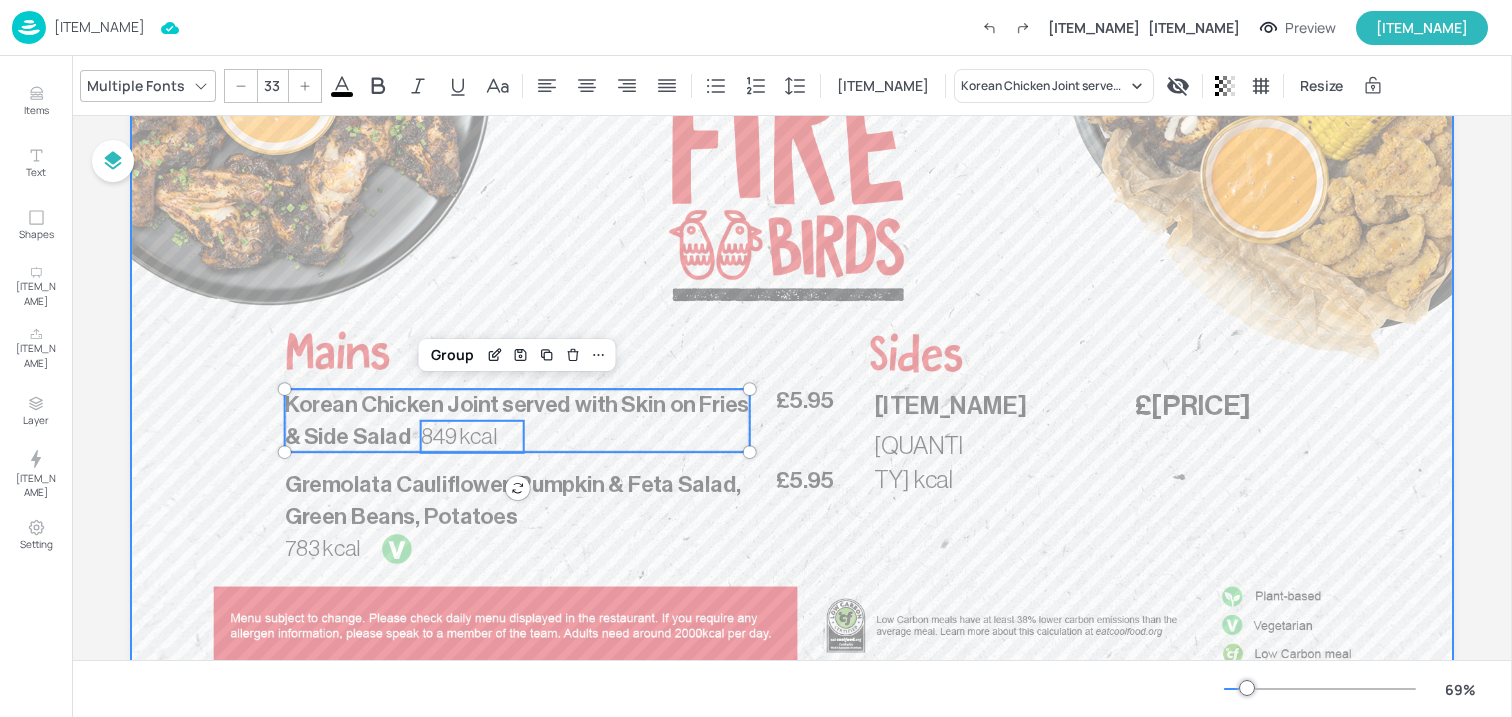 click on "£5.95" at bounding box center (805, 400) 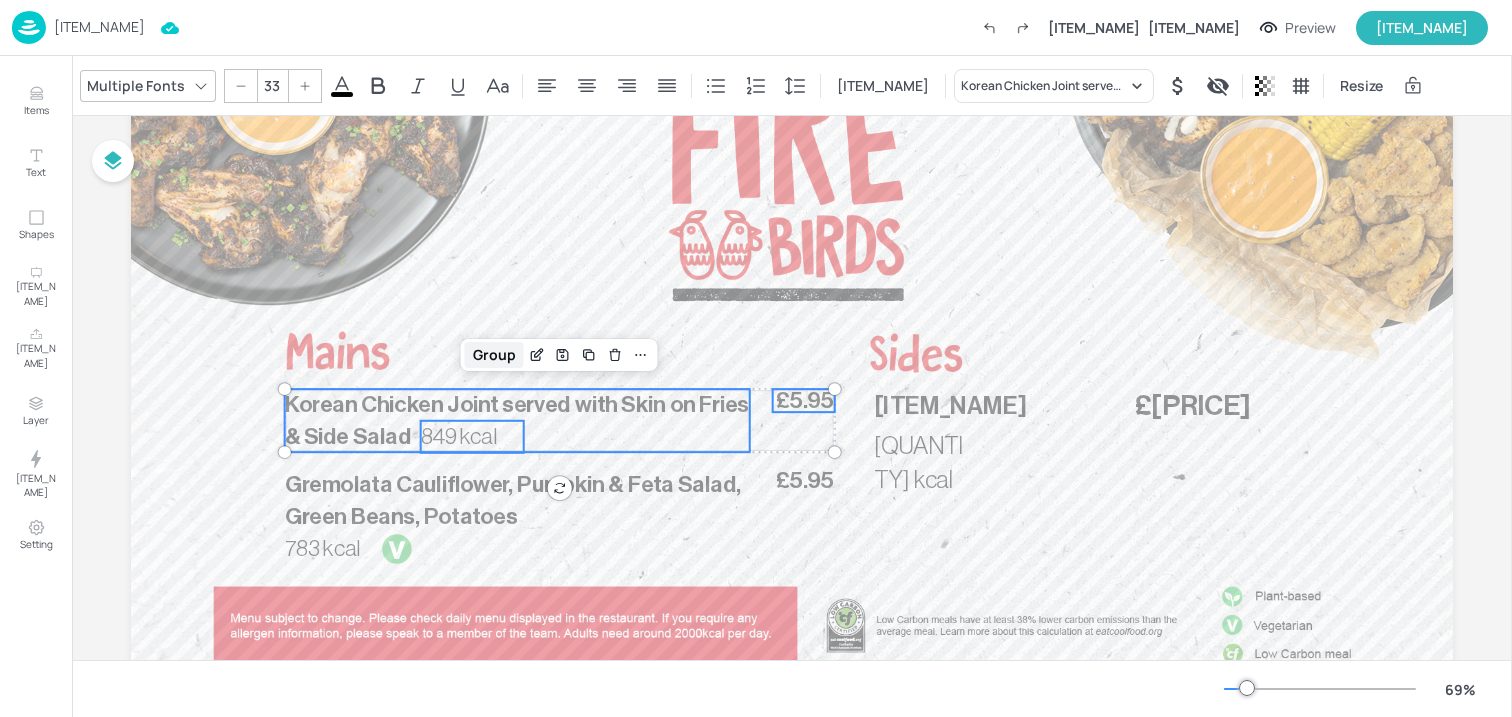 click on "Group" at bounding box center [494, 355] 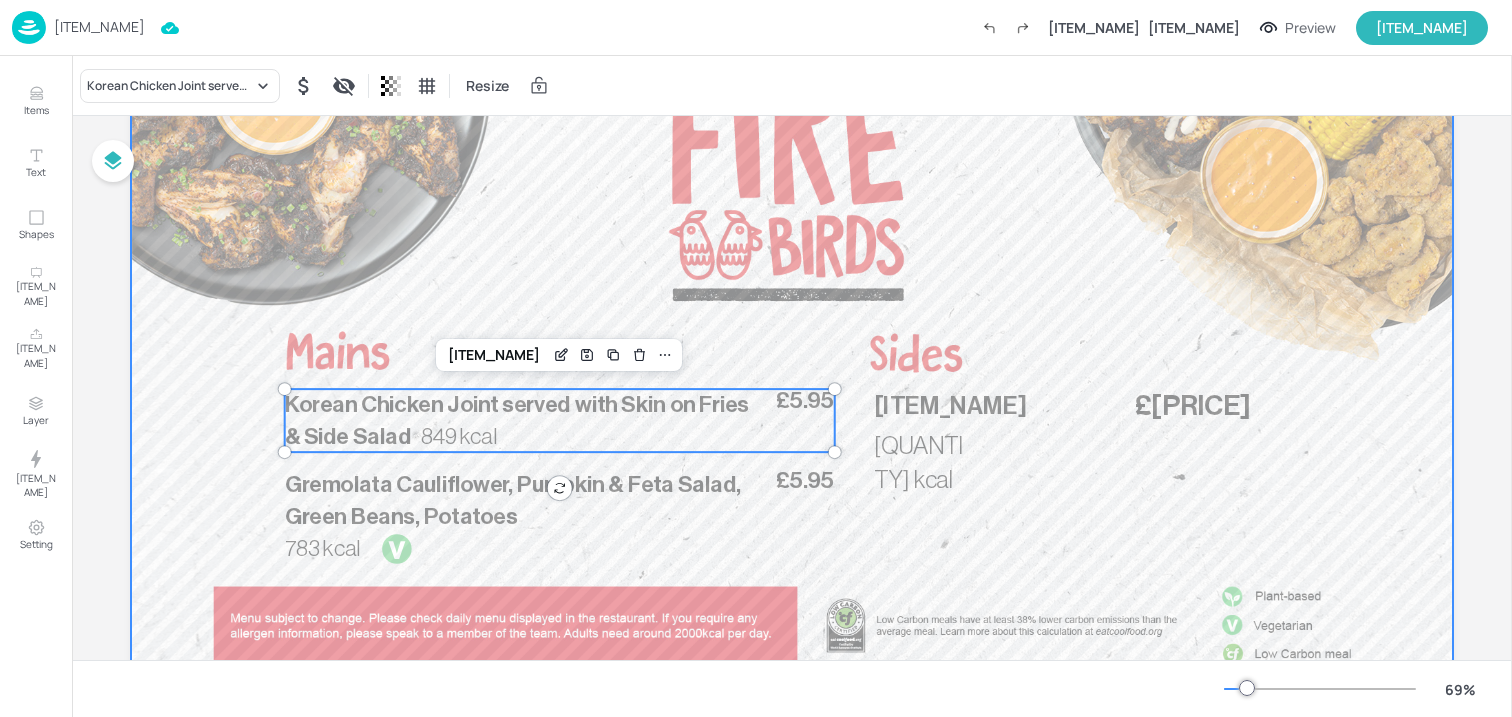 click at bounding box center (792, 352) 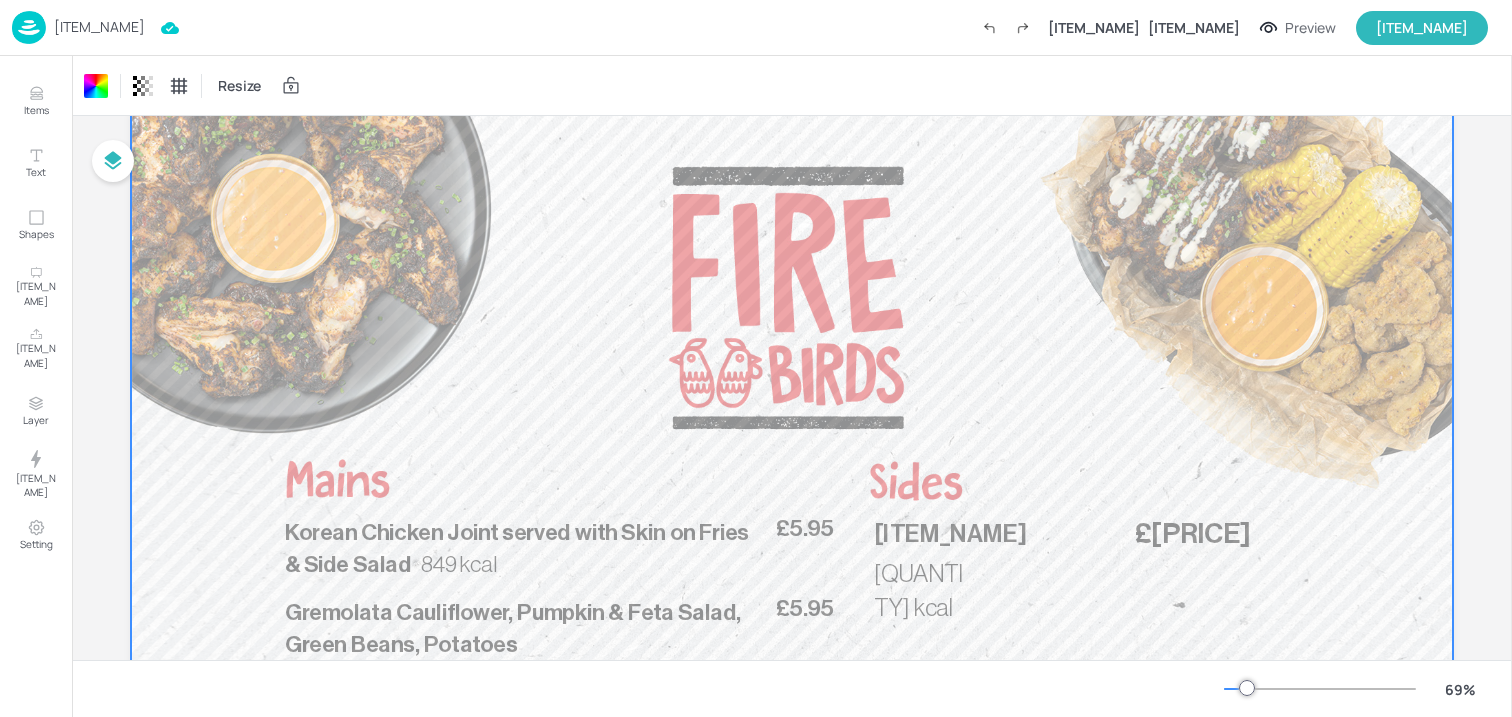 scroll, scrollTop: 0, scrollLeft: 0, axis: both 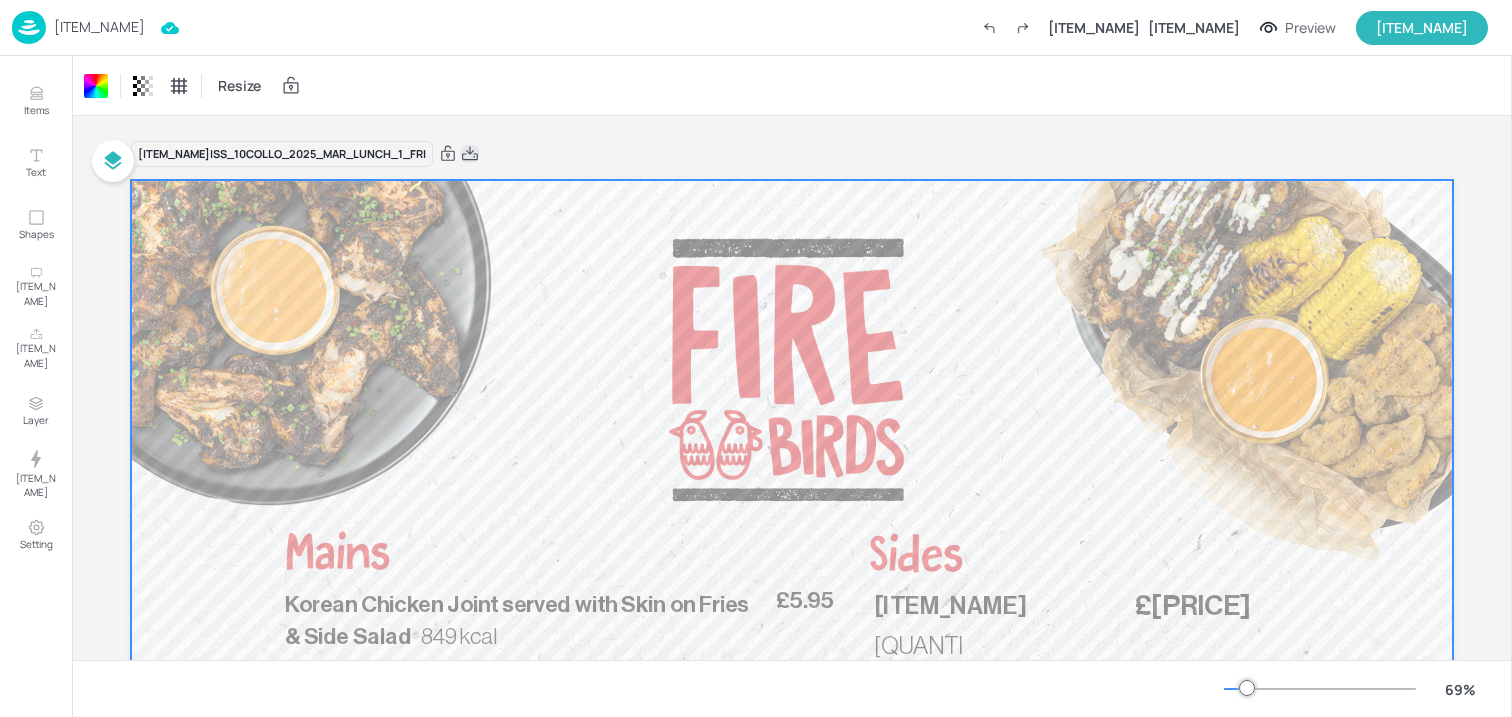 click 